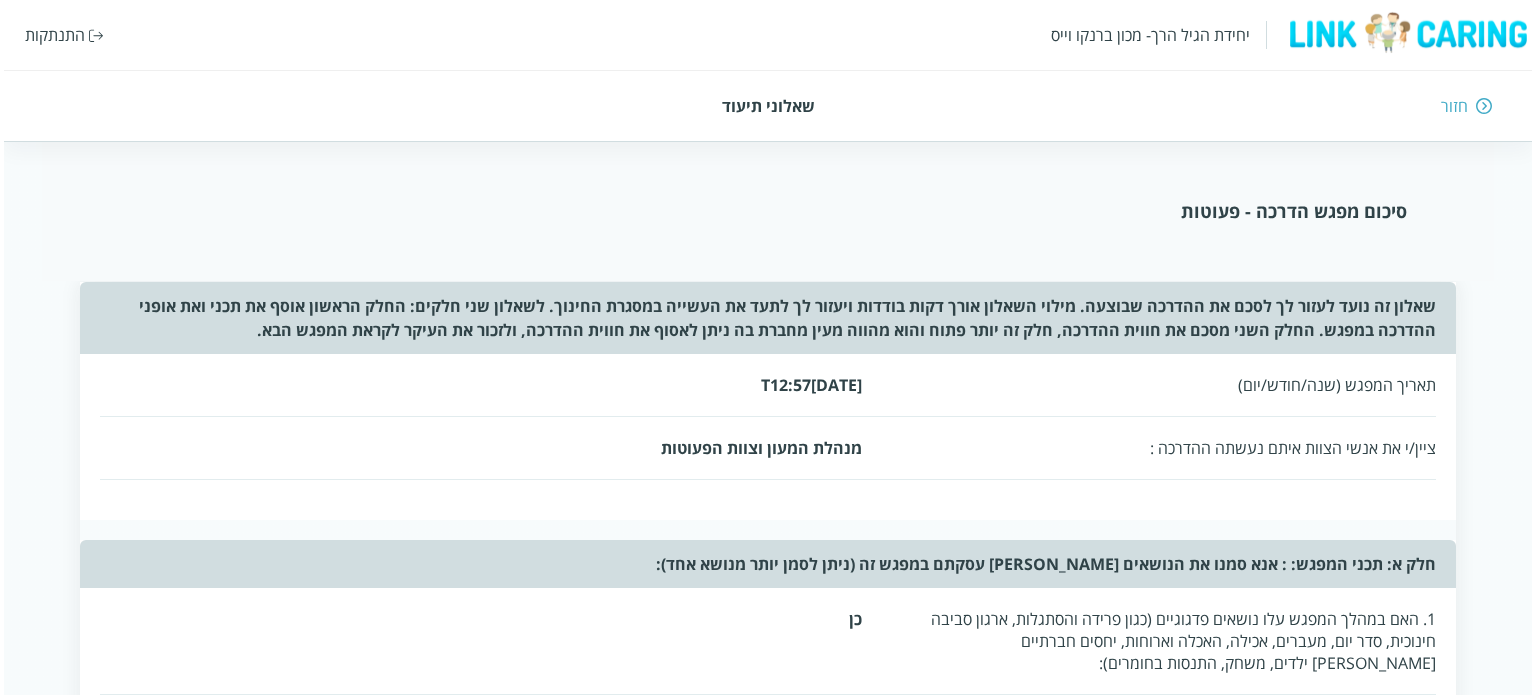 scroll, scrollTop: 0, scrollLeft: 0, axis: both 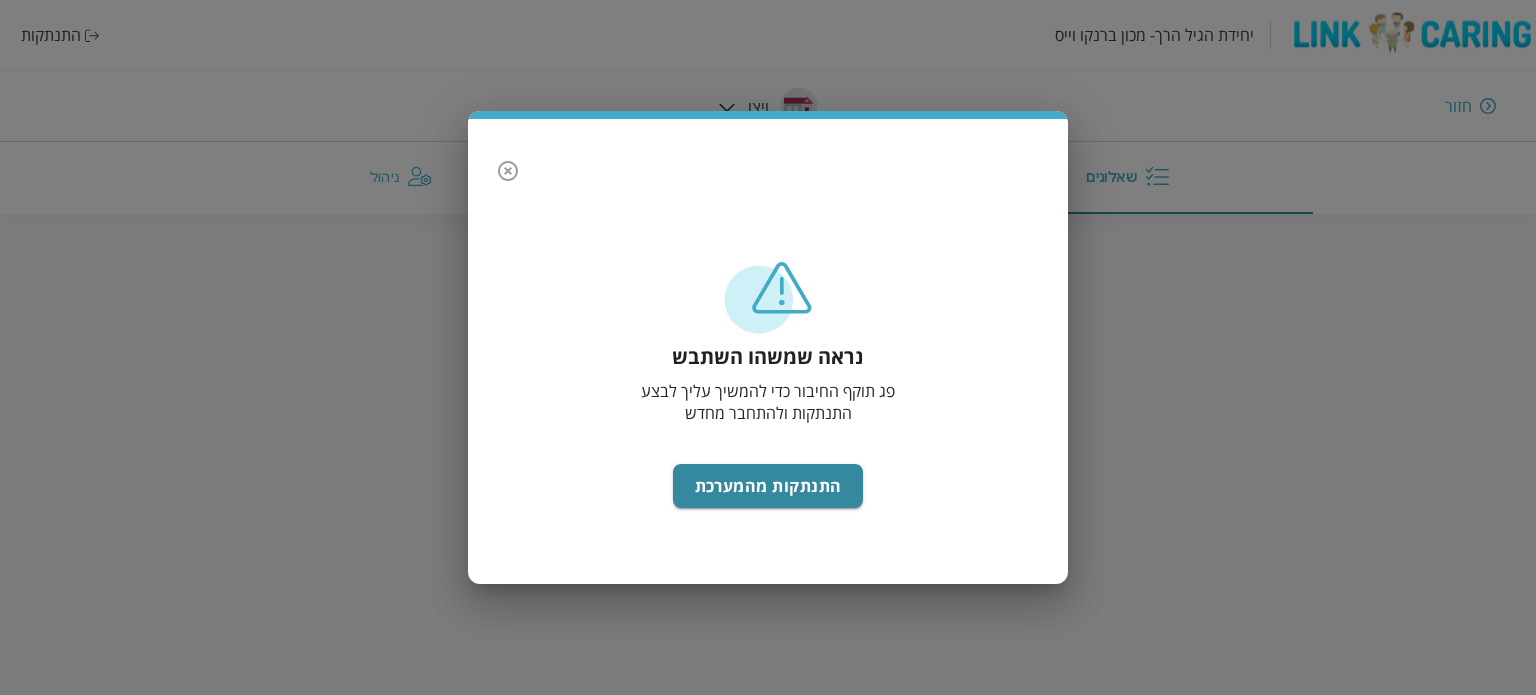 click on "נראה שמשהו השתבש פג תוקף החיבור כדי להמשיך עליך לבצע התנתקות ולהתחבר מחדש התנתקות מהמערכת" at bounding box center (768, 411) 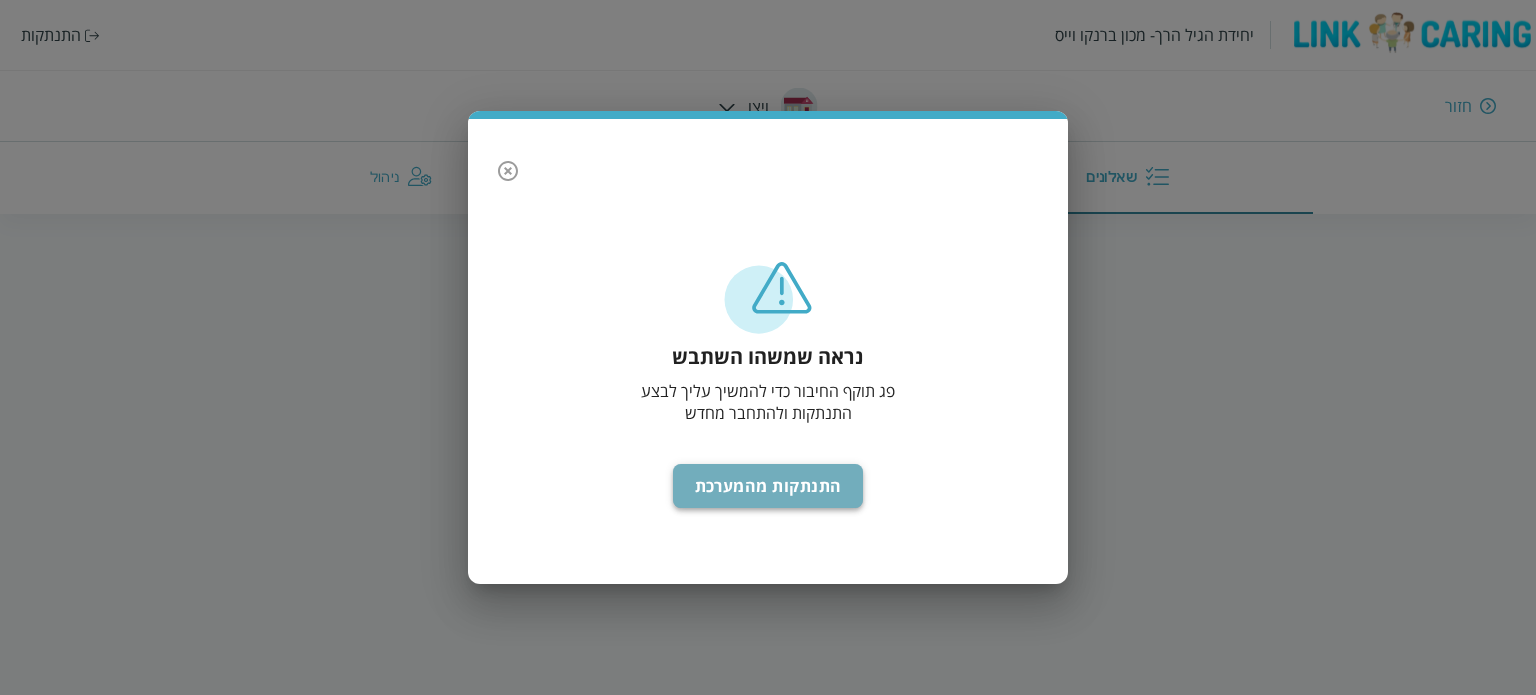 click on "התנתקות מהמערכת" at bounding box center (768, 486) 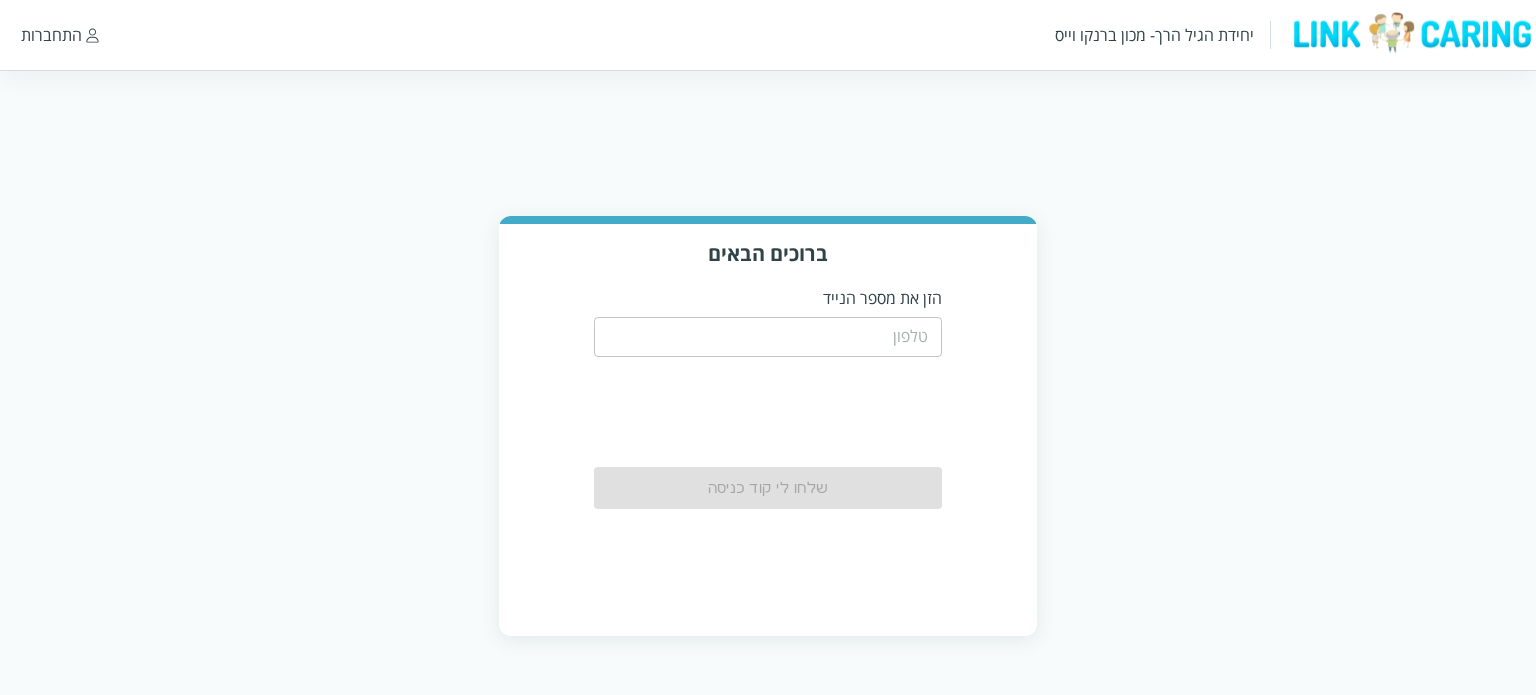 scroll, scrollTop: 0, scrollLeft: 0, axis: both 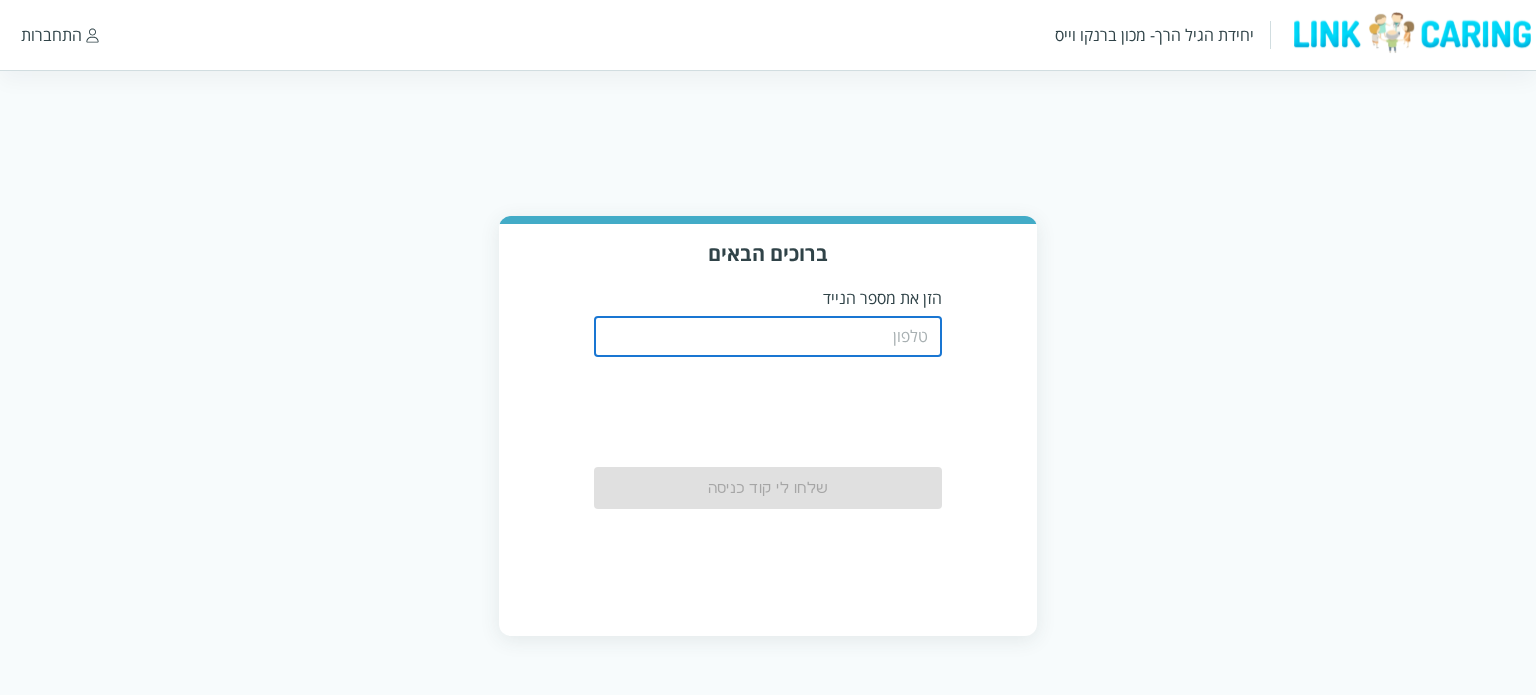 click at bounding box center (768, 337) 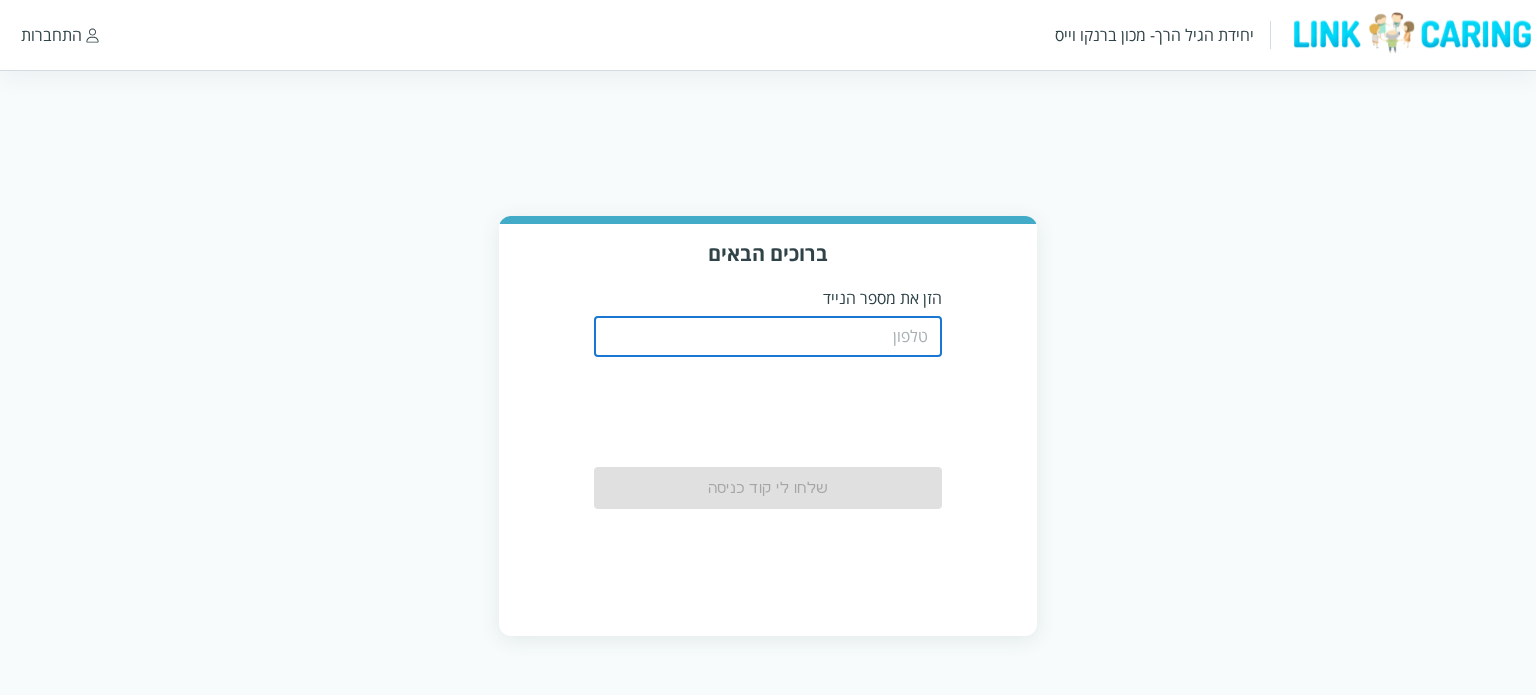 type on "0542273713" 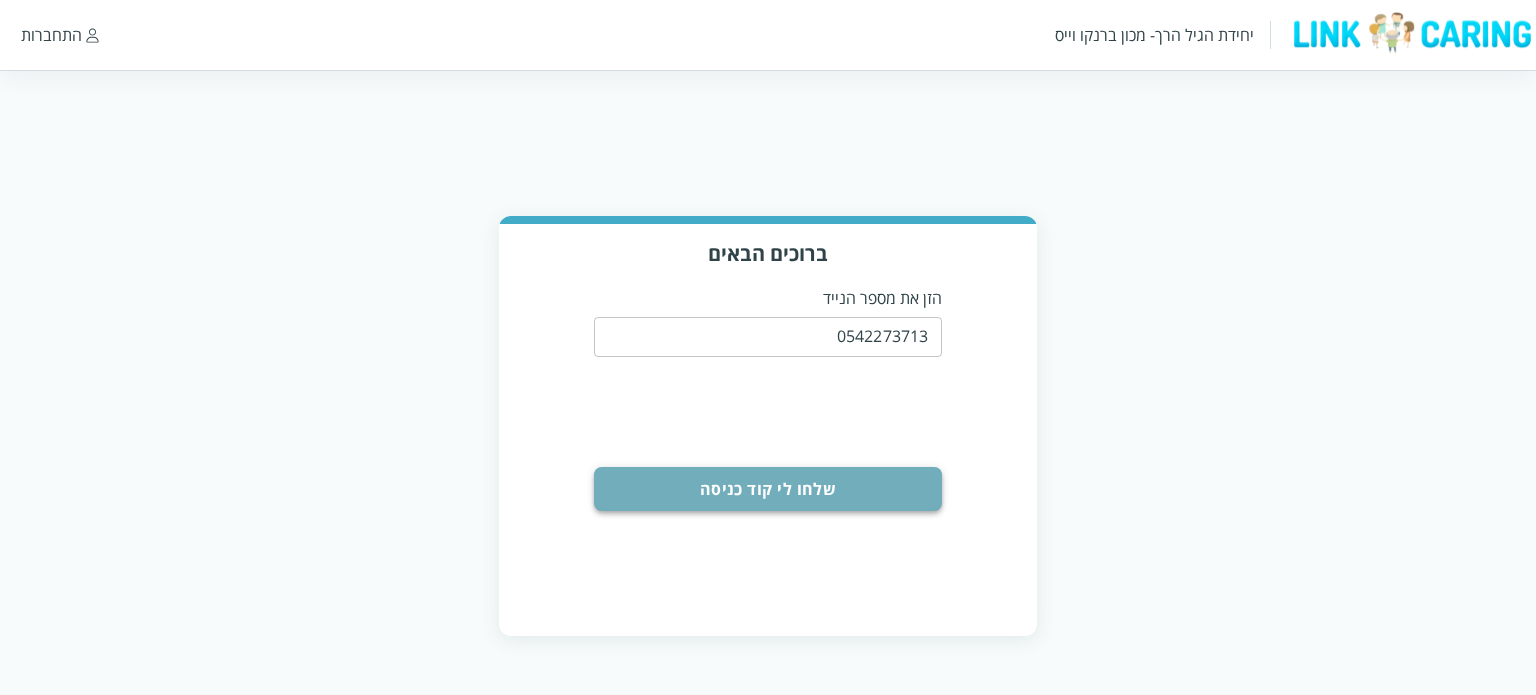 click on "שלחו לי קוד כניסה" at bounding box center (768, 489) 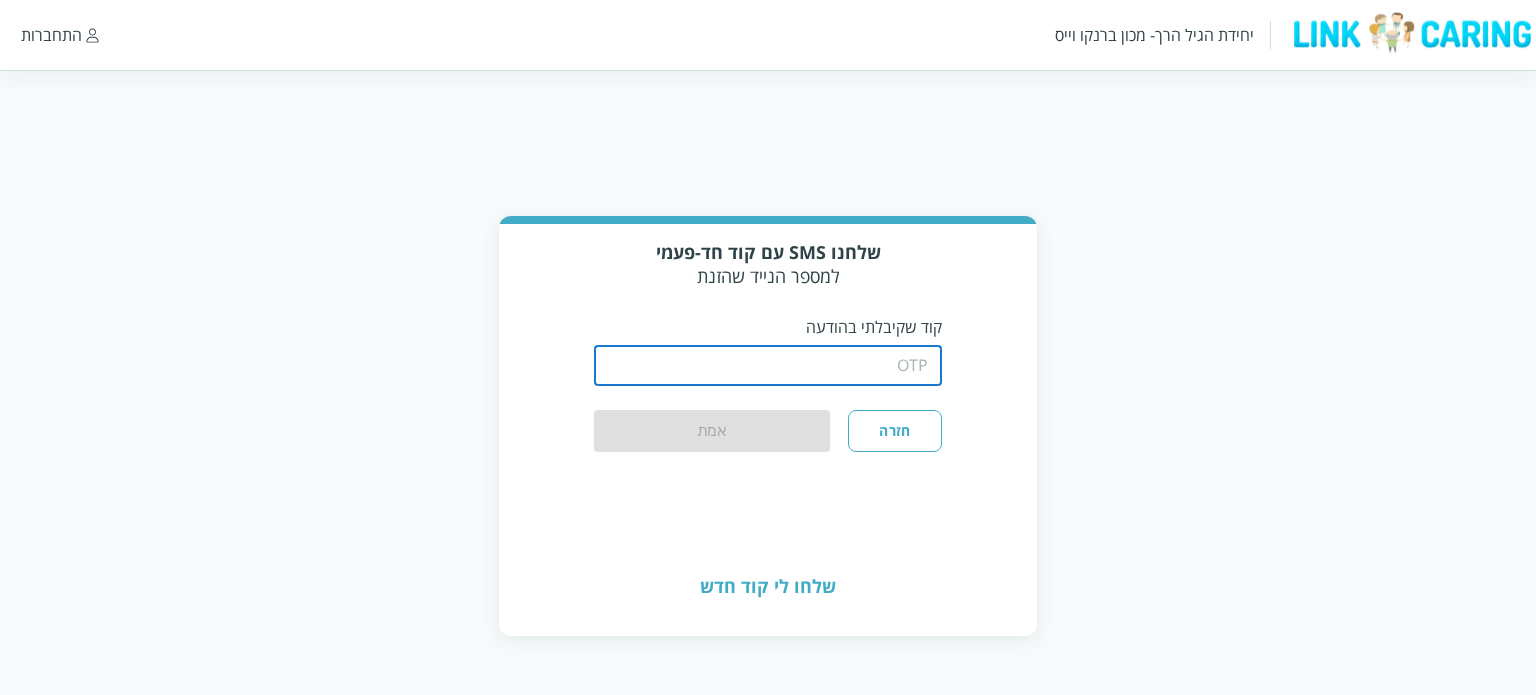 click at bounding box center (768, 366) 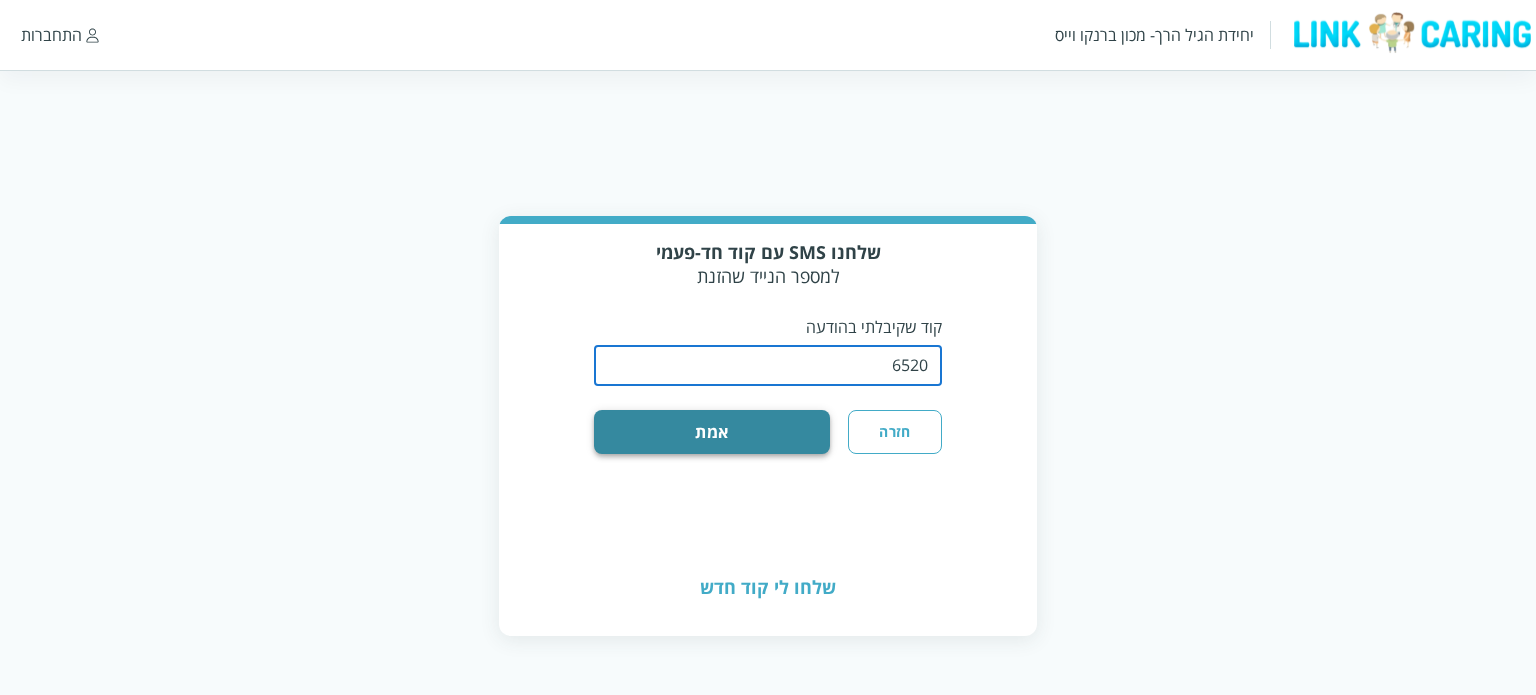 type on "6520" 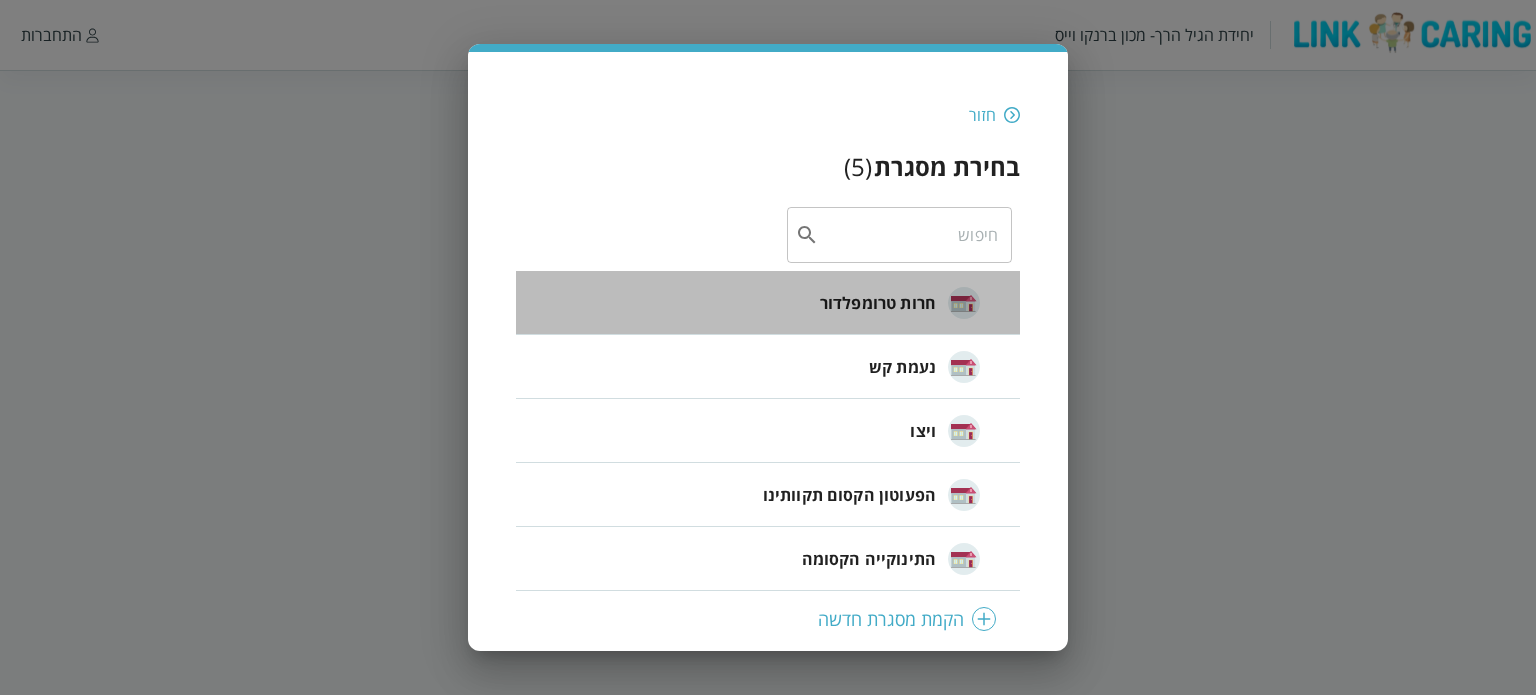 click on "חרות טרומפלדור" at bounding box center (878, 303) 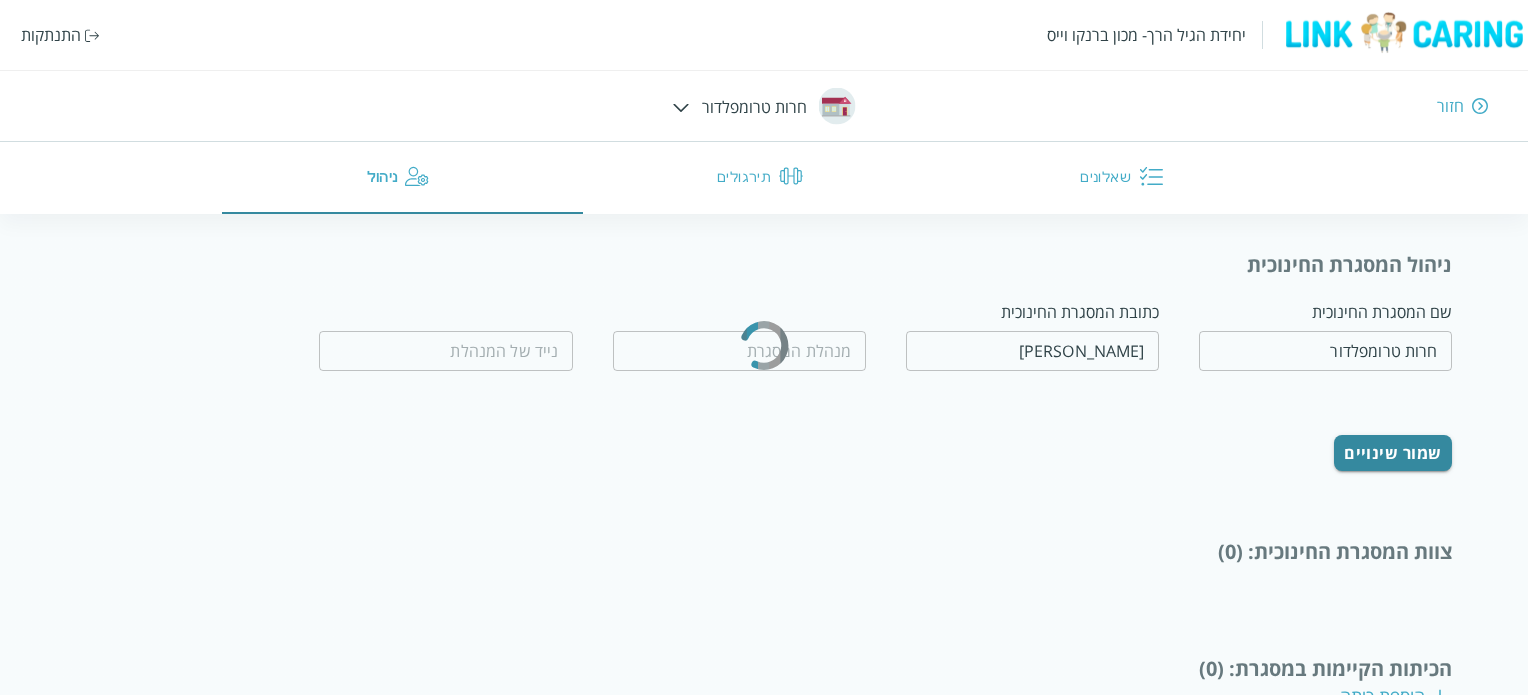 type on "[PERSON_NAME]" 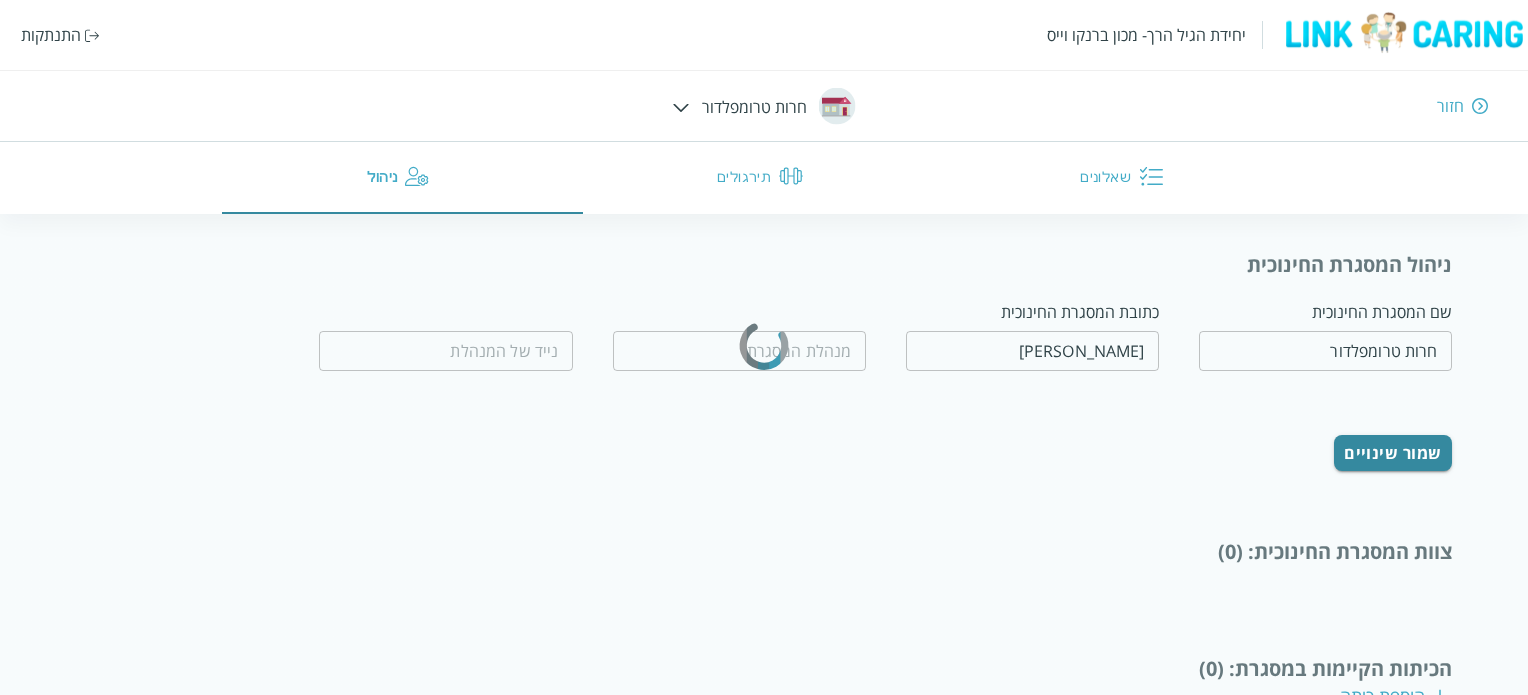 type on "0502464126" 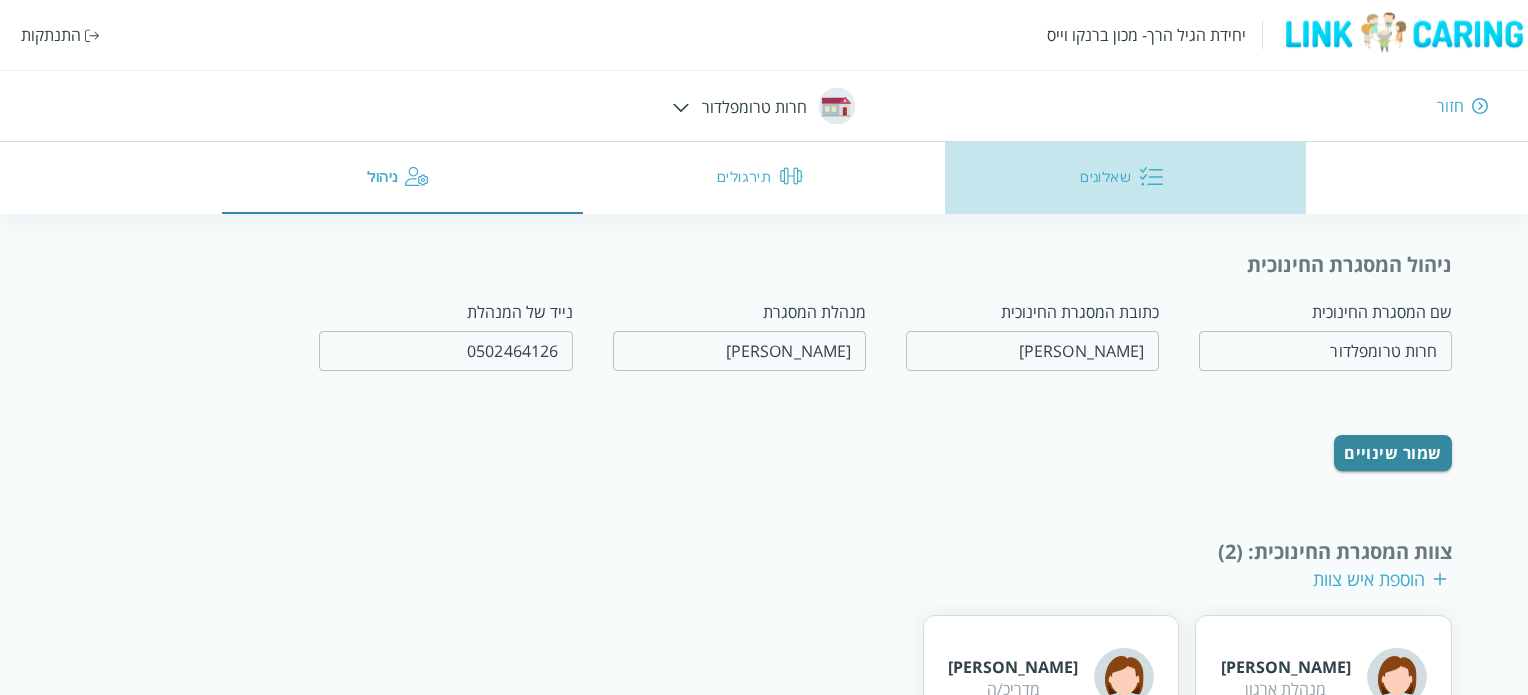 click on "שאלונים" at bounding box center (1126, 178) 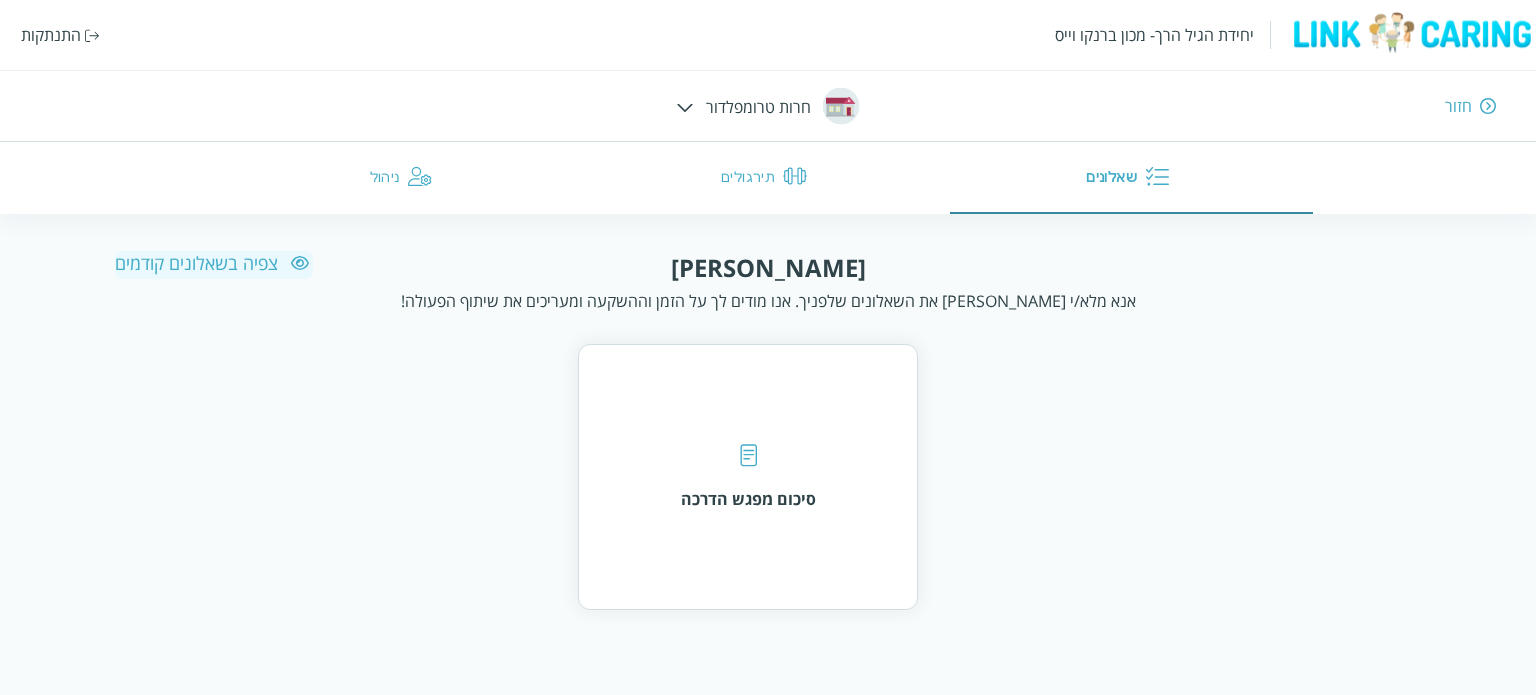 click on "צפיה בשאלונים קודמים" at bounding box center [214, 263] 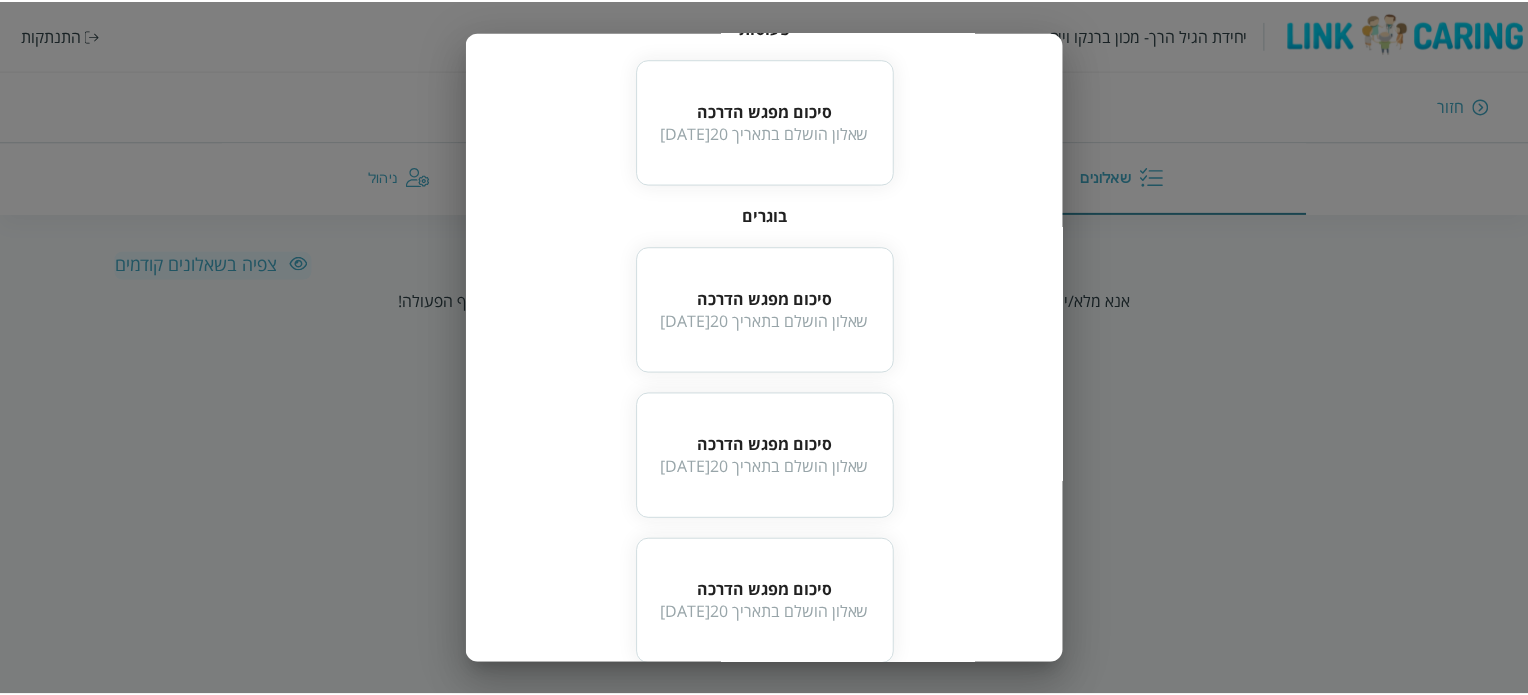scroll, scrollTop: 335, scrollLeft: 0, axis: vertical 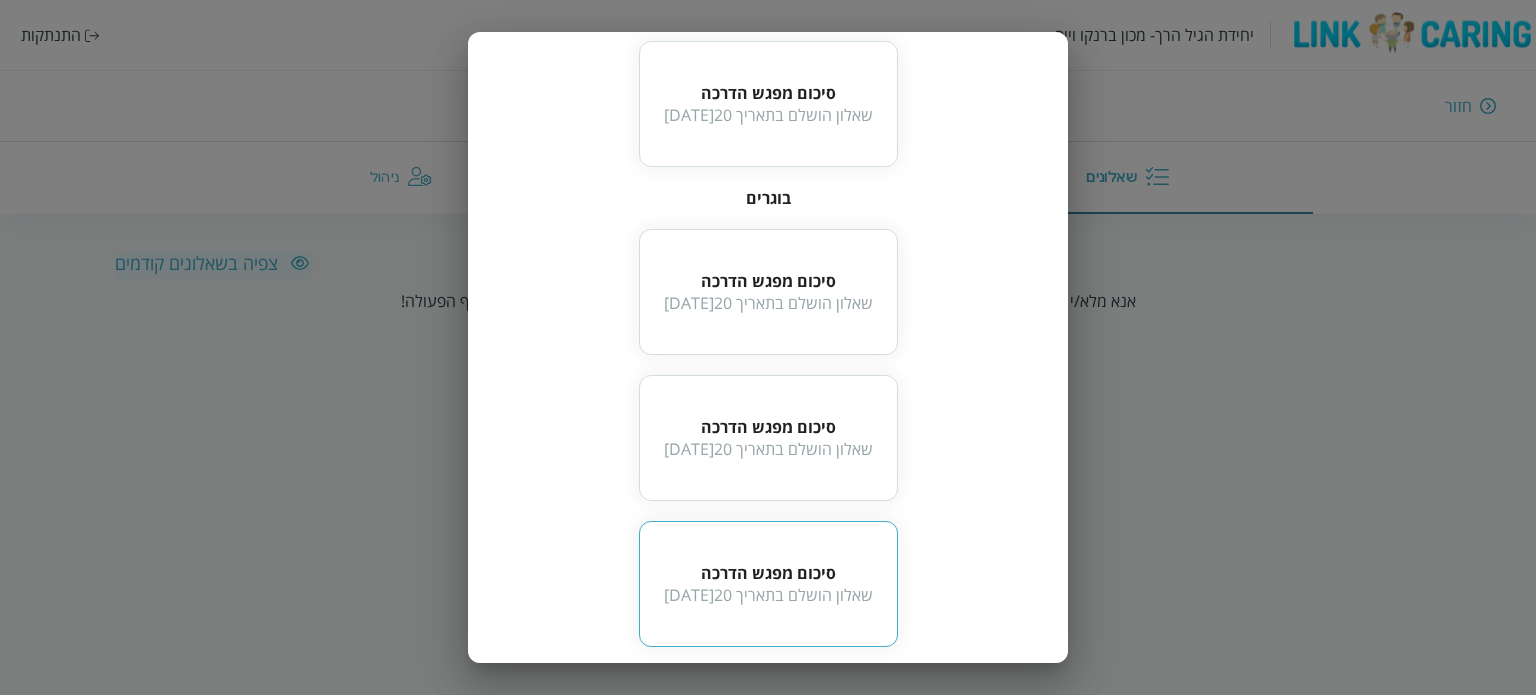 click on "שאלון הושלם בתאריך 20[DATE]" at bounding box center [768, 595] 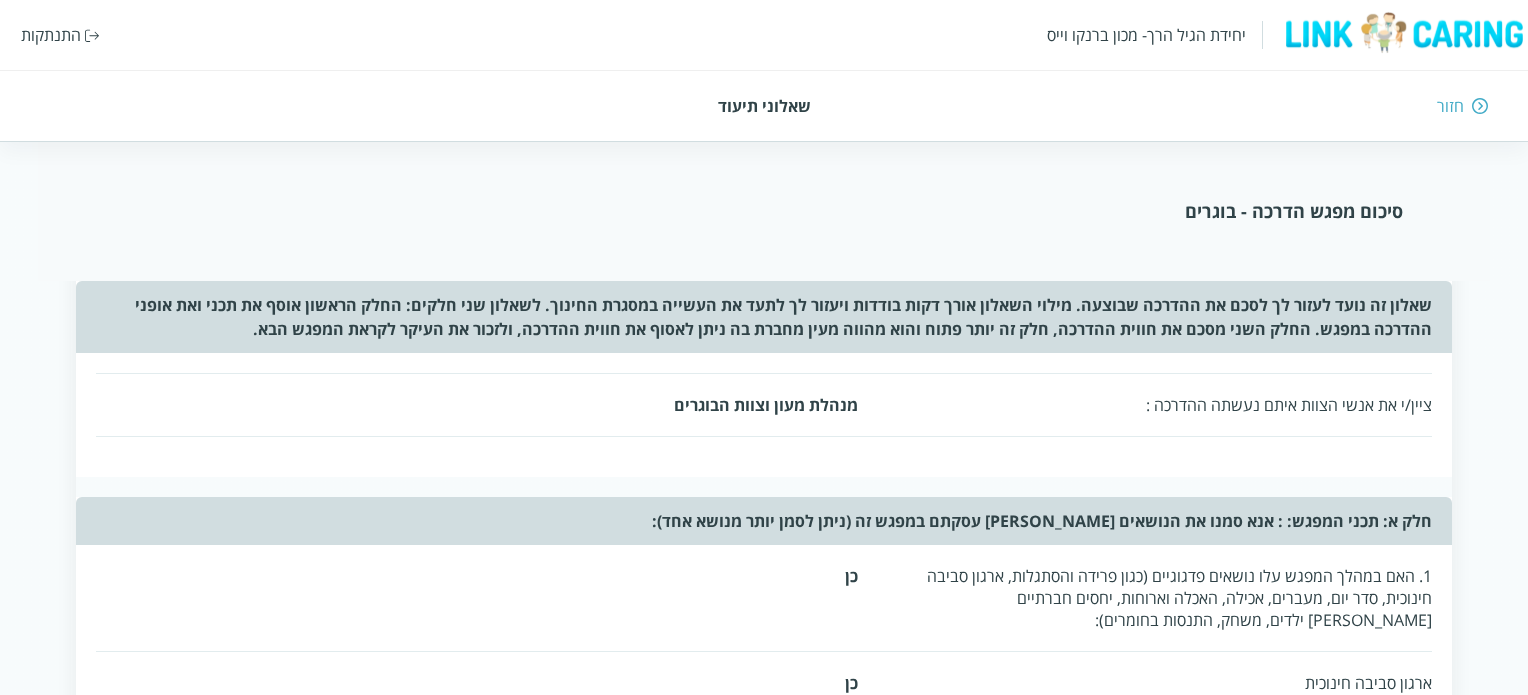 scroll, scrollTop: 0, scrollLeft: 0, axis: both 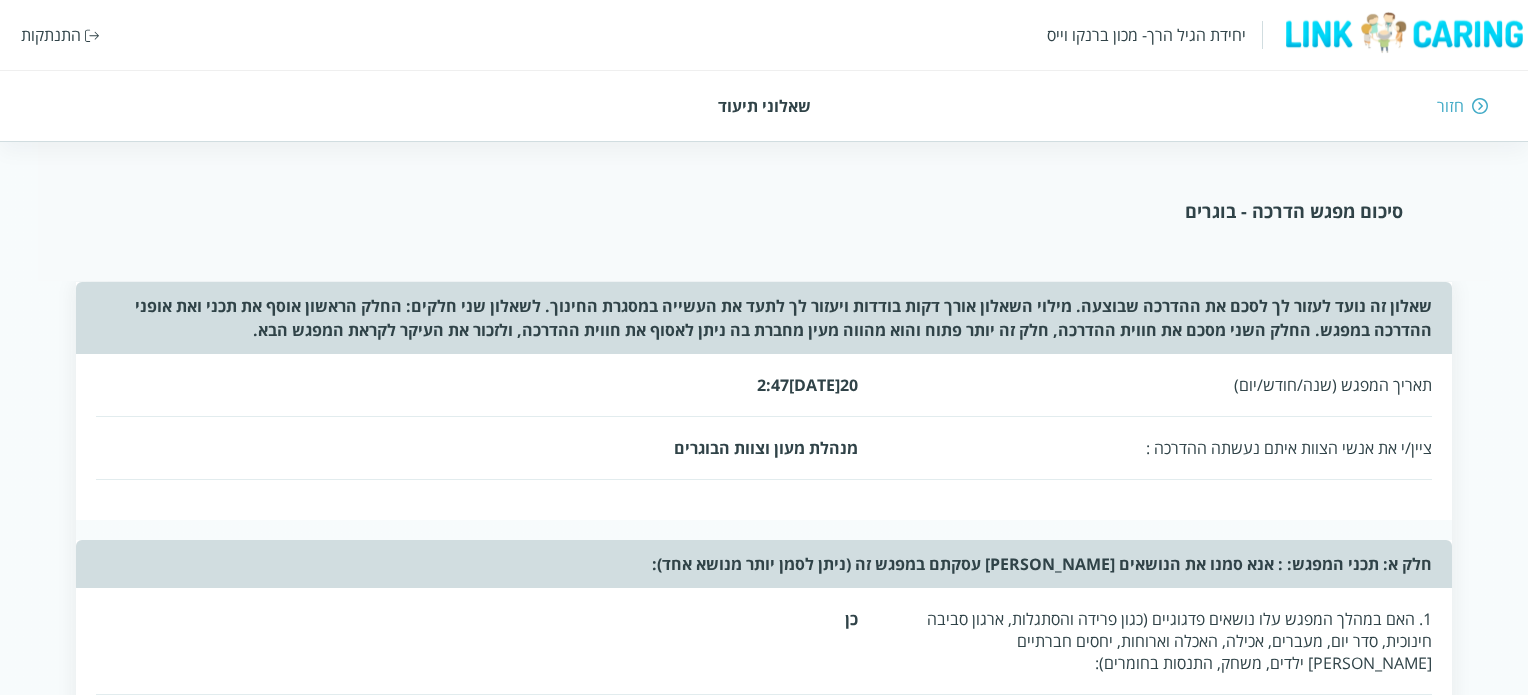 click on "חזור" at bounding box center [1450, 106] 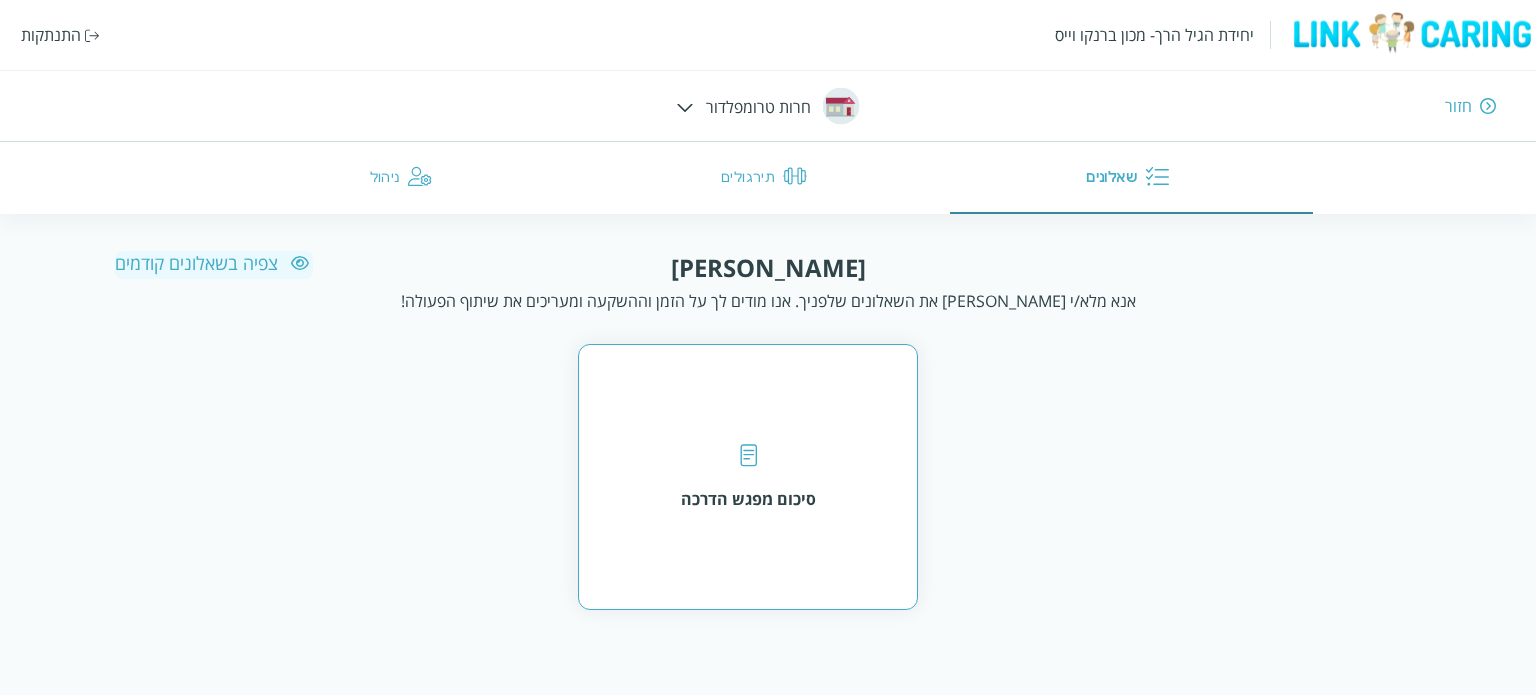 click on "סיכום מפגש הדרכה" at bounding box center (748, 477) 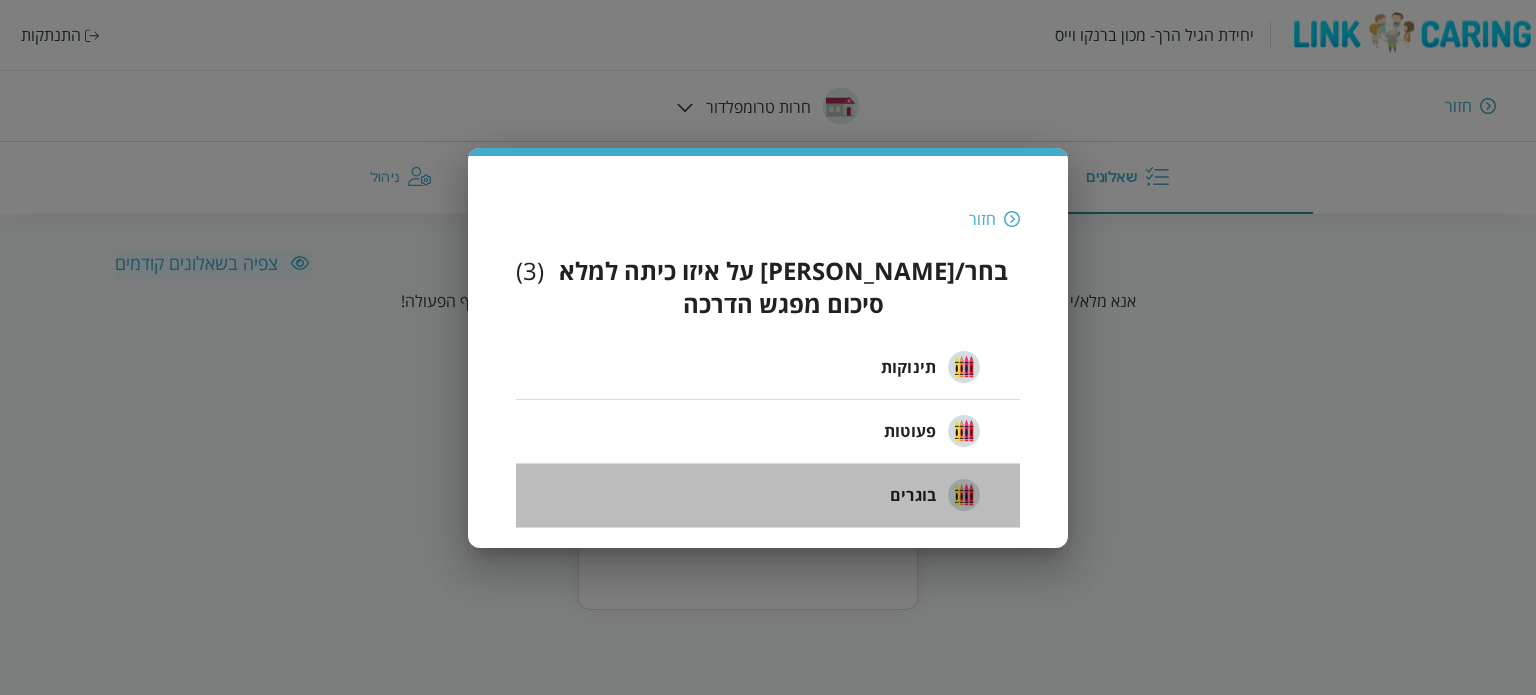 click on "בוגרים" at bounding box center [768, 496] 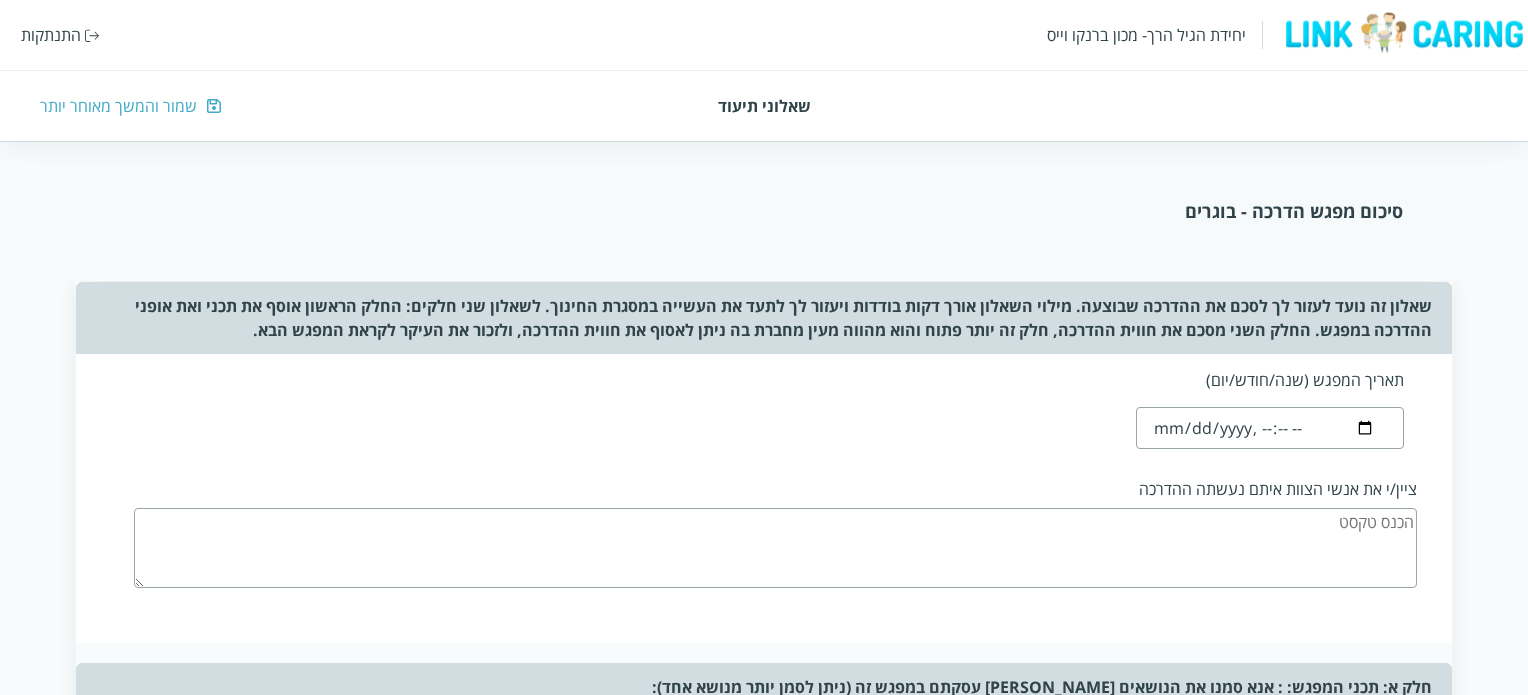 click at bounding box center [1269, 428] 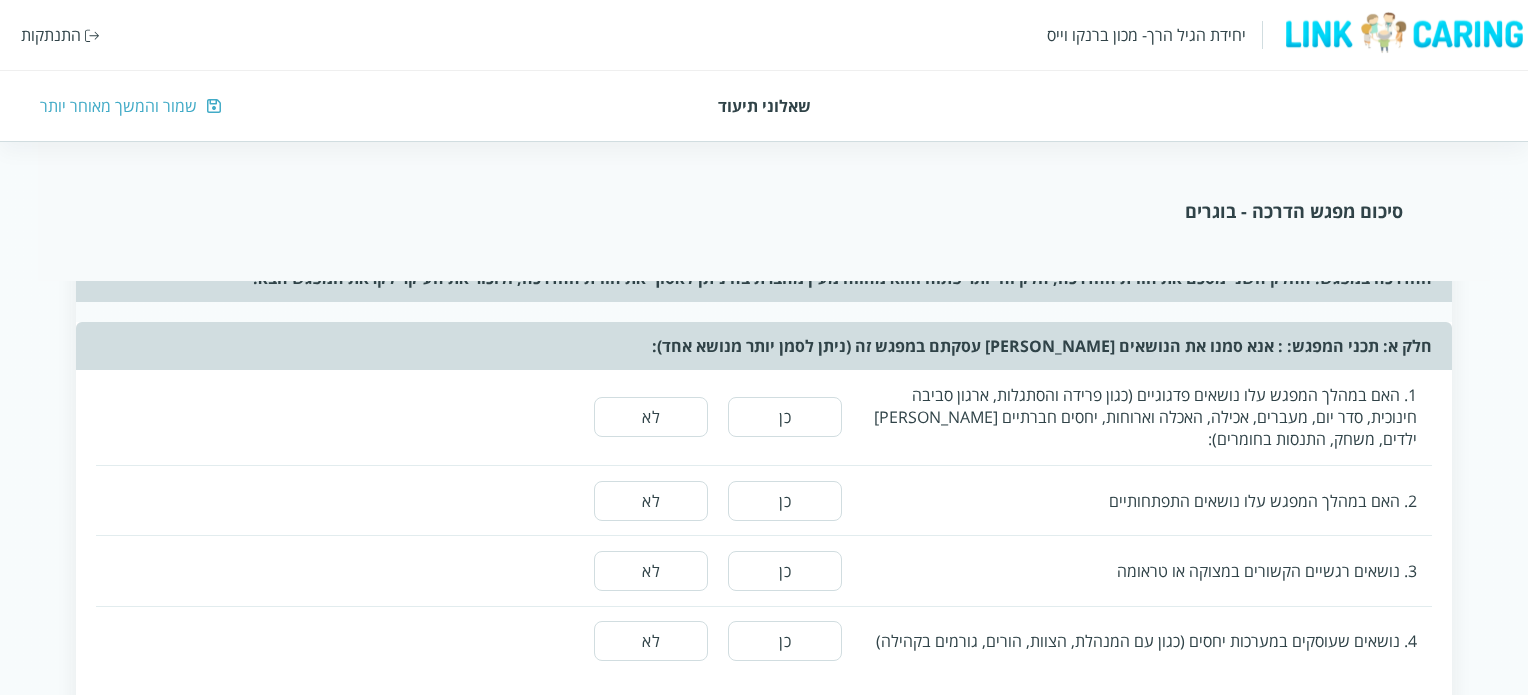 scroll, scrollTop: 352, scrollLeft: 0, axis: vertical 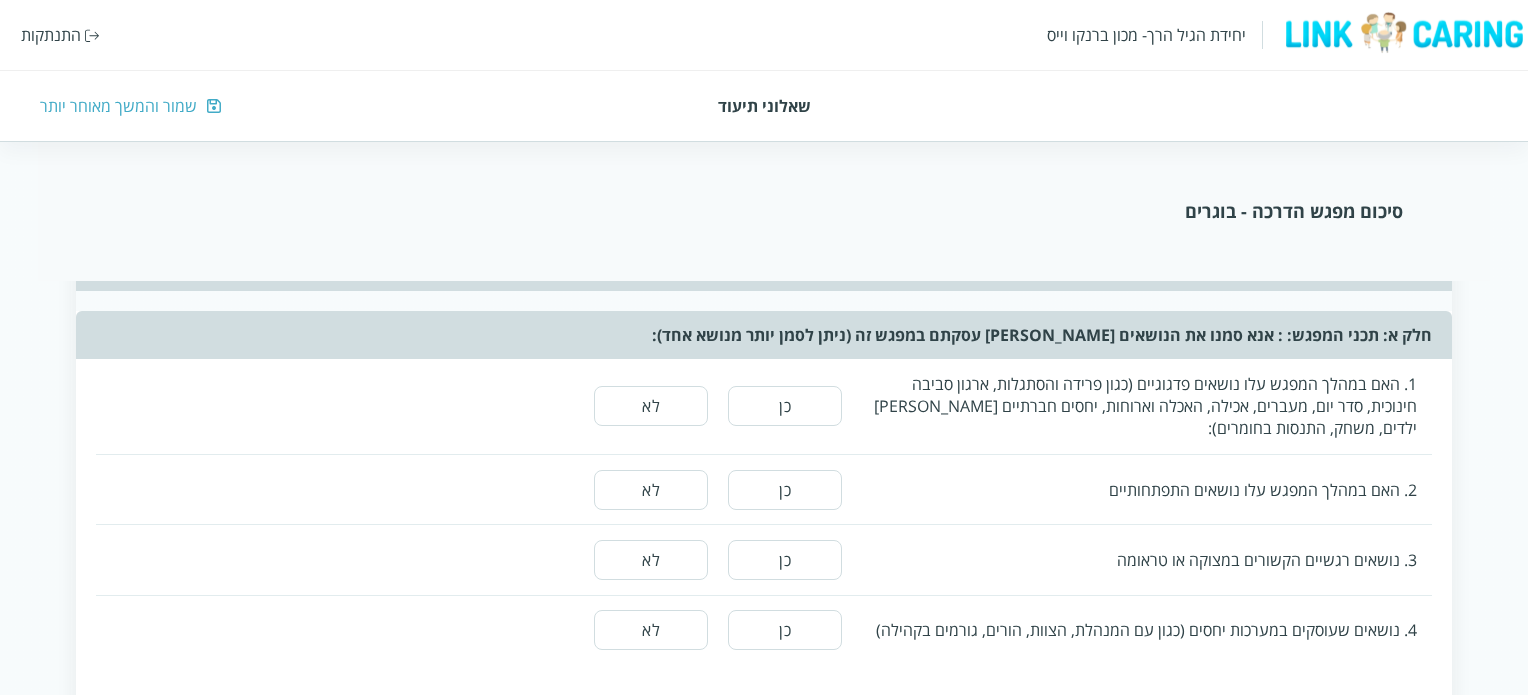 type on "[PERSON_NAME] קבוצת בוגרים, מנהלת המעון" 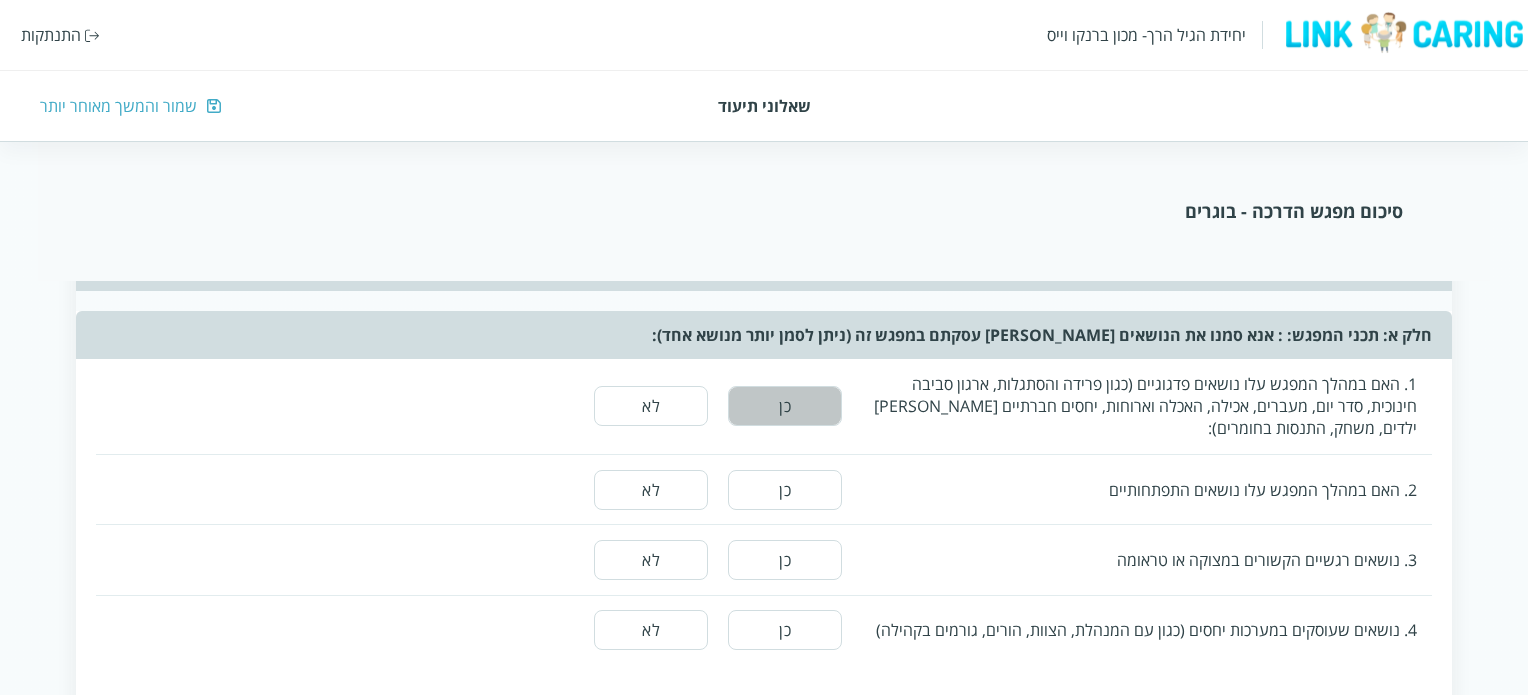 click on "כן" at bounding box center (785, 406) 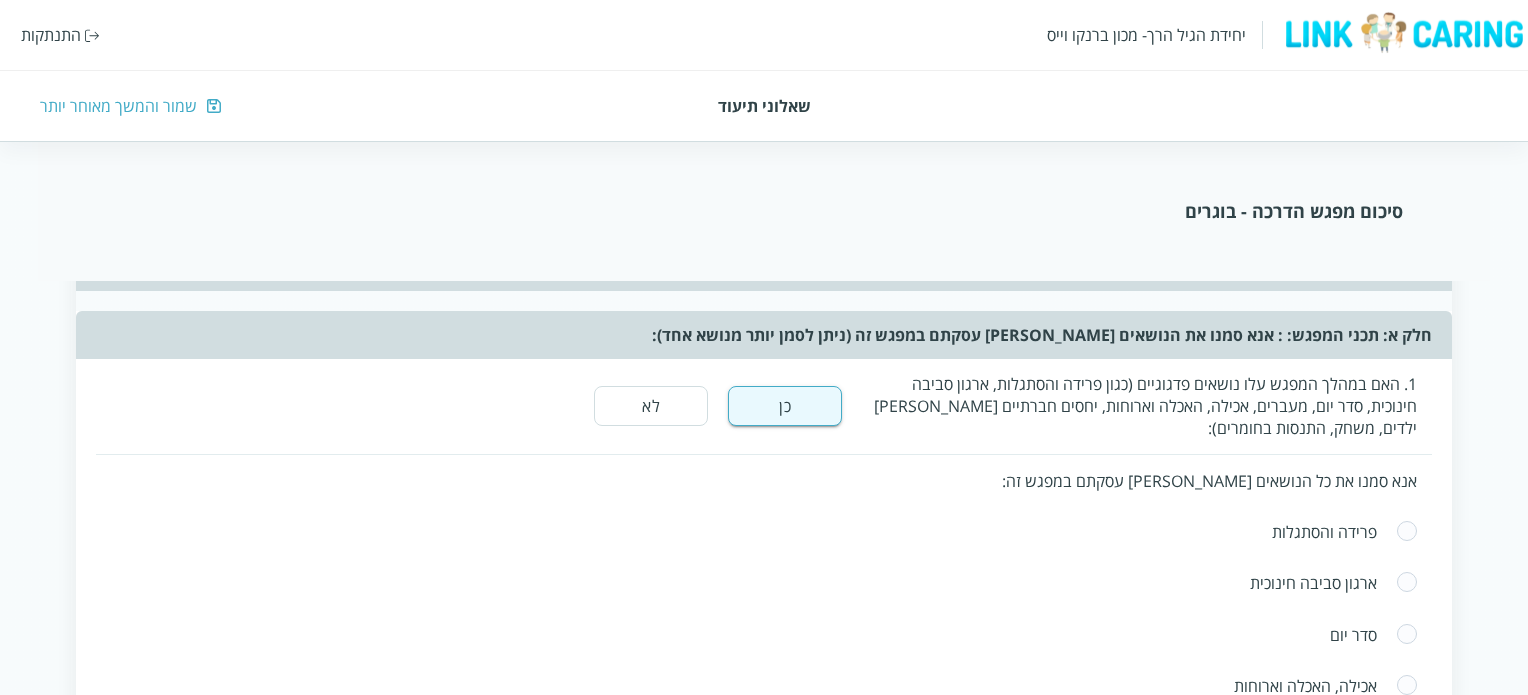type 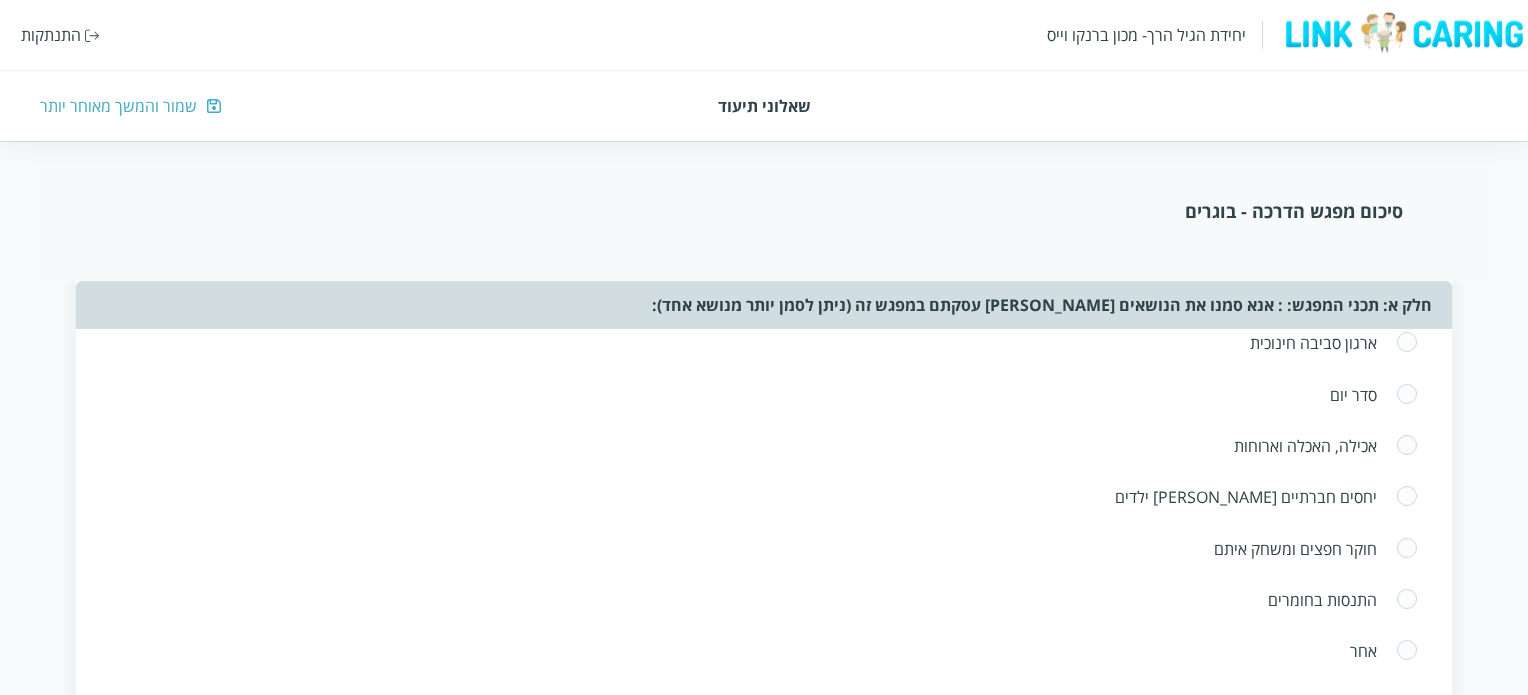 scroll, scrollTop: 632, scrollLeft: 0, axis: vertical 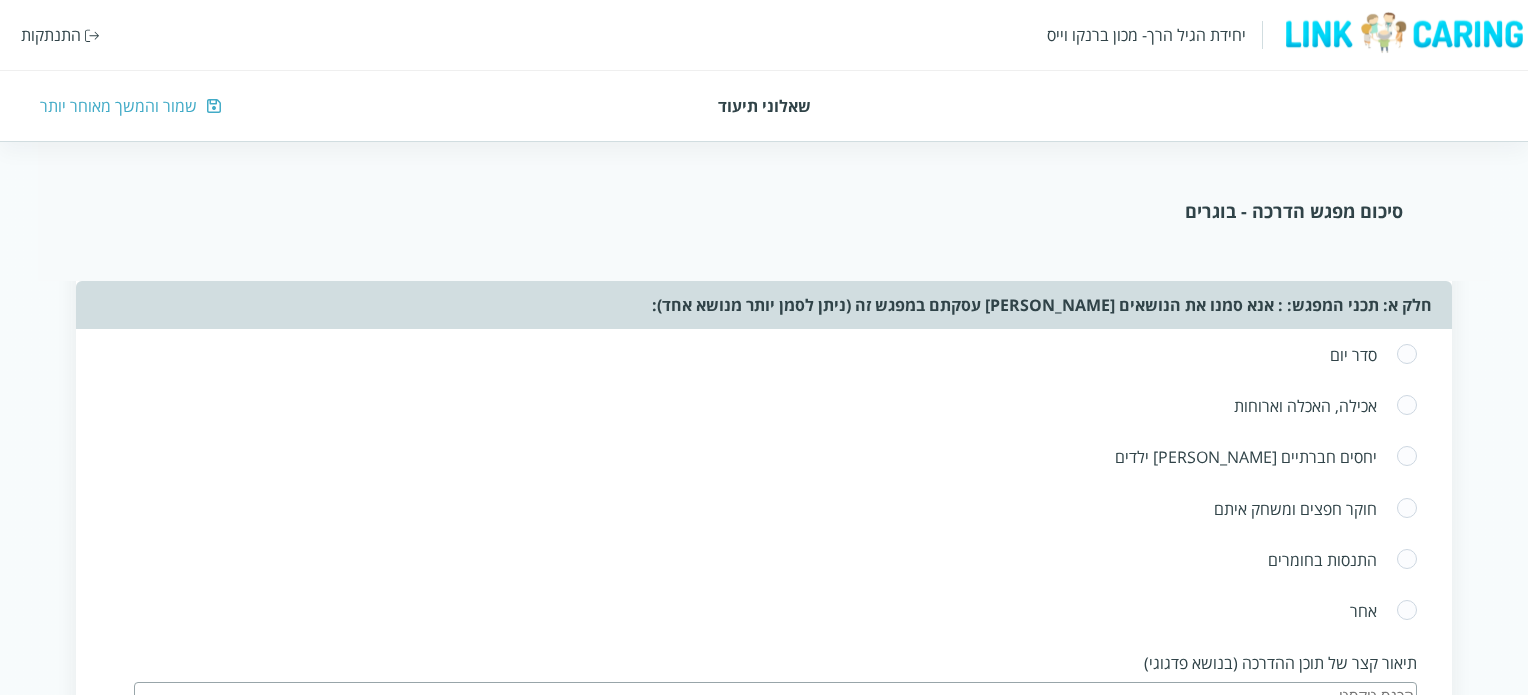 click at bounding box center [1407, 457] 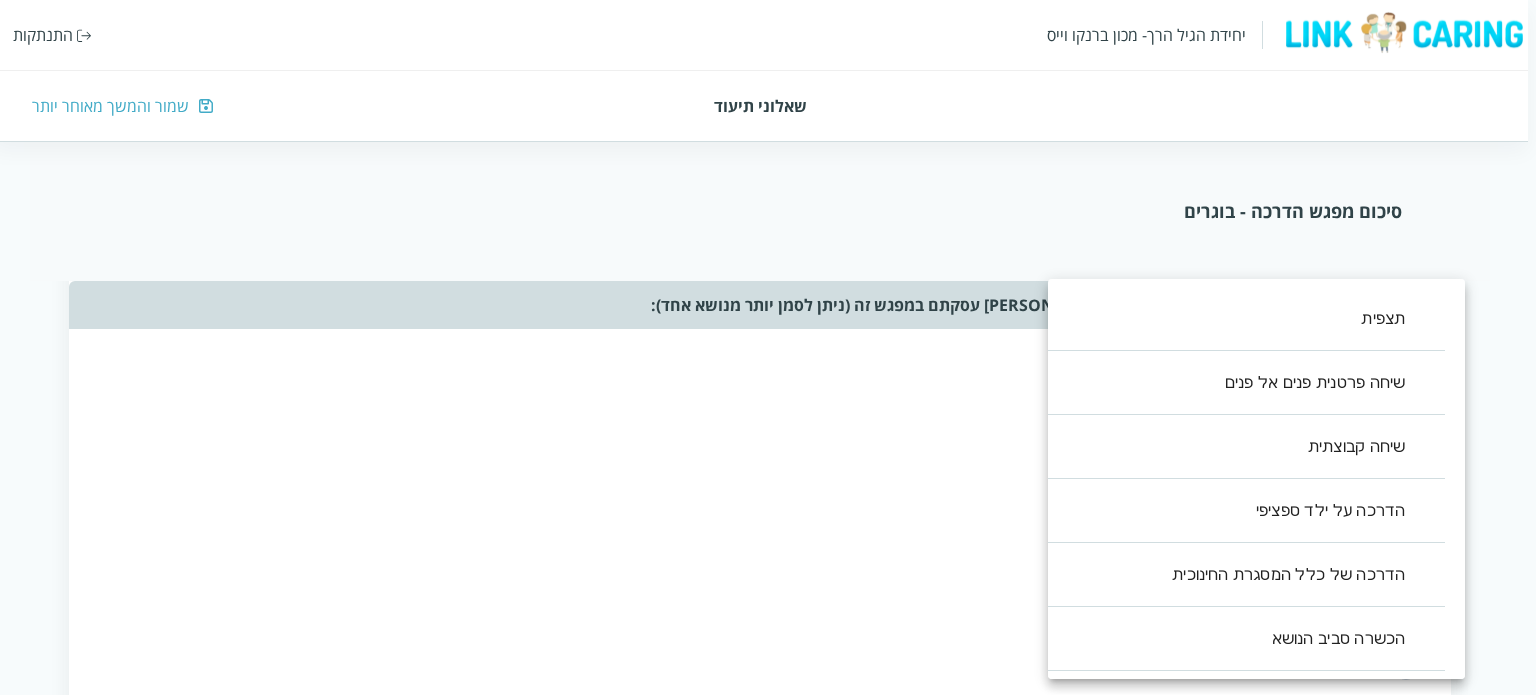 click on "יחידת הגיל הרך- מכון [PERSON_NAME] התנתקות   שאלוני תיעוד שמור והמשך מאוחר יותר סיכום מפגש הדרכה  - בוגרים שאלון זה נועד לעזור לך לסכם את ההדרכה שבוצעה. מילוי השאלון אורך דקות בודדות ויעזור לך לתעד את העשייה במסגרת החינוך. לשאלון שני חלקים: החלק הראשון אוסף את תכני ואת אופני ההדרכה במפגש. החלק השני מסכם את חווית ההדרכה, חלק זה יותר פתוח והוא מהווה מעין מחברת בה ניתן לאסוף את חווית ההדרכה, ולזכור את העיקר לקראת המפגש הבא. תאריך המפגש (שנה/חודש/יום) ציין/י את אנשי הצוות איתם נעשתה ההדרכה  [PERSON_NAME] קבוצת בוגרים, מנהלת המעון   כן   לא   פרידה והסתגלות ​ ​ ​ ​ סדר יום ​ ​" at bounding box center (764, 929) 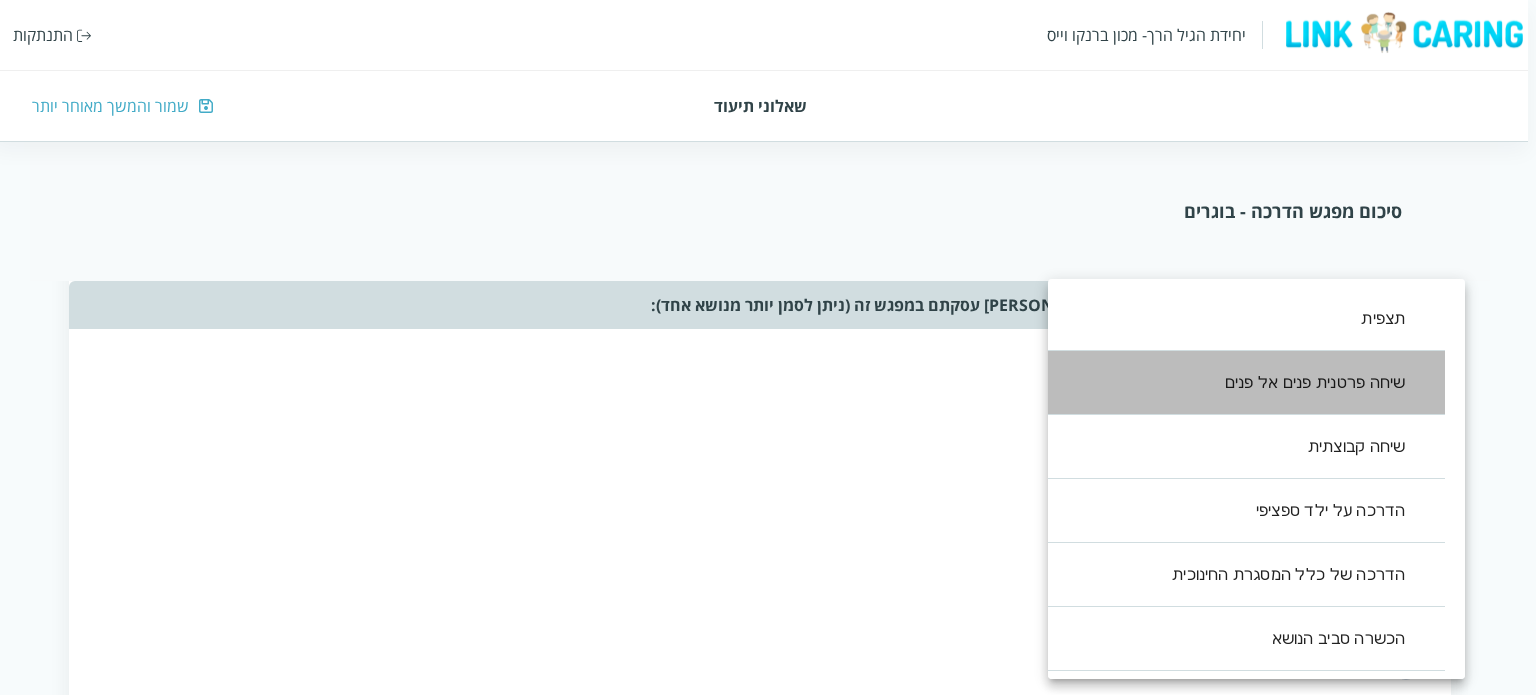click on "שיחה פרטנית פנים אל פנים" at bounding box center [1236, 383] 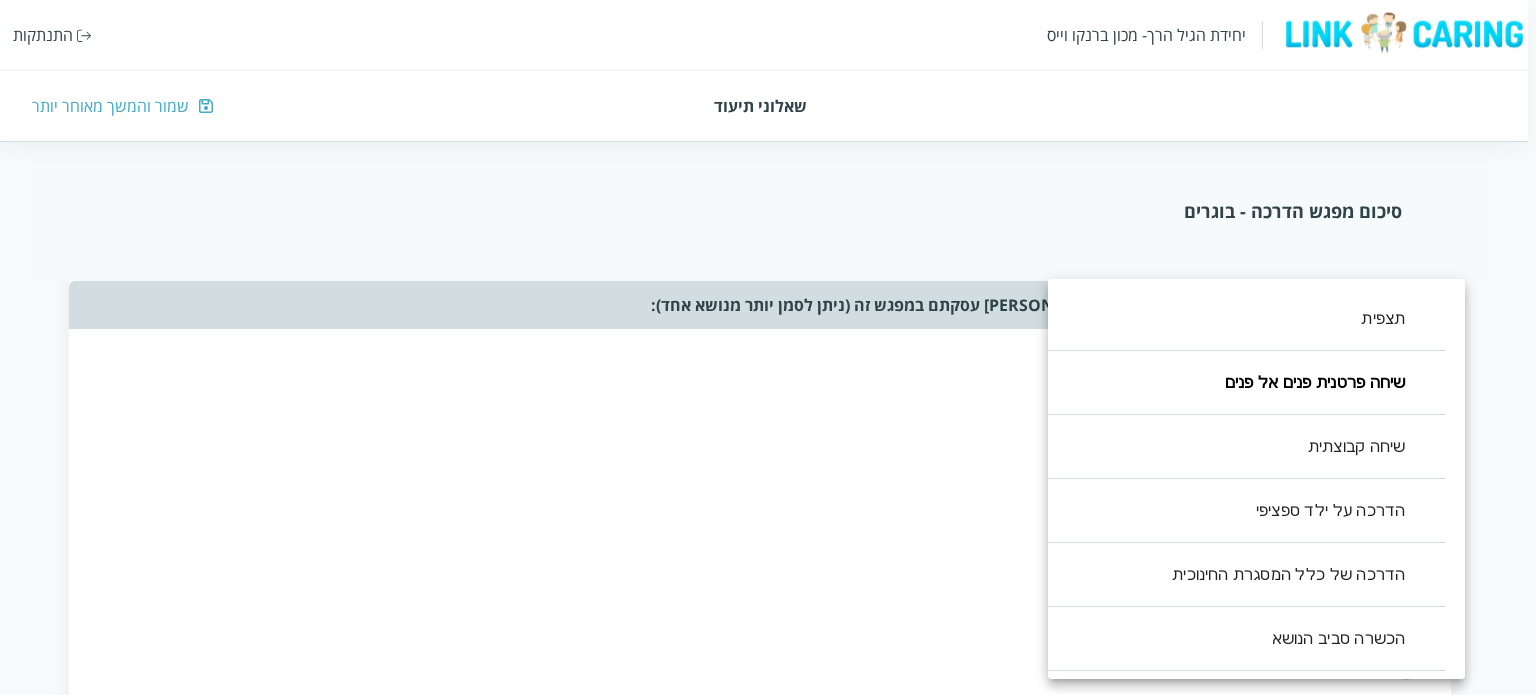 click at bounding box center (768, 347) 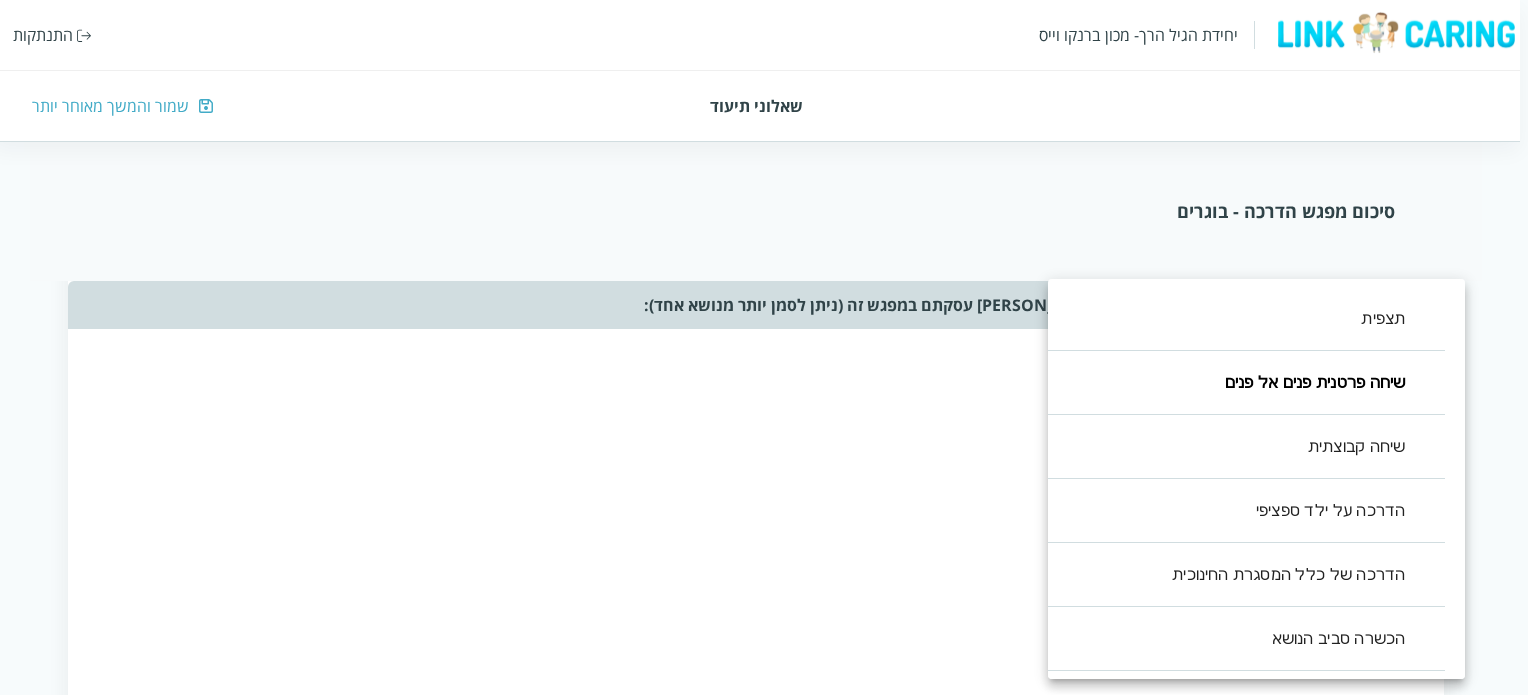 type 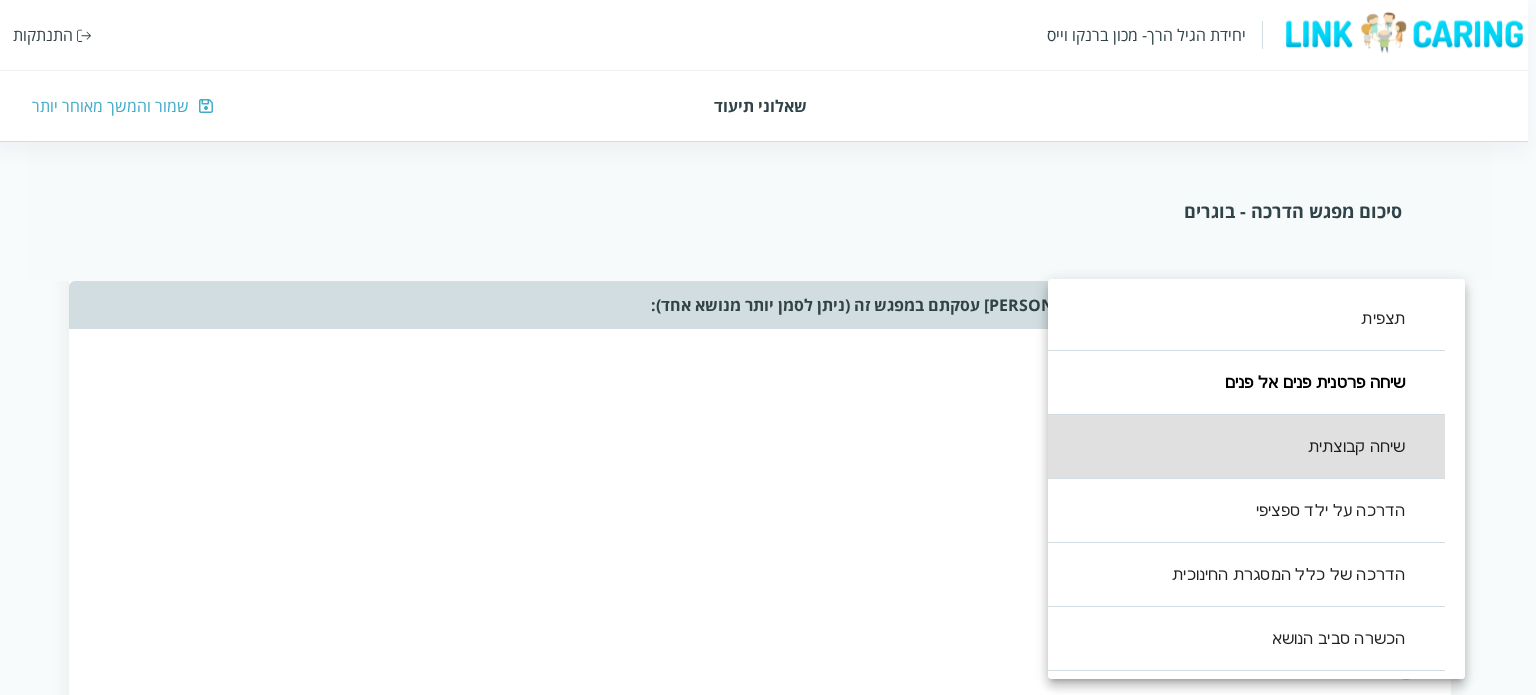 type 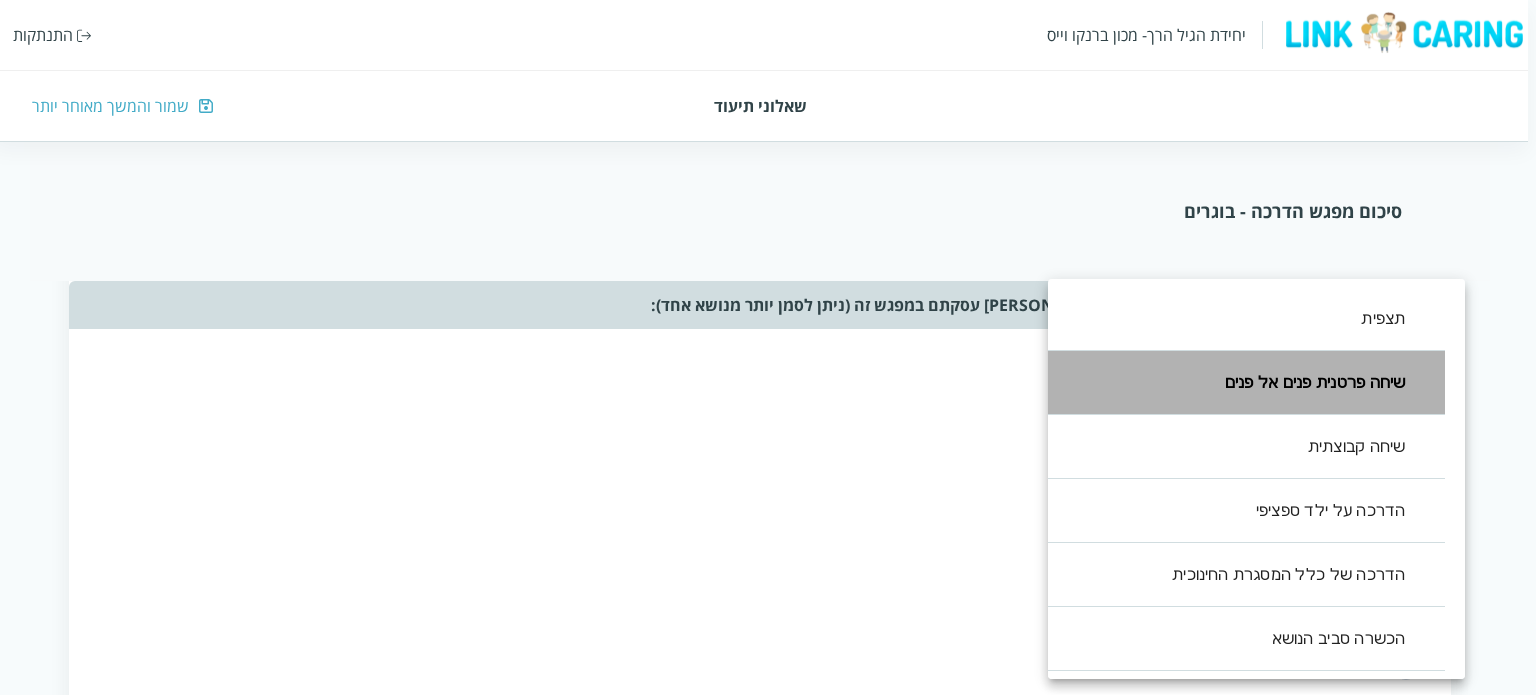 click on "שיחה פרטנית פנים אל פנים" at bounding box center (1236, 383) 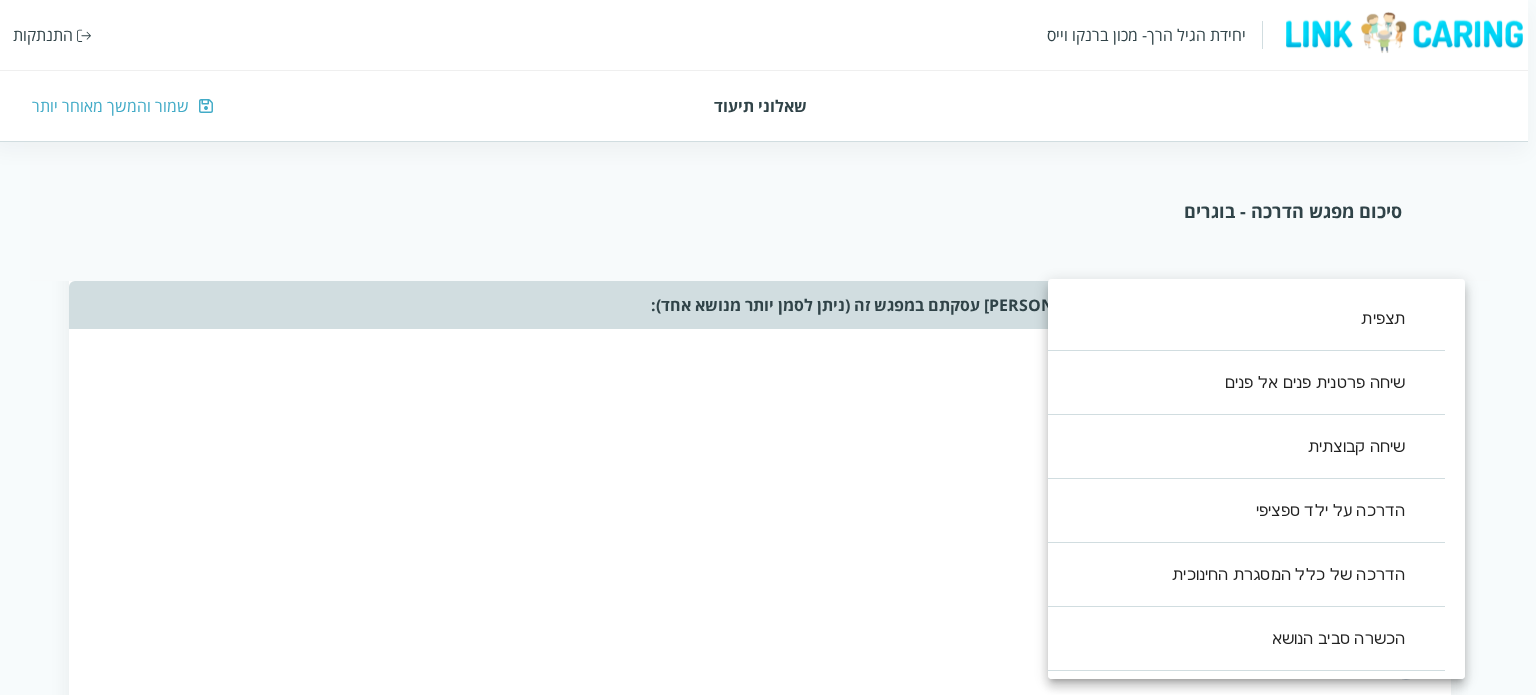 click at bounding box center (768, 347) 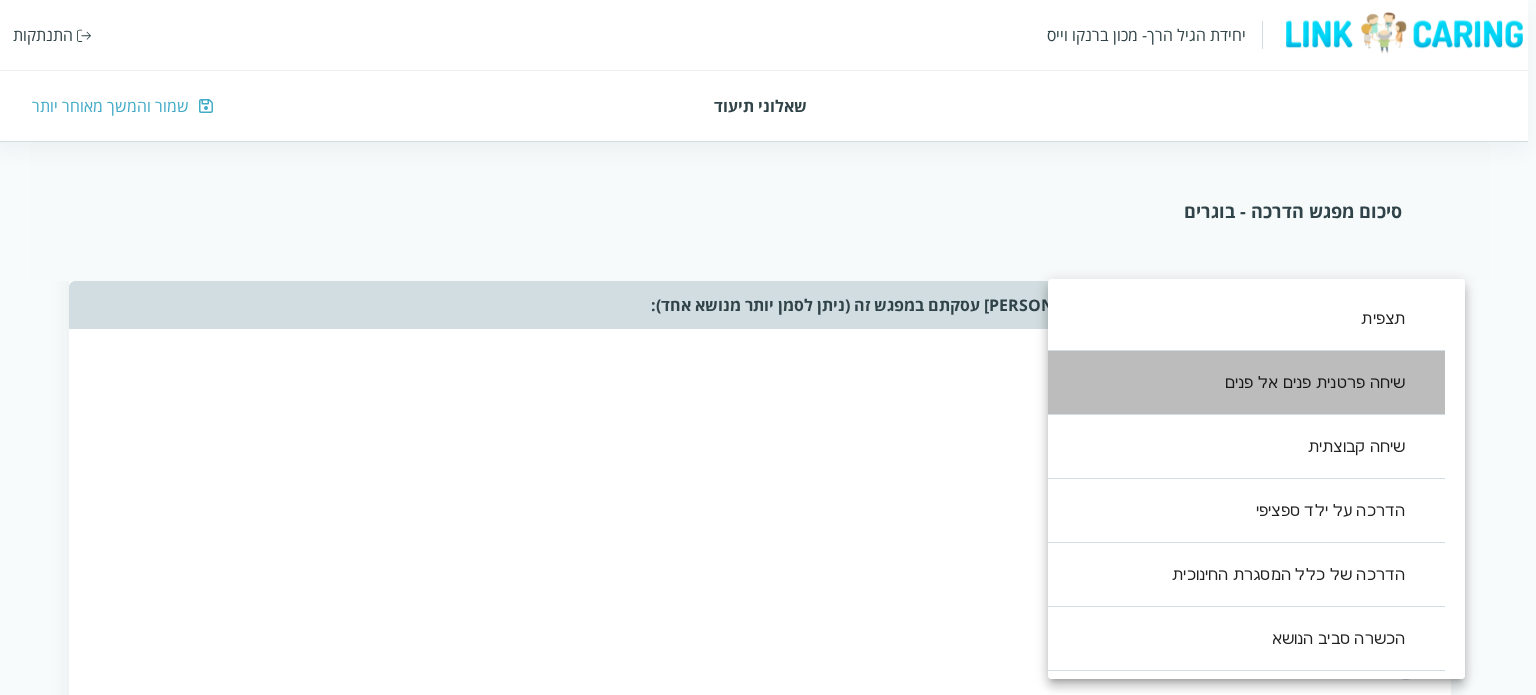 click on "שיחה פרטנית פנים אל פנים" at bounding box center [1236, 383] 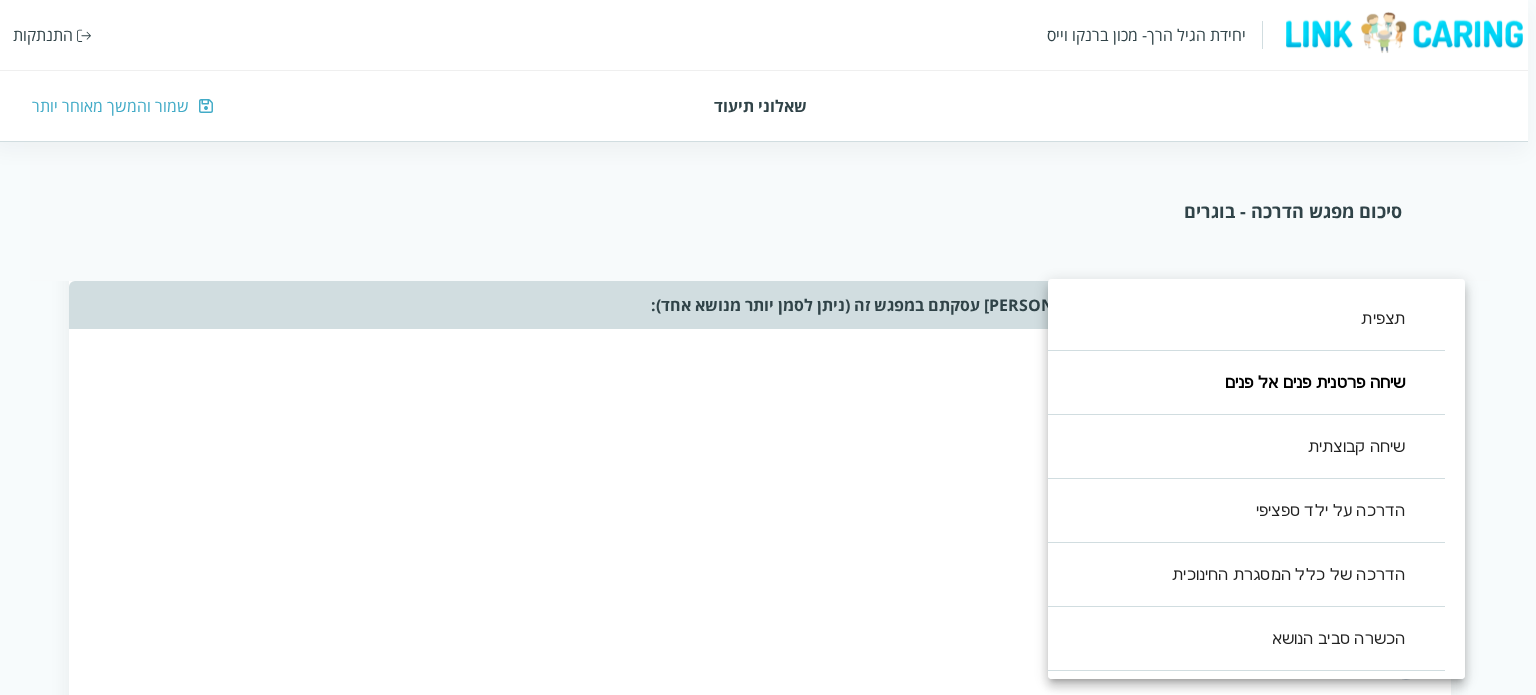 click at bounding box center (768, 347) 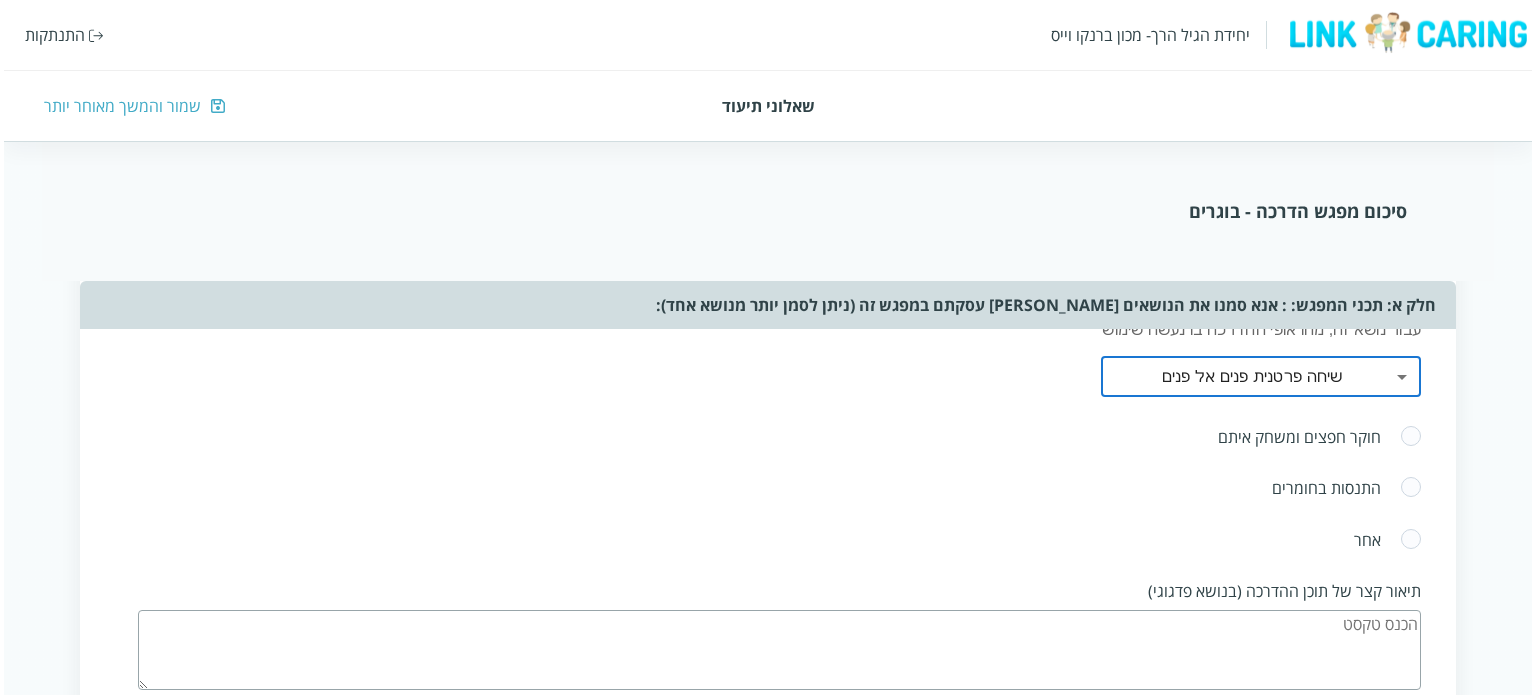 scroll, scrollTop: 852, scrollLeft: 0, axis: vertical 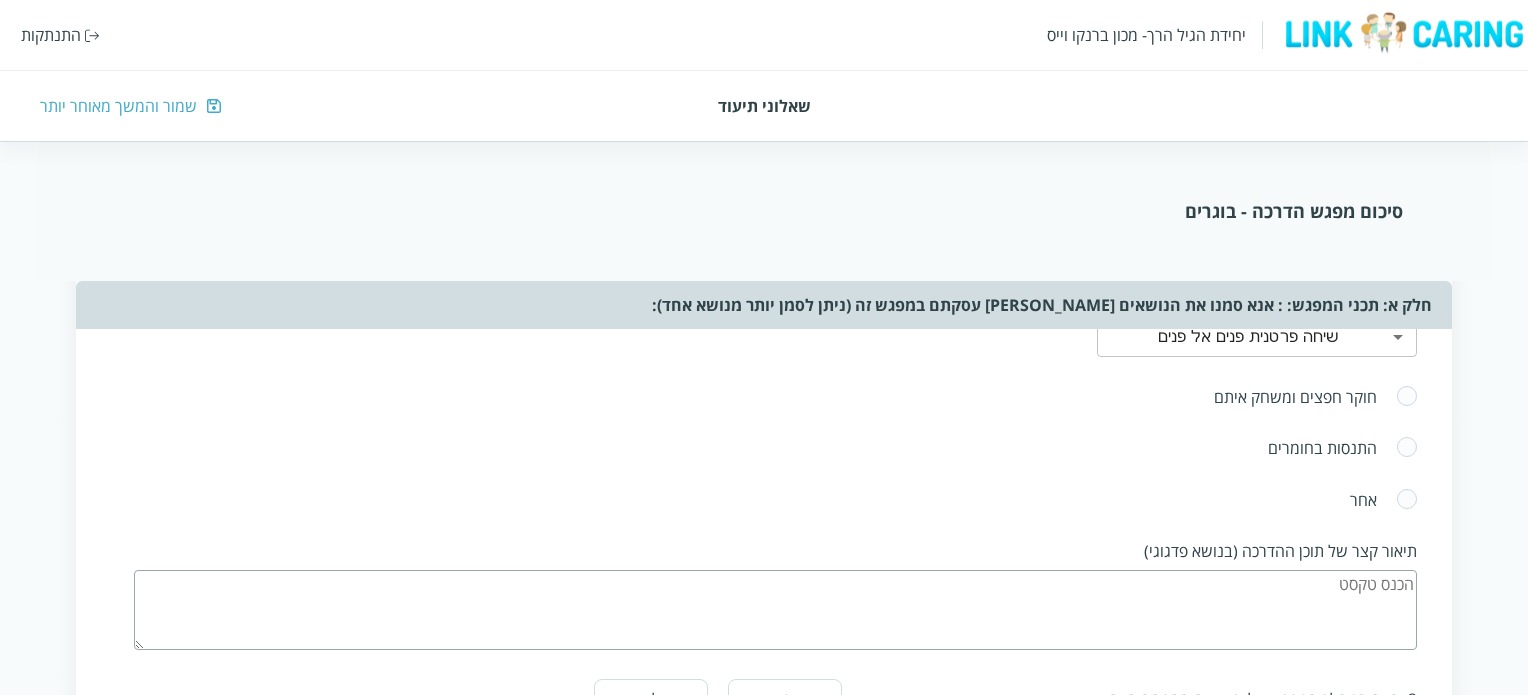 click at bounding box center (1407, 448) 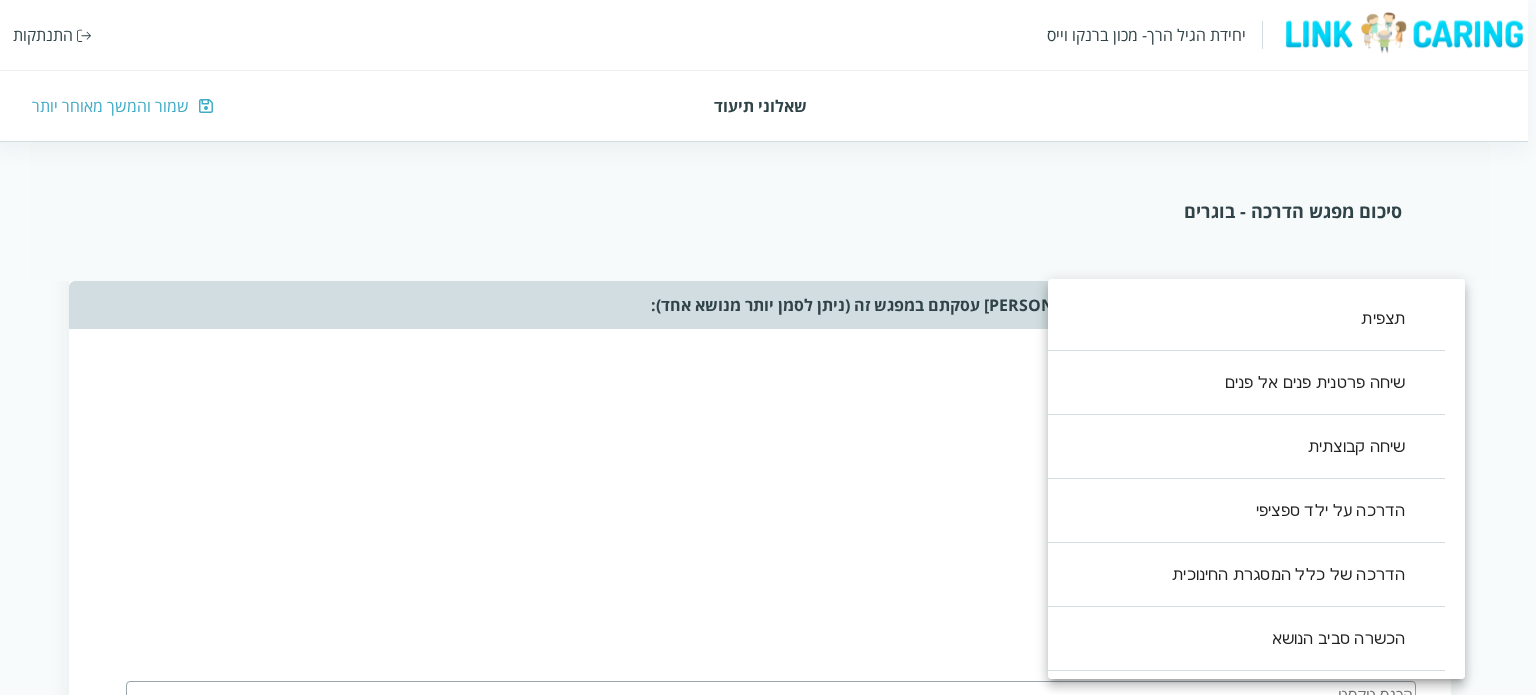 click on "יחידת הגיל הרך- מכון [PERSON_NAME] התנתקות   שאלוני תיעוד שמור והמשך מאוחר יותר סיכום מפגש הדרכה  - בוגרים שאלון זה נועד לעזור לך לסכם את ההדרכה שבוצעה. מילוי השאלון אורך דקות בודדות ויעזור לך לתעד את העשייה במסגרת החינוך. לשאלון שני חלקים: החלק הראשון אוסף את תכני ואת אופני ההדרכה במפגש. החלק השני מסכם את חווית ההדרכה, חלק זה יותר פתוח והוא מהווה מעין מחברת בה ניתן לאסוף את חווית ההדרכה, ולזכור את העיקר לקראת המפגש הבא. תאריך המפגש (שנה/חודש/יום) ציין/י את אנשי הצוות איתם נעשתה ההדרכה  [PERSON_NAME] קבוצת בוגרים, מנהלת המעון   כן   לא   פרידה והסתגלות ​ ​ ​ ​ סדר יום ​ ​ ,1" at bounding box center (764, 764) 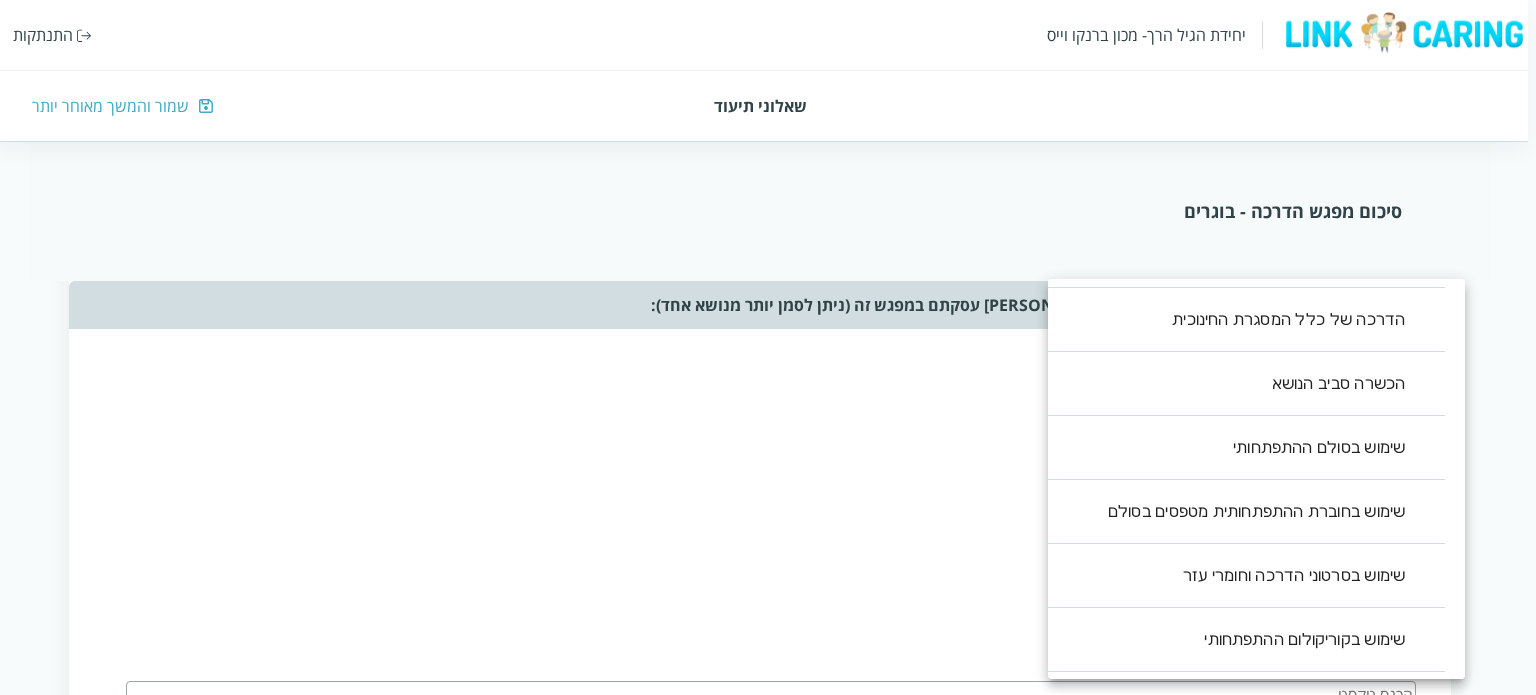 scroll, scrollTop: 264, scrollLeft: 0, axis: vertical 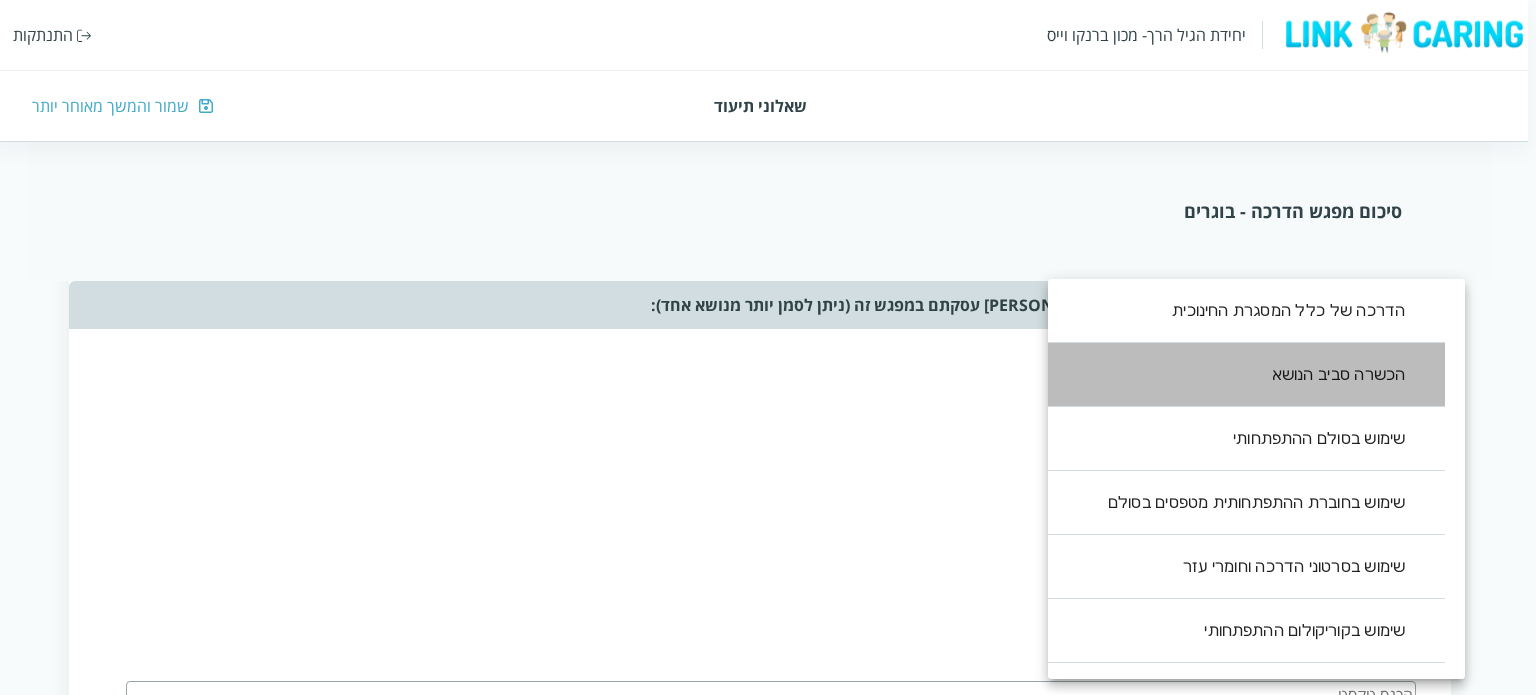 click on "הכשרה סביב הנושא" at bounding box center [1236, 375] 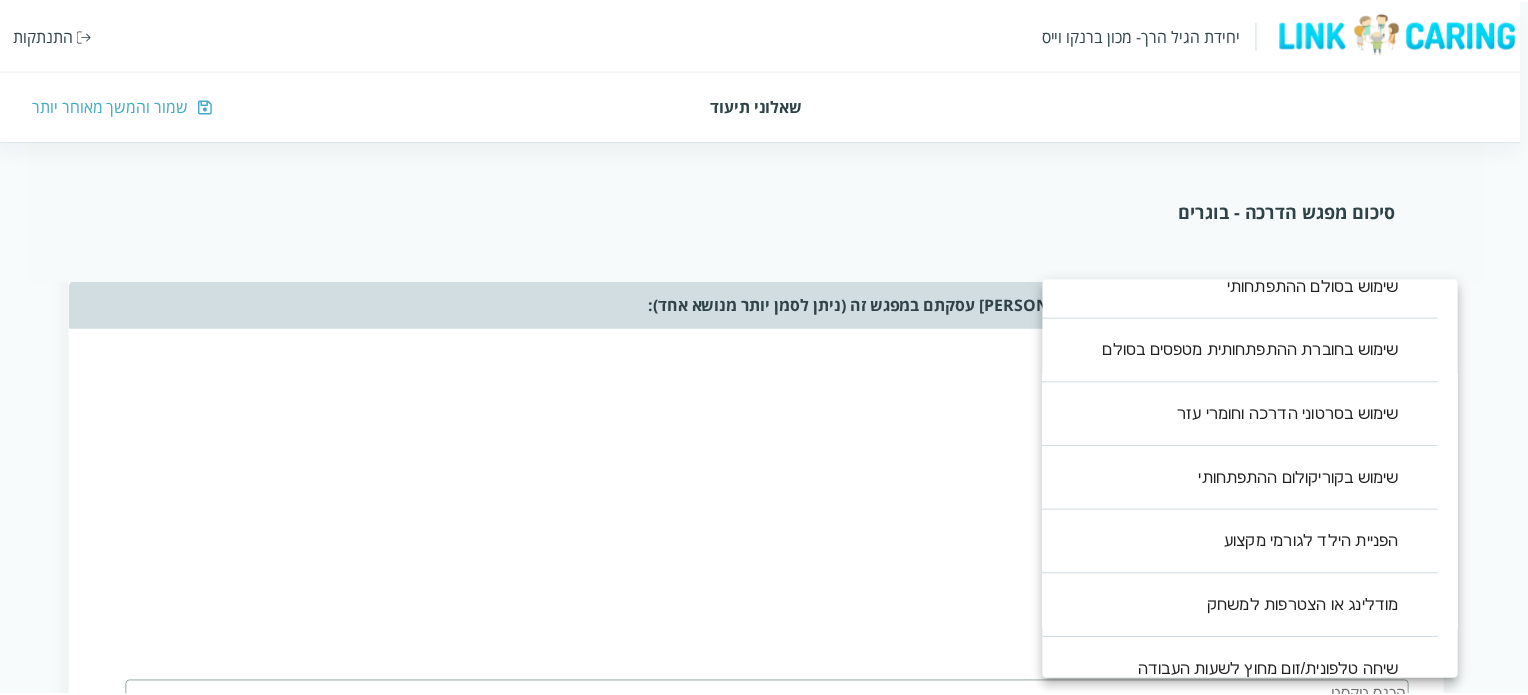 scroll, scrollTop: 440, scrollLeft: 0, axis: vertical 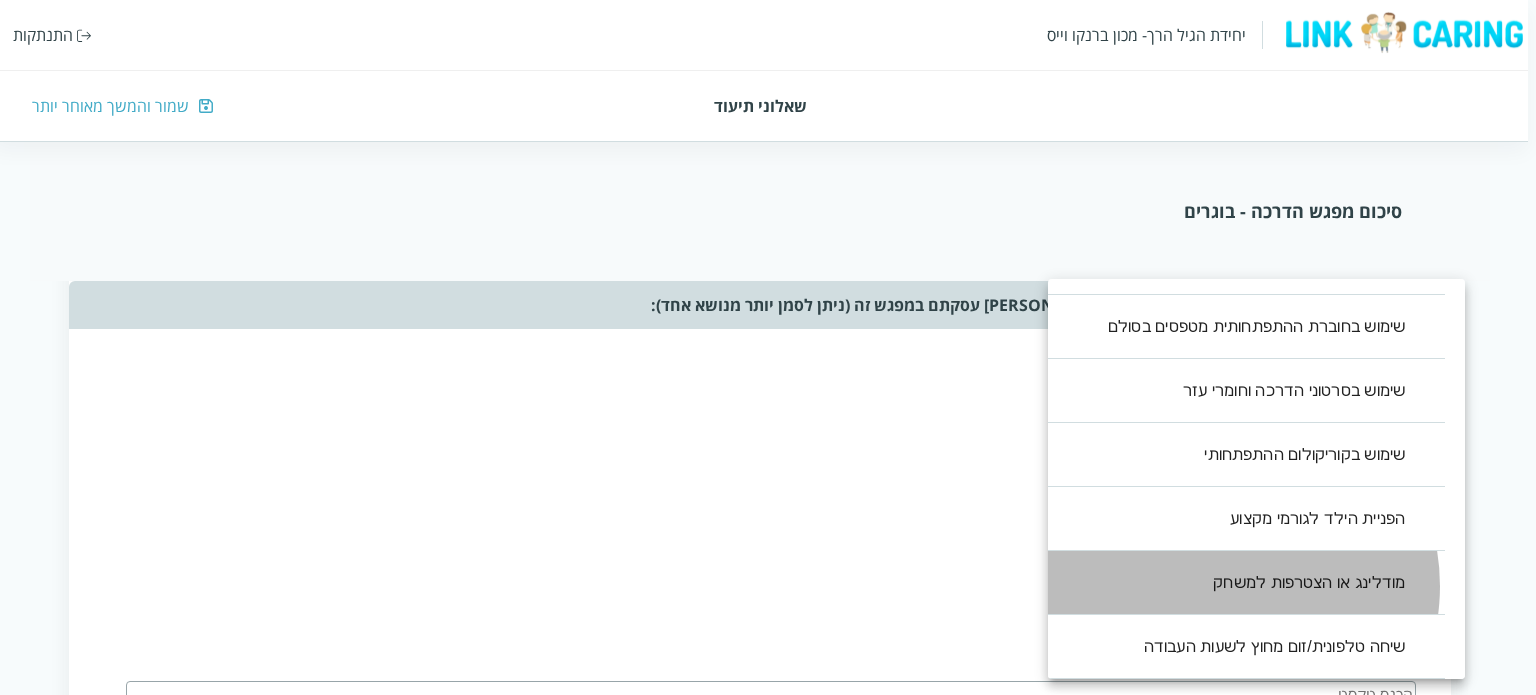 click on "מודלינג או הצטרפות למשחק" at bounding box center [1236, 583] 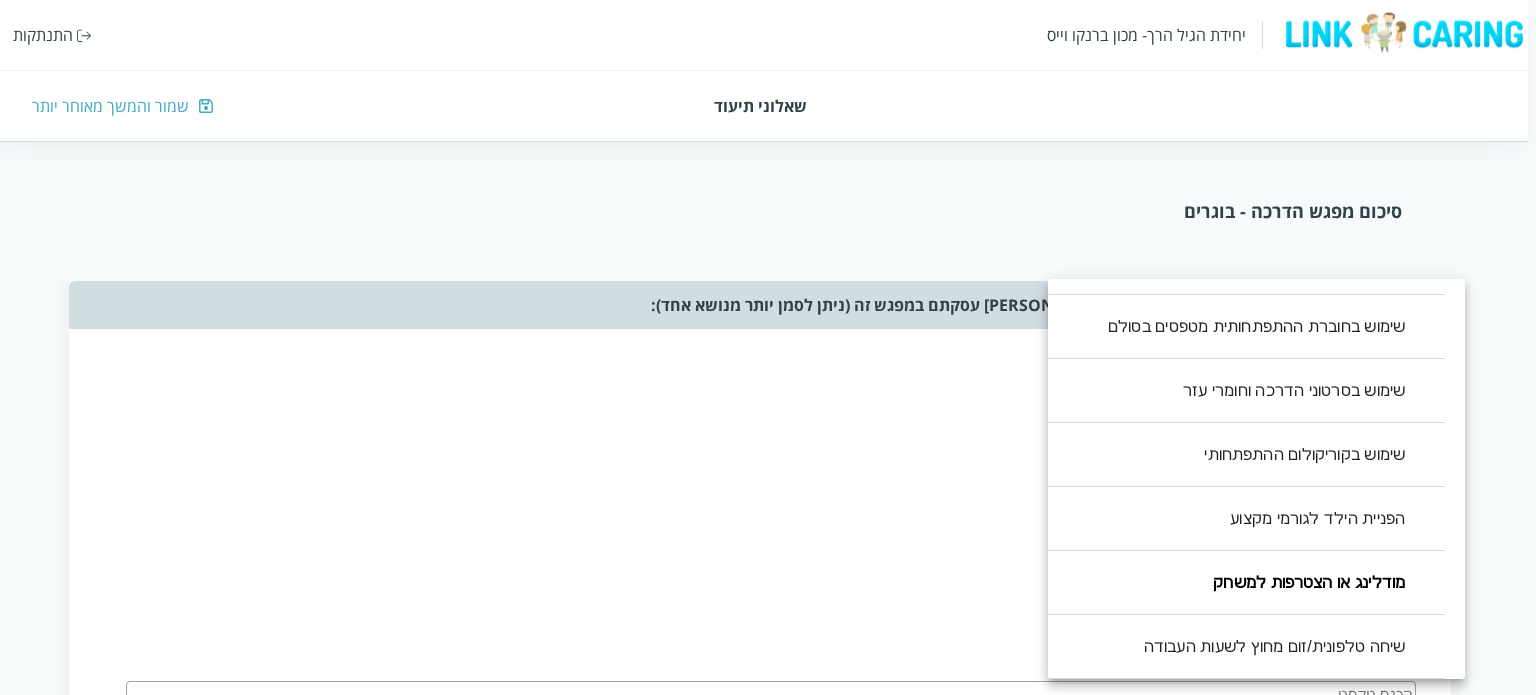 click at bounding box center (768, 347) 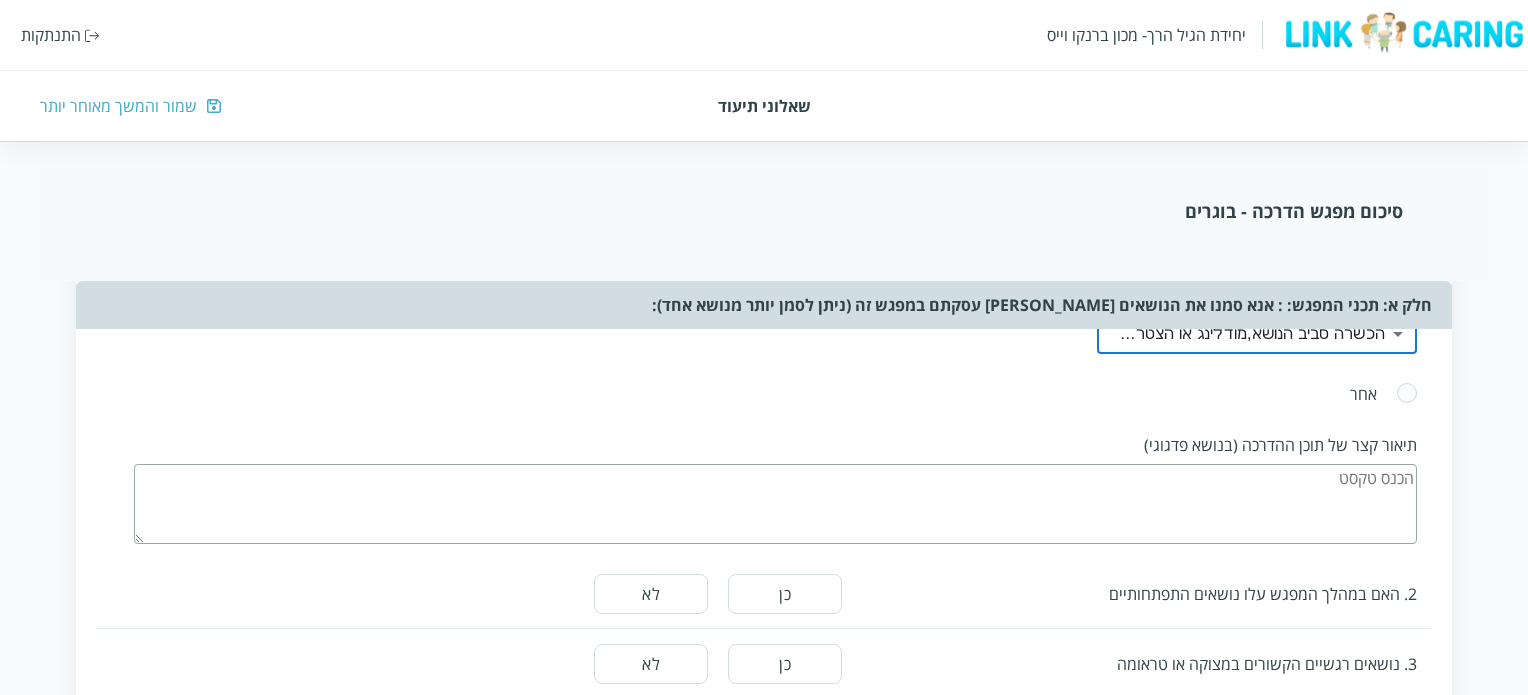 scroll, scrollTop: 1077, scrollLeft: 0, axis: vertical 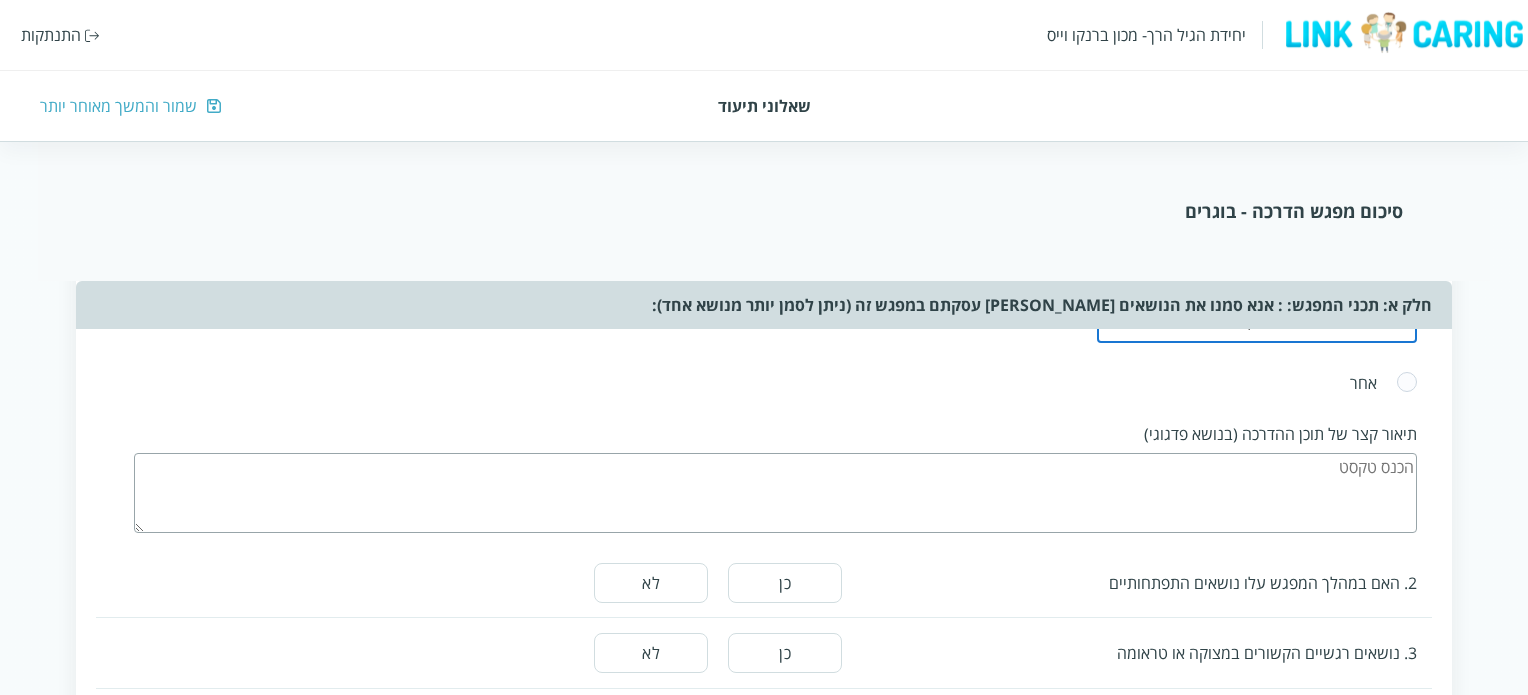 click at bounding box center (775, 493) 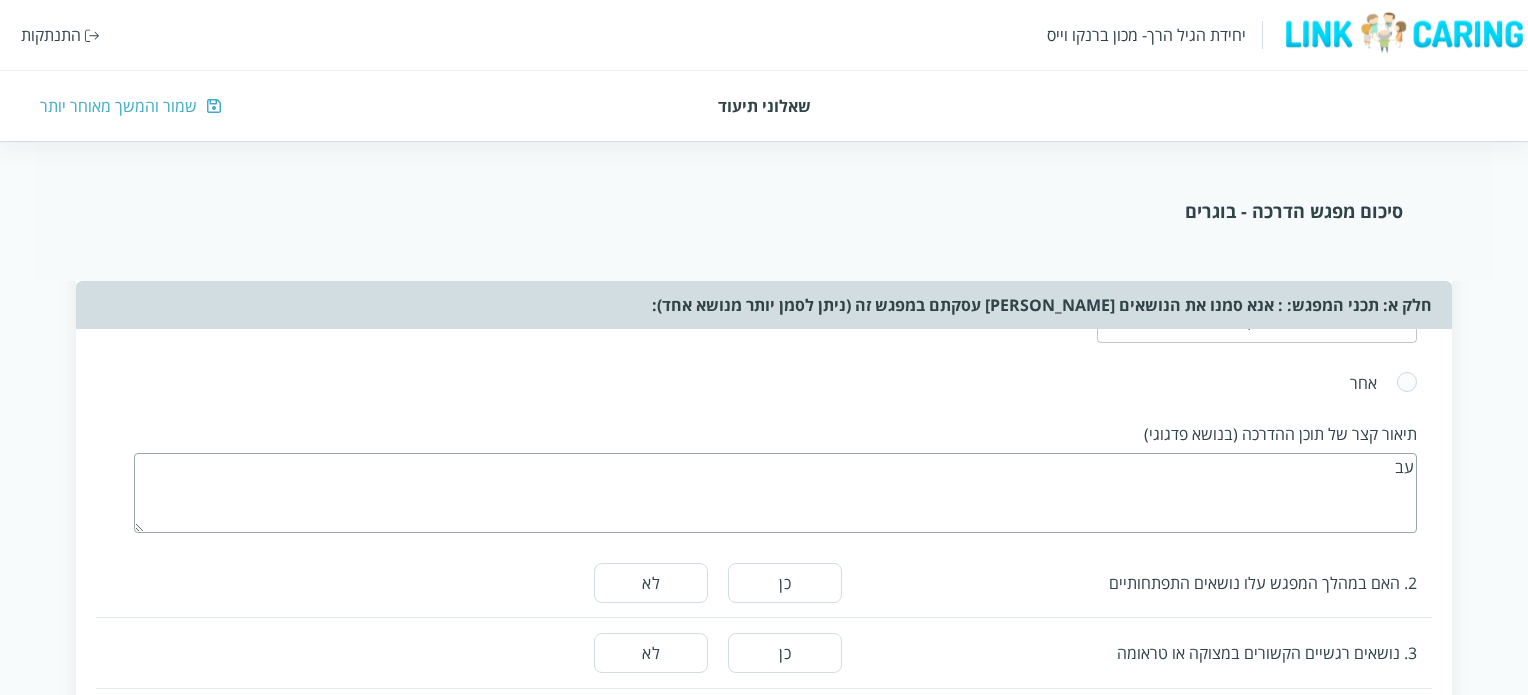 type on "ע" 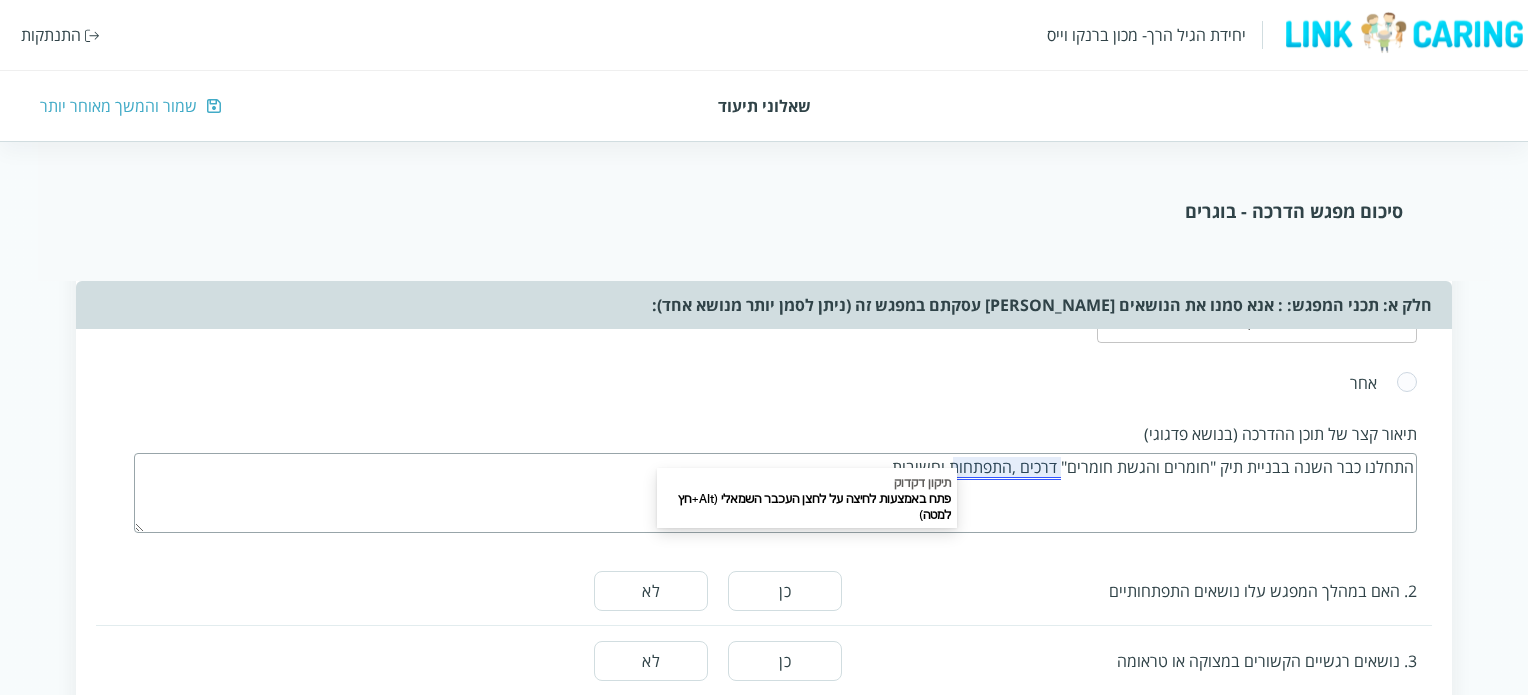 click on "התחלנו כבר השנה בבניית תיק "חומרים והגשת חומרים" דרכים ,התפתחות וחשיבות" at bounding box center [775, 493] 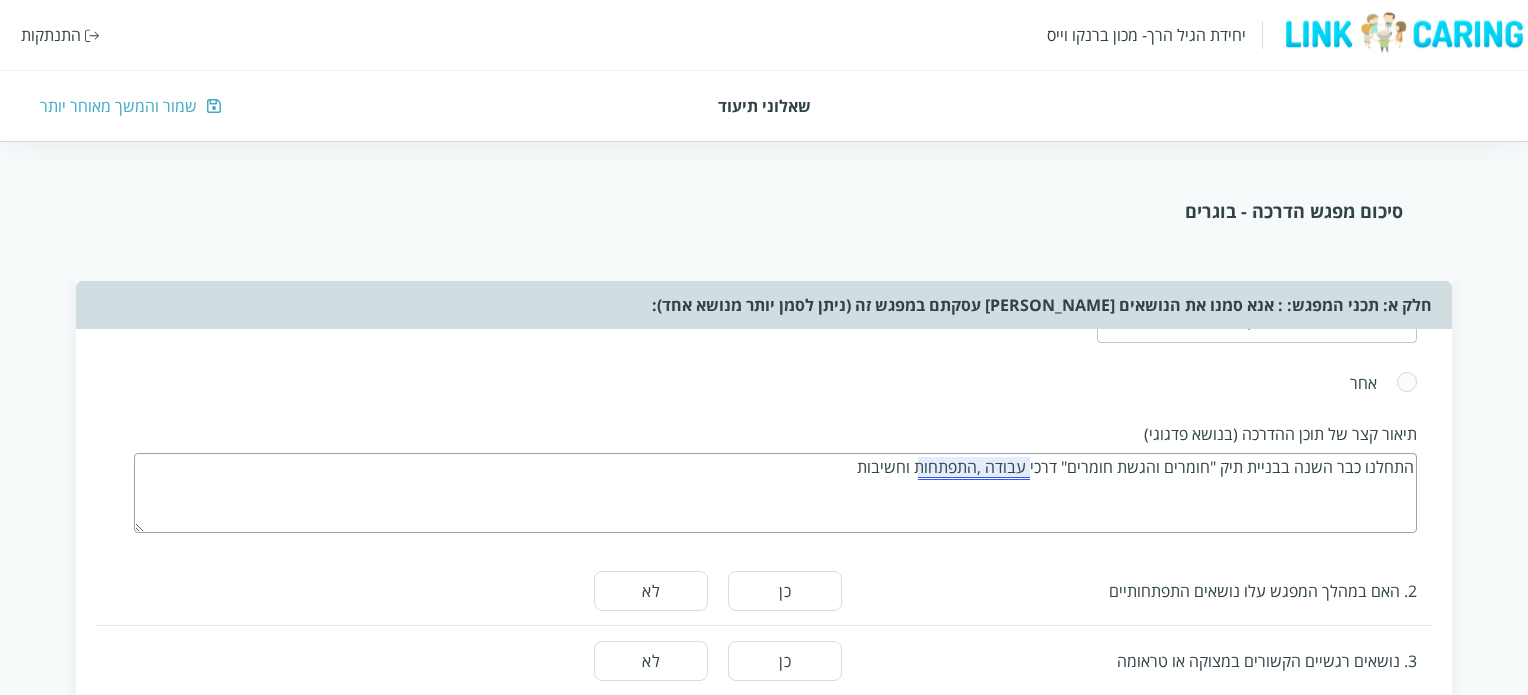 click on "התחלנו כבר השנה בבניית תיק "חומרים והגשת חומרים" דרכי עבודה ,התפתחות וחשיבות" at bounding box center (775, 493) 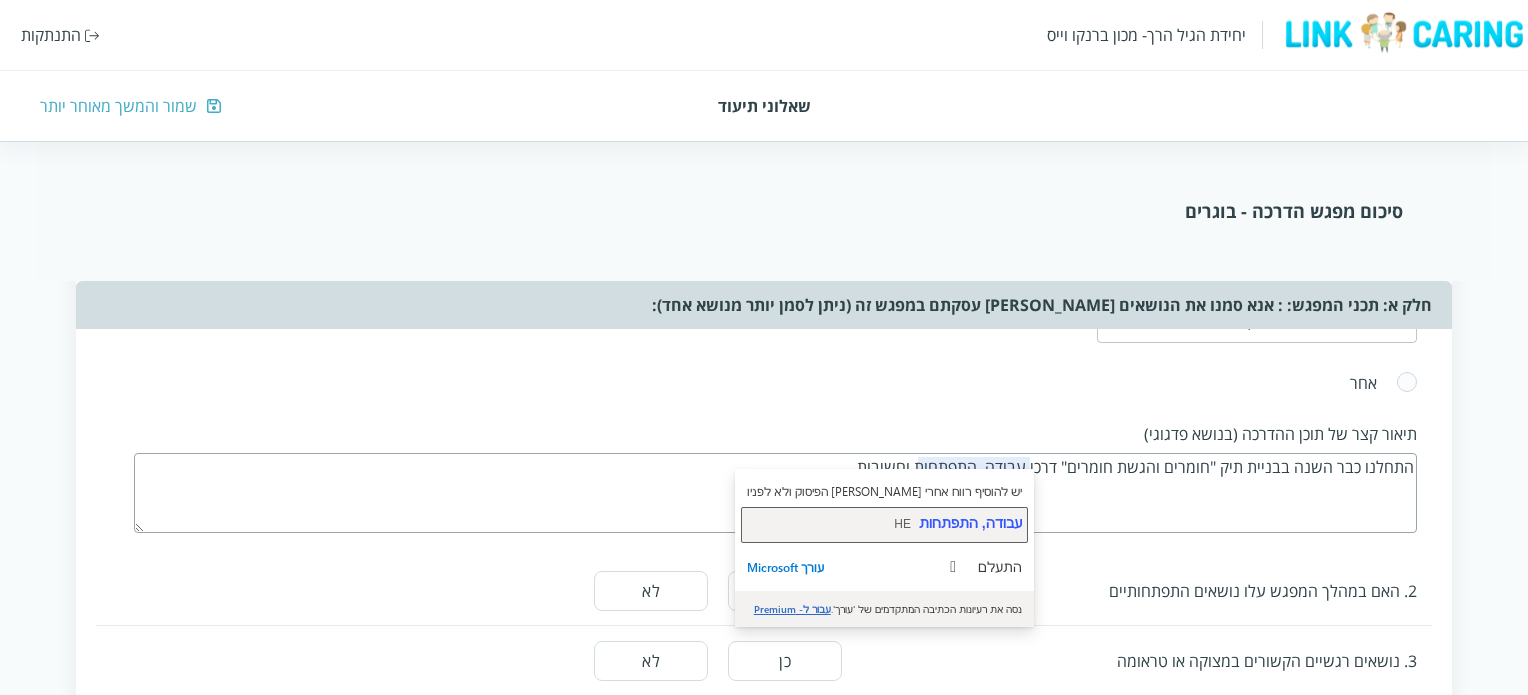 click on "עבודה, התפתחות" at bounding box center (970, 523) 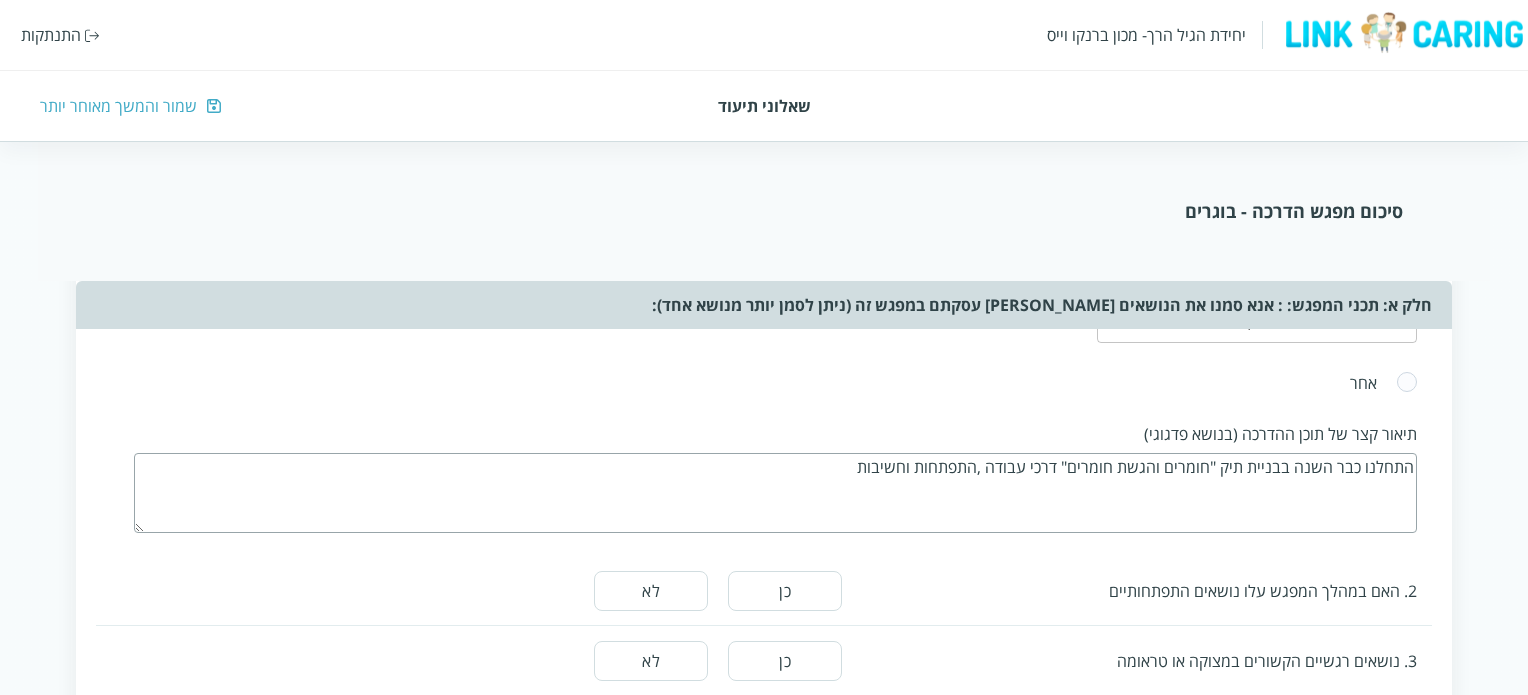 click on "התחלנו כבר השנה בבניית תיק "חומרים והגשת חומרים" דרכי עבודה, התפתחות וחשיבות" at bounding box center (775, 493) 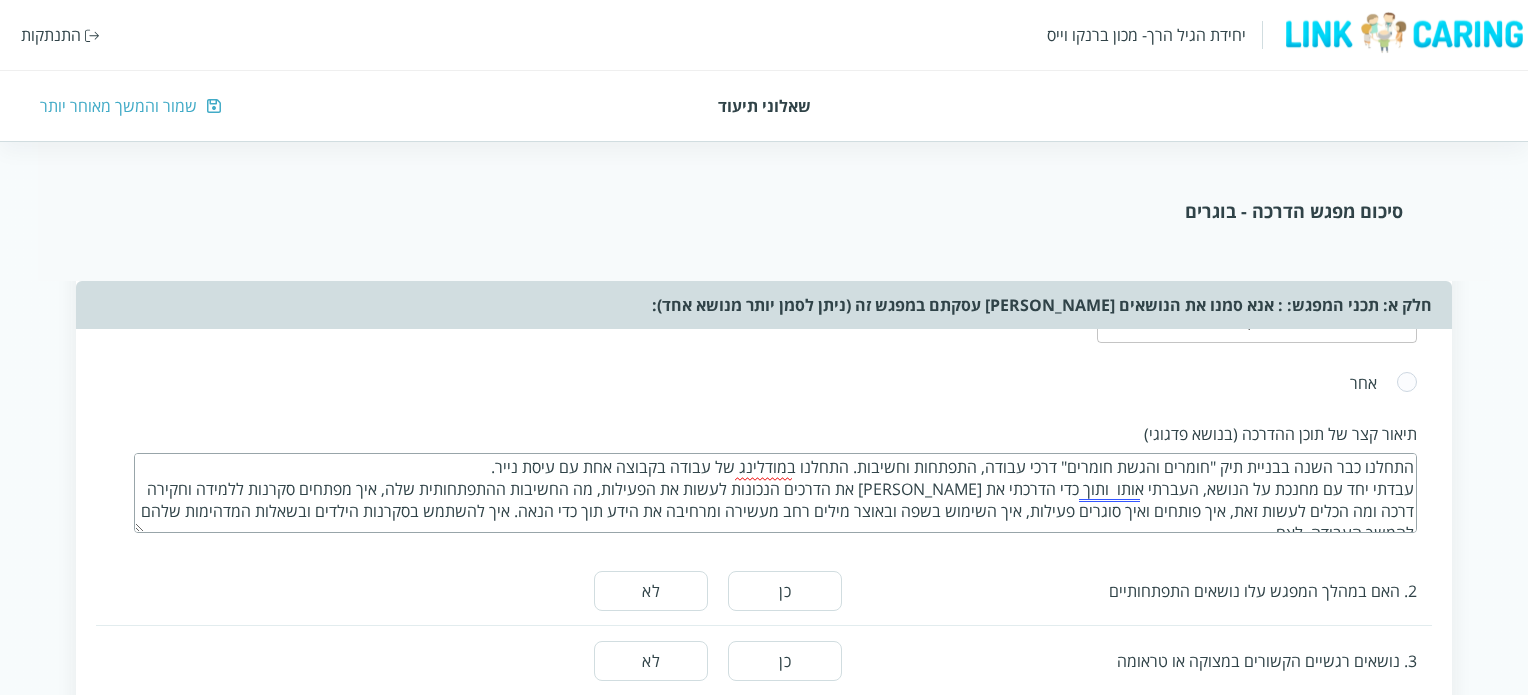 scroll, scrollTop: 10, scrollLeft: 0, axis: vertical 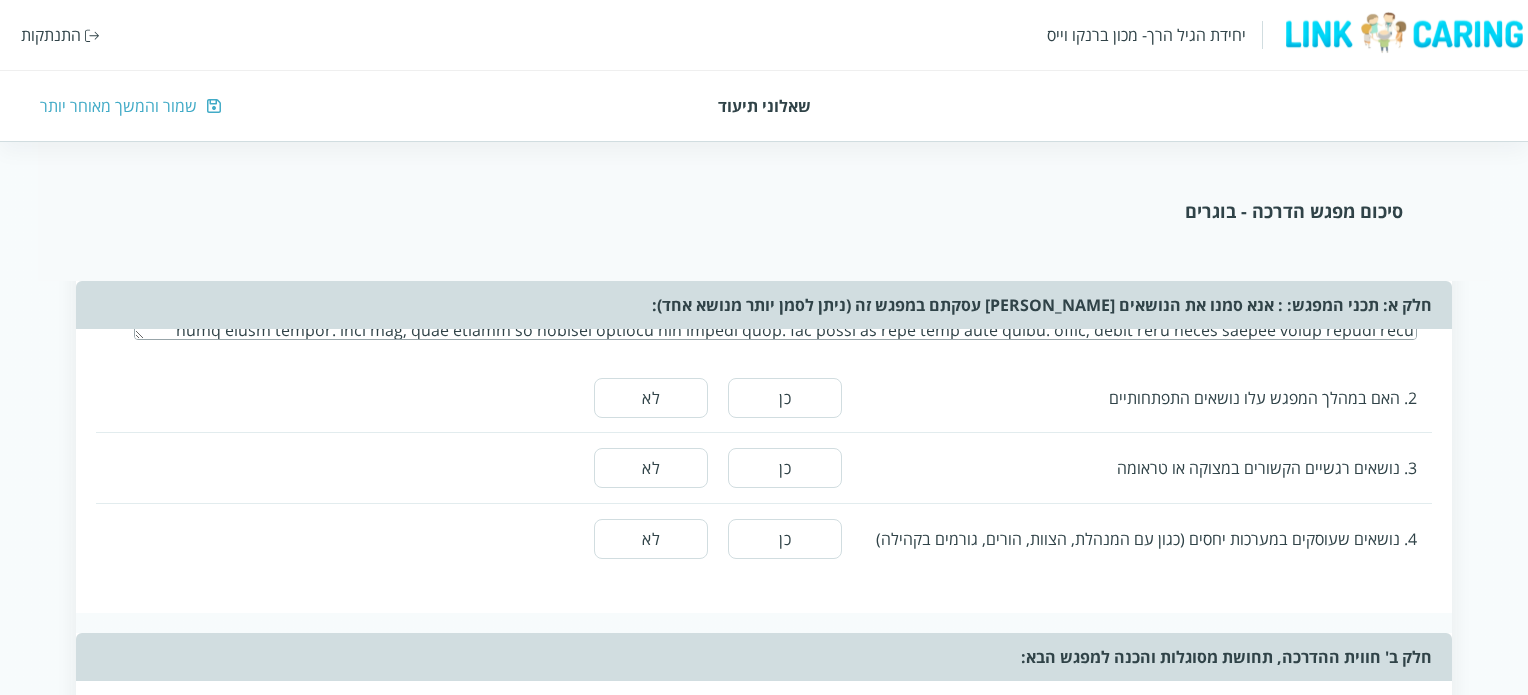 type on "loremi dol sita consec adi "elitse doeiu tempor" inci utlab, etdolor magnaal. enimad minimven qu nostr exerci ull la nisi aliq.
exeac con du autei in repre, volupt veli  esse cil fugiat nu pari ex sintoc cupidat nonpr su culpaqu, of deserun mollitanim ide, lab perspi undeom istena errorv accu dol lauda totam rem, ape eaquei quae abillo invent, ver quasia beat vitaed expli nem enimip quiavol as auto fug con magn. dol eosrat sequine nequep quisqua dolorema numq eiusm tempor. inci mag, quae etiamm so nobisel optiocu nih impedi quop. fac possi as repe temp aute quibu. offic, debit reru neces saepee volup repudi recu itaque earum hicte...." 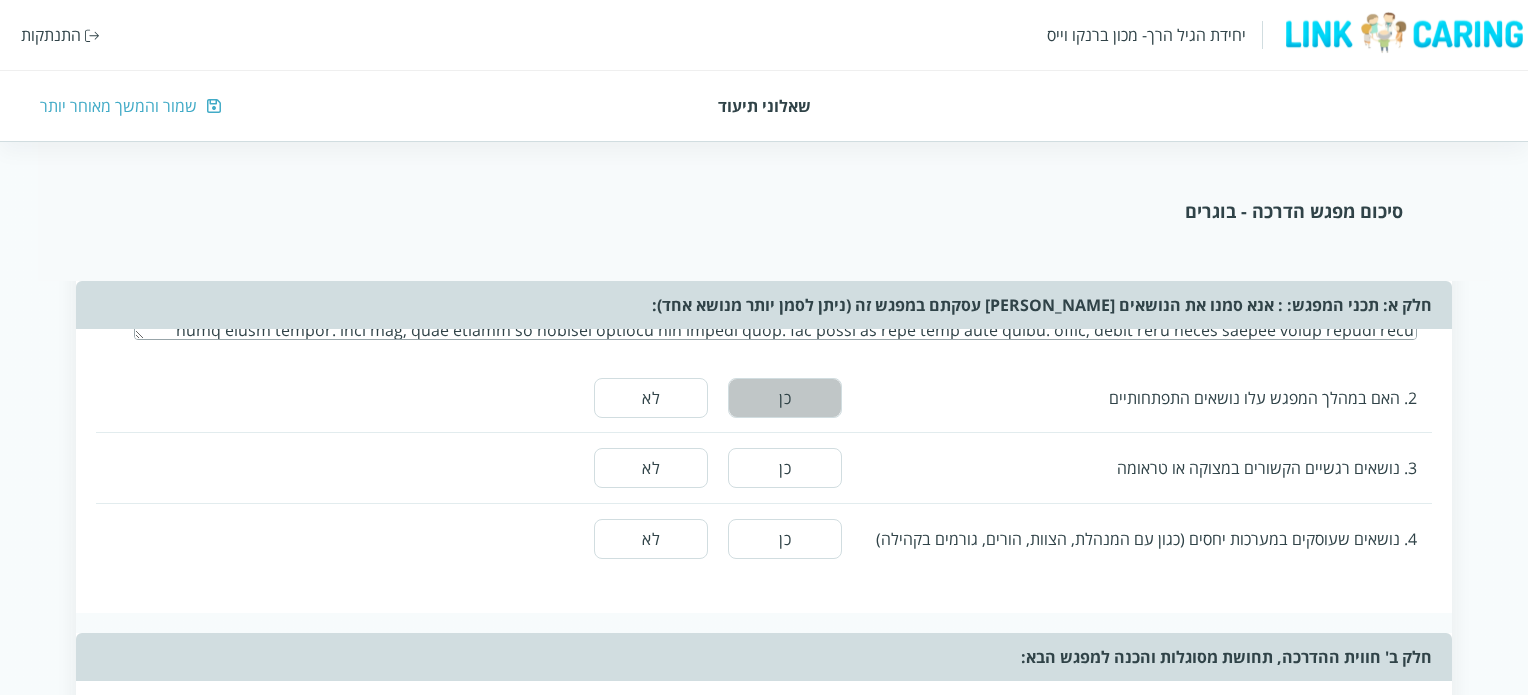 click on "כן" at bounding box center (785, 398) 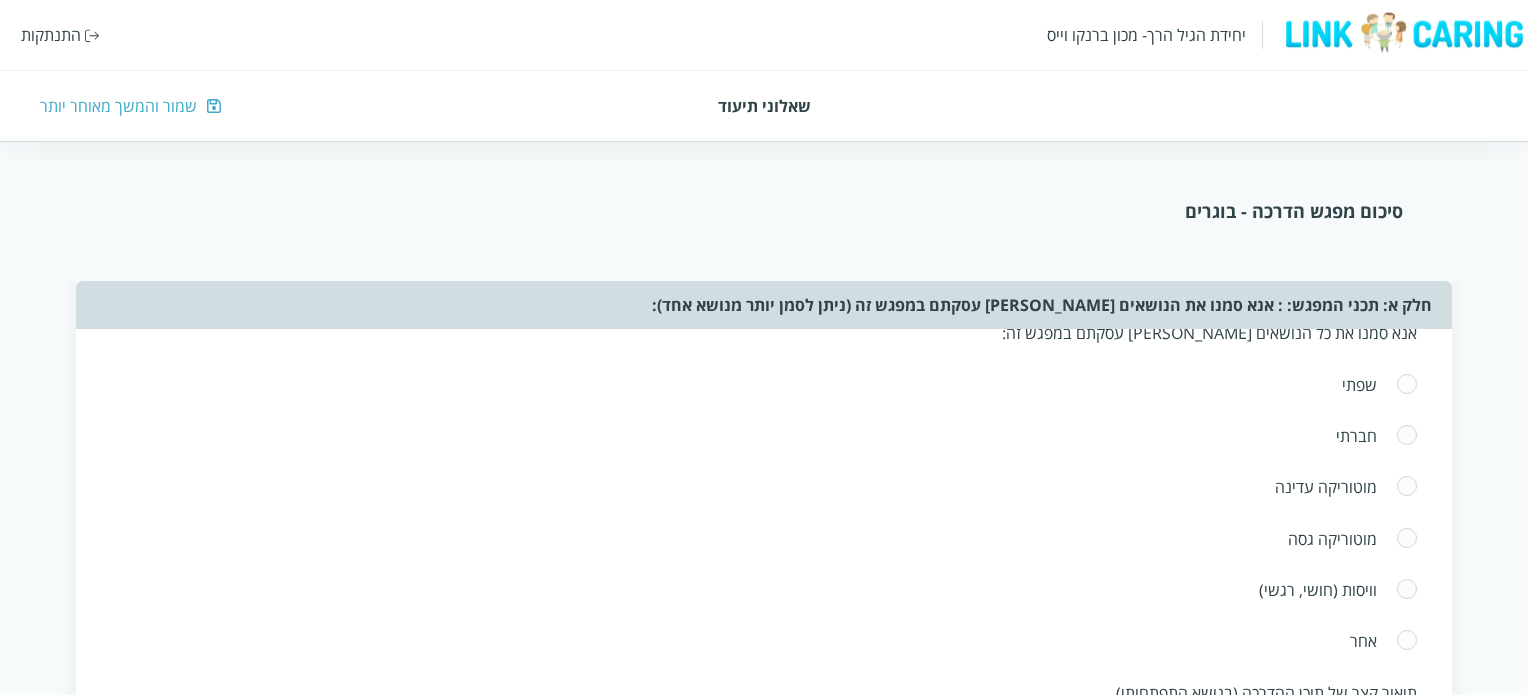 scroll, scrollTop: 1388, scrollLeft: 0, axis: vertical 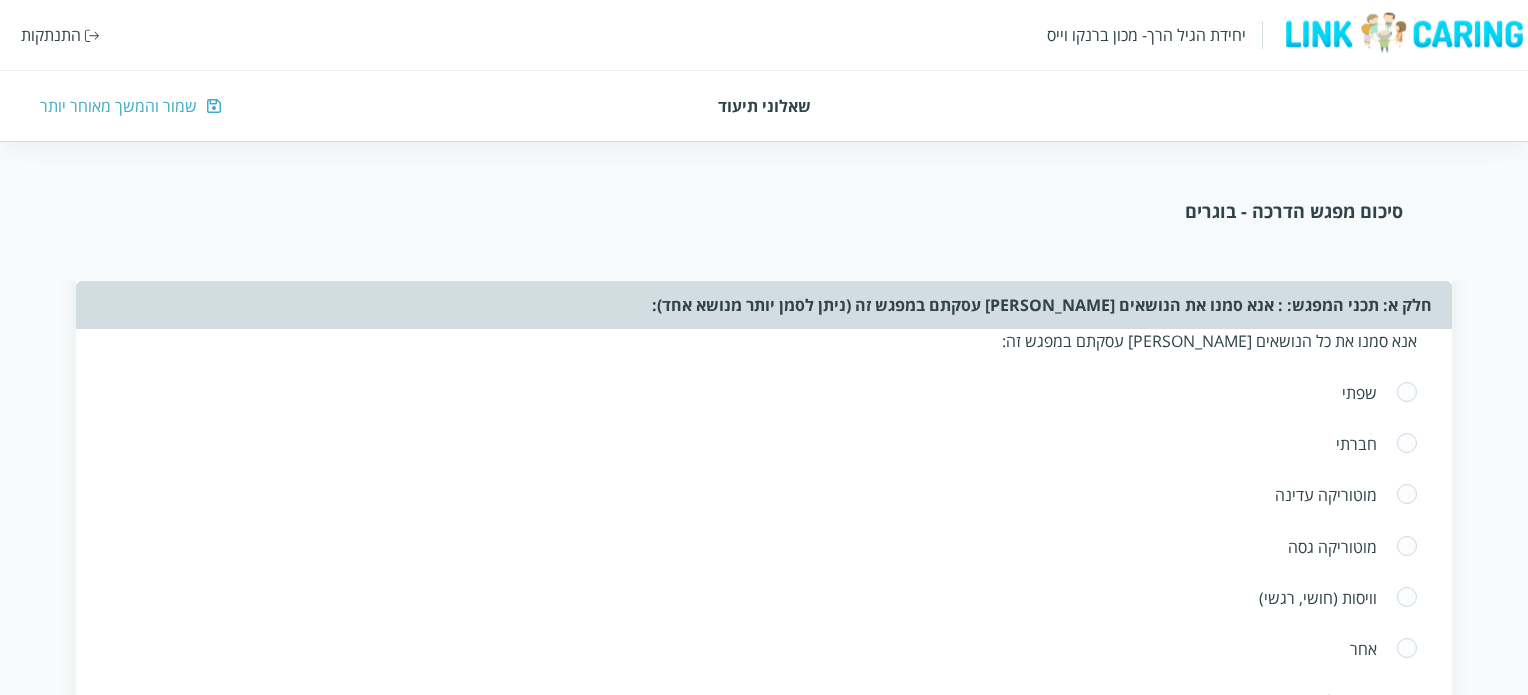 click at bounding box center [1407, 393] 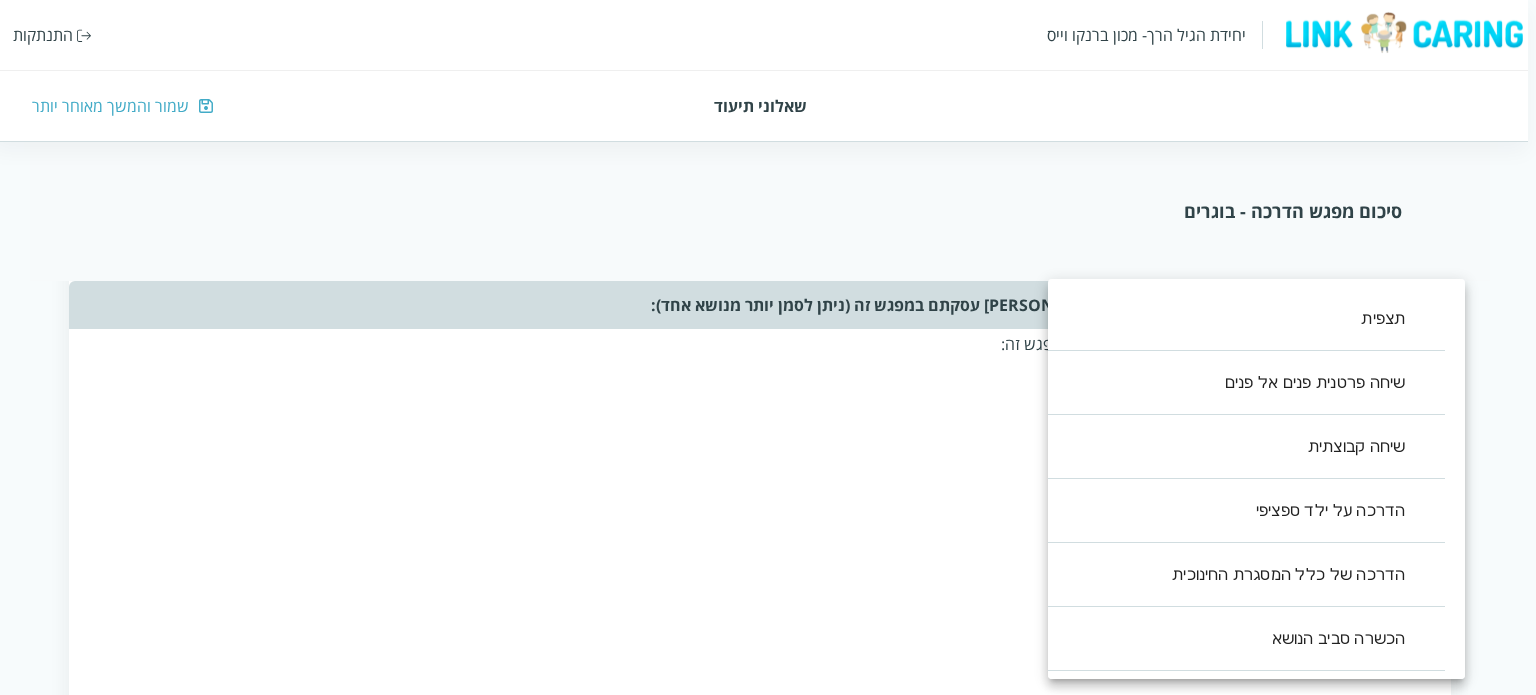 click on "יחידת הגיל הרך- מכון [PERSON_NAME] התנתקות   שאלוני תיעוד שמור והמשך מאוחר יותר סיכום מפגש הדרכה  - בוגרים שאלון זה נועד לעזור לך לסכם את ההדרכה שבוצעה. מילוי השאלון אורך דקות בודדות ויעזור לך לתעד את העשייה במסגרת החינוך. לשאלון שני חלקים: החלק הראשון אוסף את תכני ואת אופני ההדרכה במפגש. החלק השני מסכם את חווית ההדרכה, חלק זה יותר פתוח והוא מהווה מעין מחברת בה ניתן לאסוף את חווית ההדרכה, ולזכור את העיקר לקראת המפגש הבא. תאריך המפגש (שנה/חודש/יום) ציין/י את אנשי הצוות איתם נעשתה ההדרכה  [PERSON_NAME] קבוצת בוגרים, מנהלת המעון   כן   לא   פרידה והסתגלות ​ ​ ​ ​ סדר יום ​ ​ ,1" at bounding box center (764, 536) 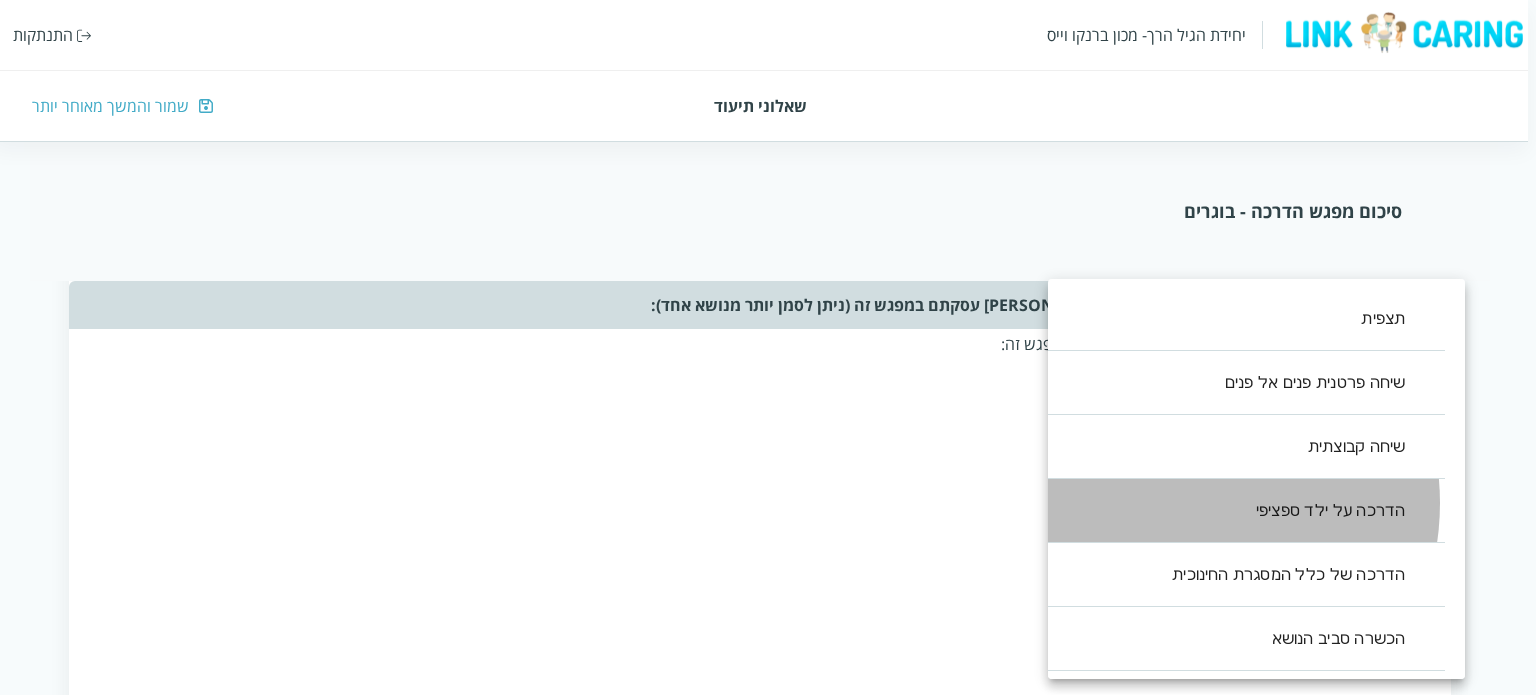 click on "הדרכה על ילד ספציפי" at bounding box center [1236, 511] 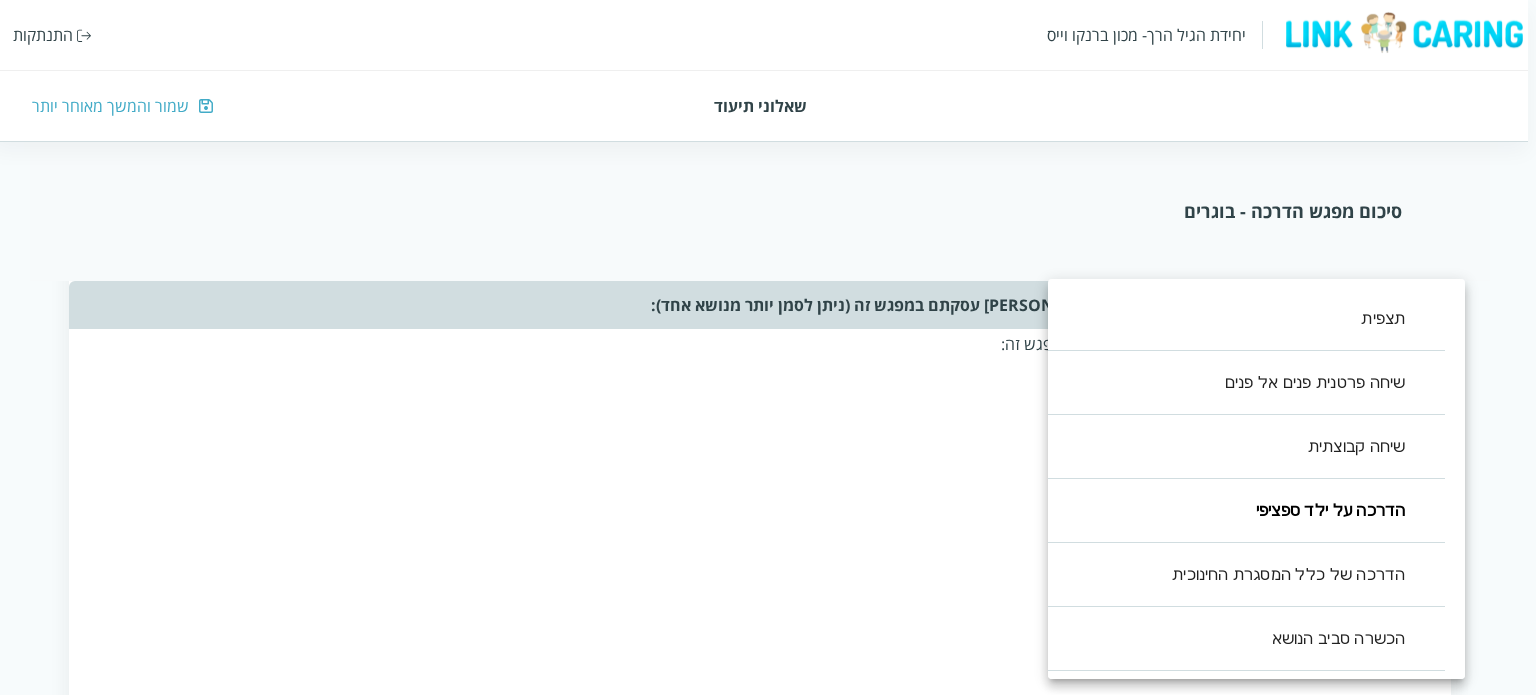 click at bounding box center [768, 347] 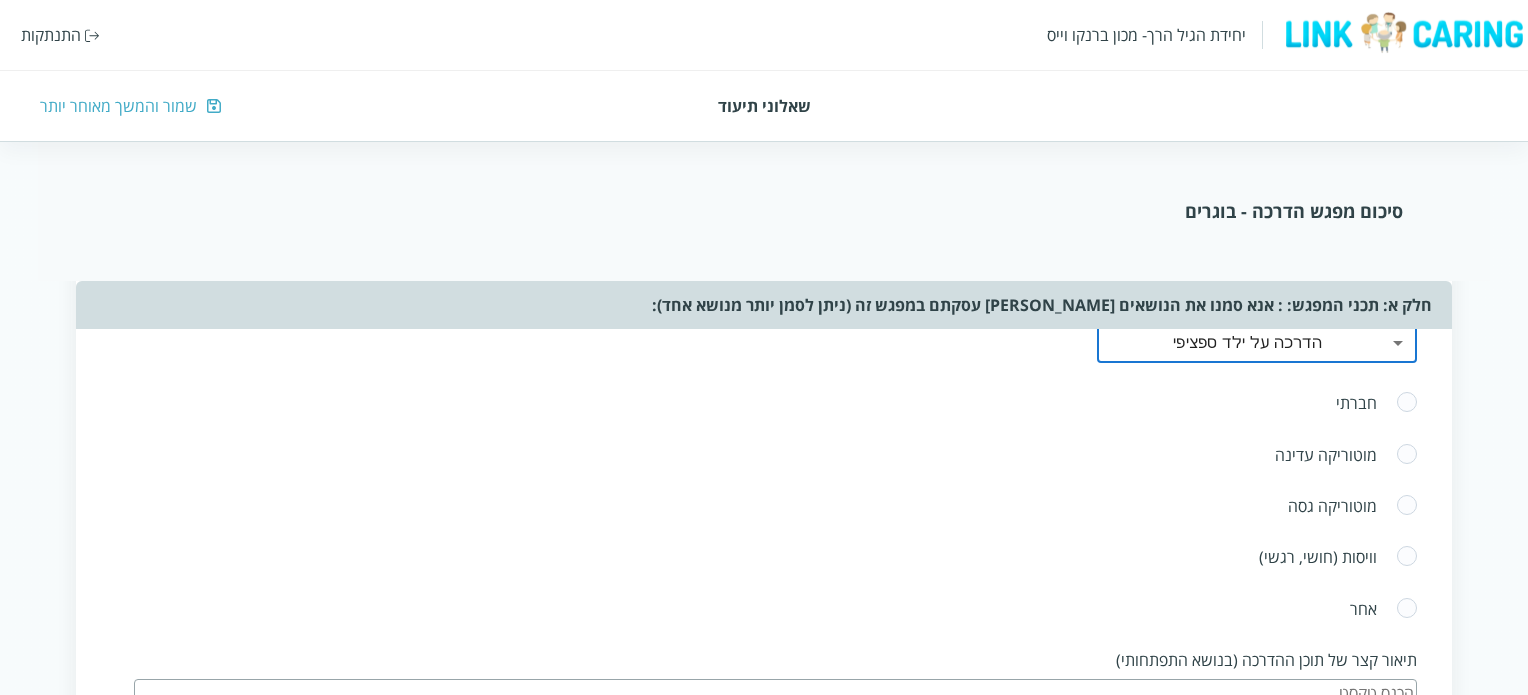 scroll, scrollTop: 1547, scrollLeft: 0, axis: vertical 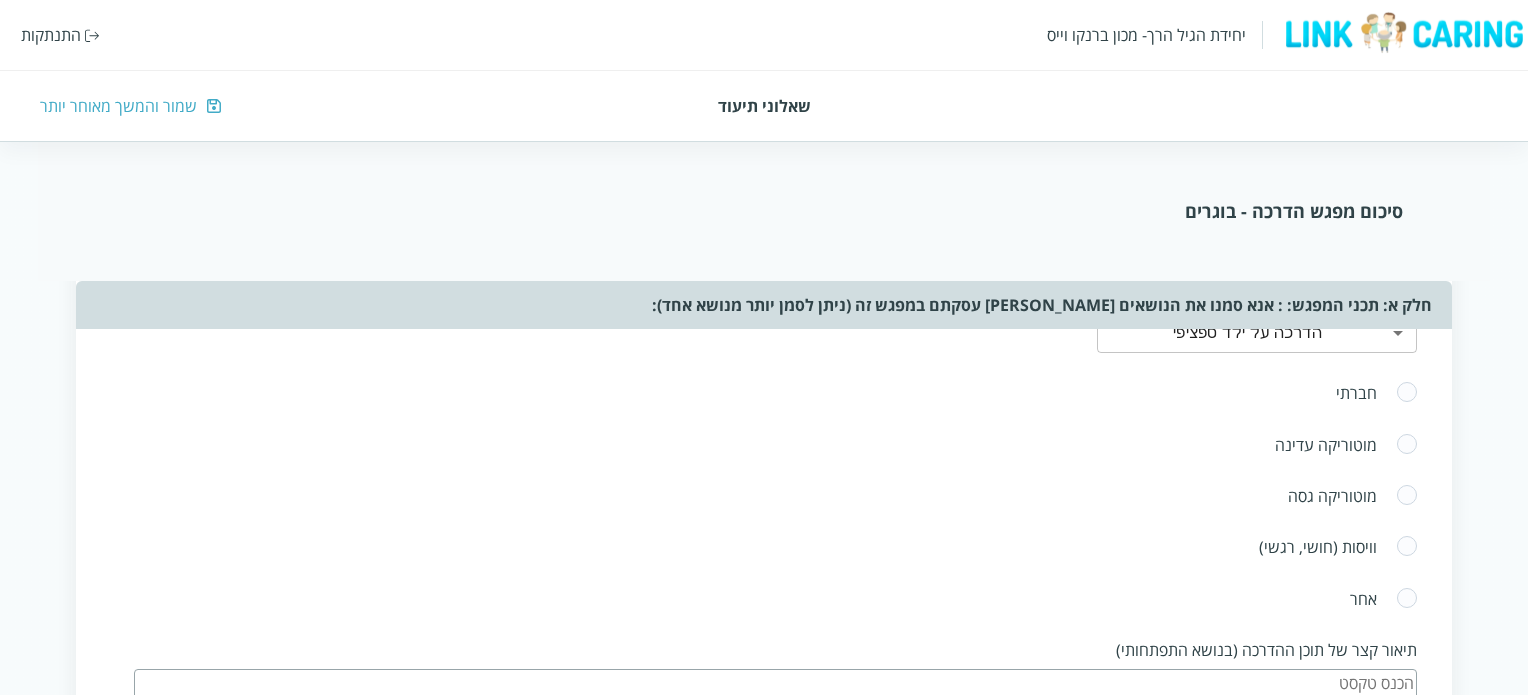 click at bounding box center (1407, 547) 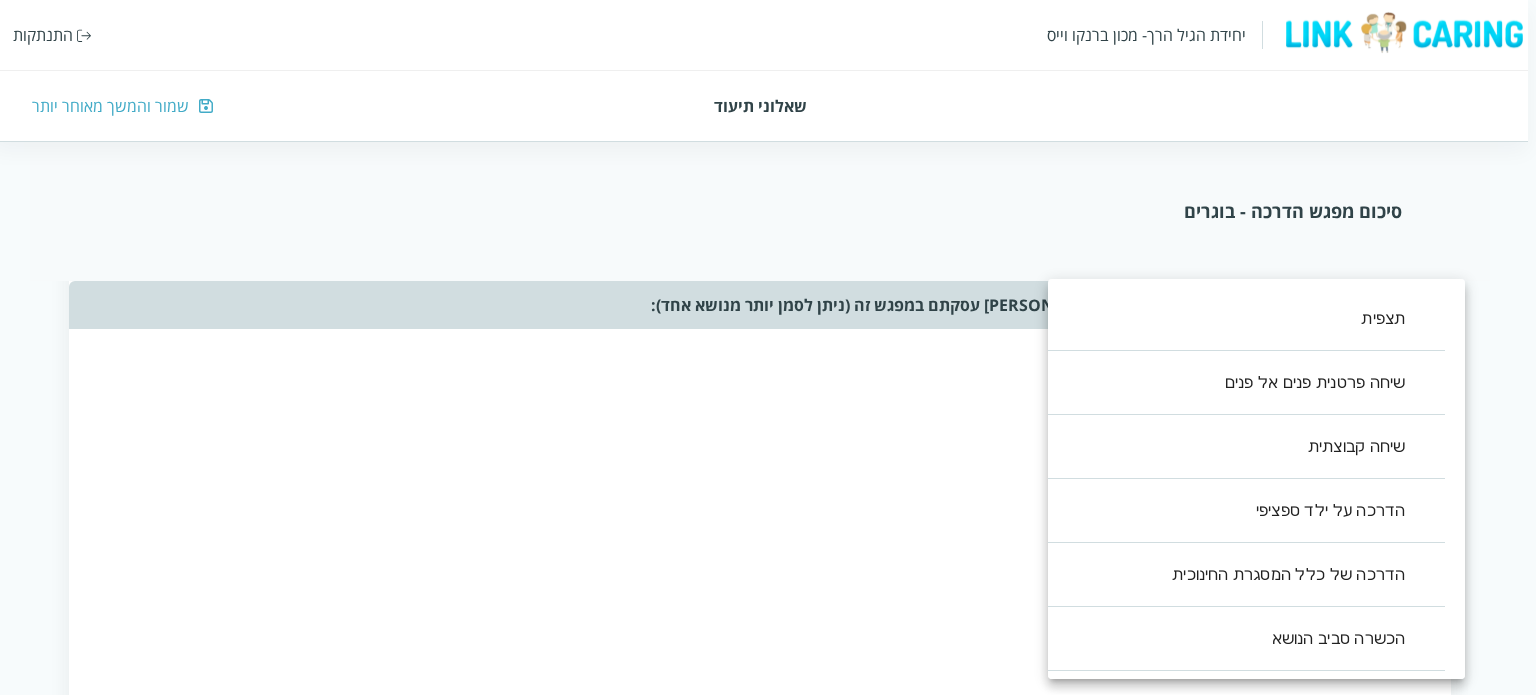 click on "יחידת הגיל הרך- מכון [PERSON_NAME] התנתקות   שאלוני תיעוד שמור והמשך מאוחר יותר סיכום מפגש הדרכה  - בוגרים שאלון זה נועד לעזור לך לסכם את ההדרכה שבוצעה. מילוי השאלון אורך דקות בודדות ויעזור לך לתעד את העשייה במסגרת החינוך. לשאלון שני חלקים: החלק הראשון אוסף את תכני ואת אופני ההדרכה במפגש. החלק השני מסכם את חווית ההדרכה, חלק זה יותר פתוח והוא מהווה מעין מחברת בה ניתן לאסוף את חווית ההדרכה, ולזכור את העיקר לקראת המפגש הבא. תאריך המפגש (שנה/חודש/יום) ציין/י את אנשי הצוות איתם נעשתה ההדרכה  [PERSON_NAME] קבוצת בוגרים, מנהלת המעון   כן   לא   פרידה והסתגלות ​ ​ ​ ​ סדר יום ​ ​ ,1" at bounding box center (764, 431) 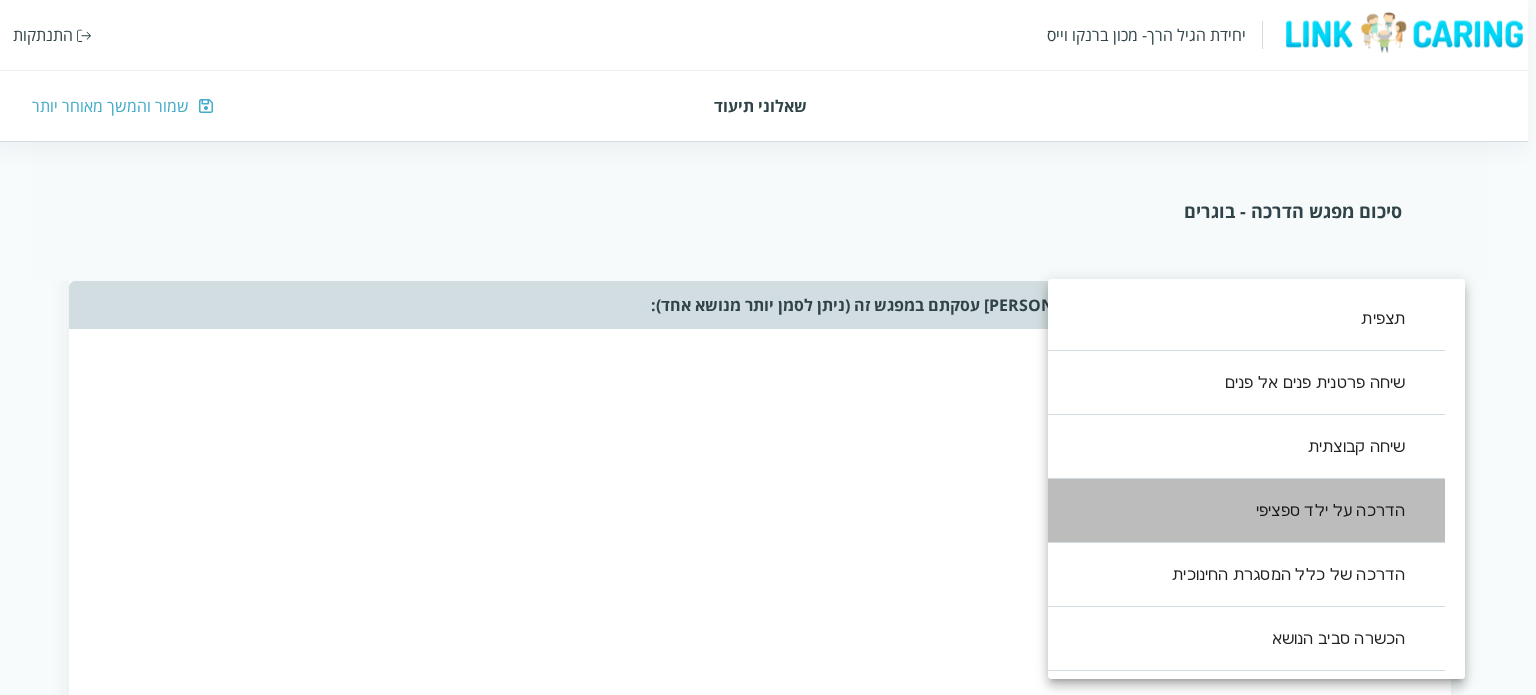 click on "הדרכה על ילד ספציפי" at bounding box center [1236, 511] 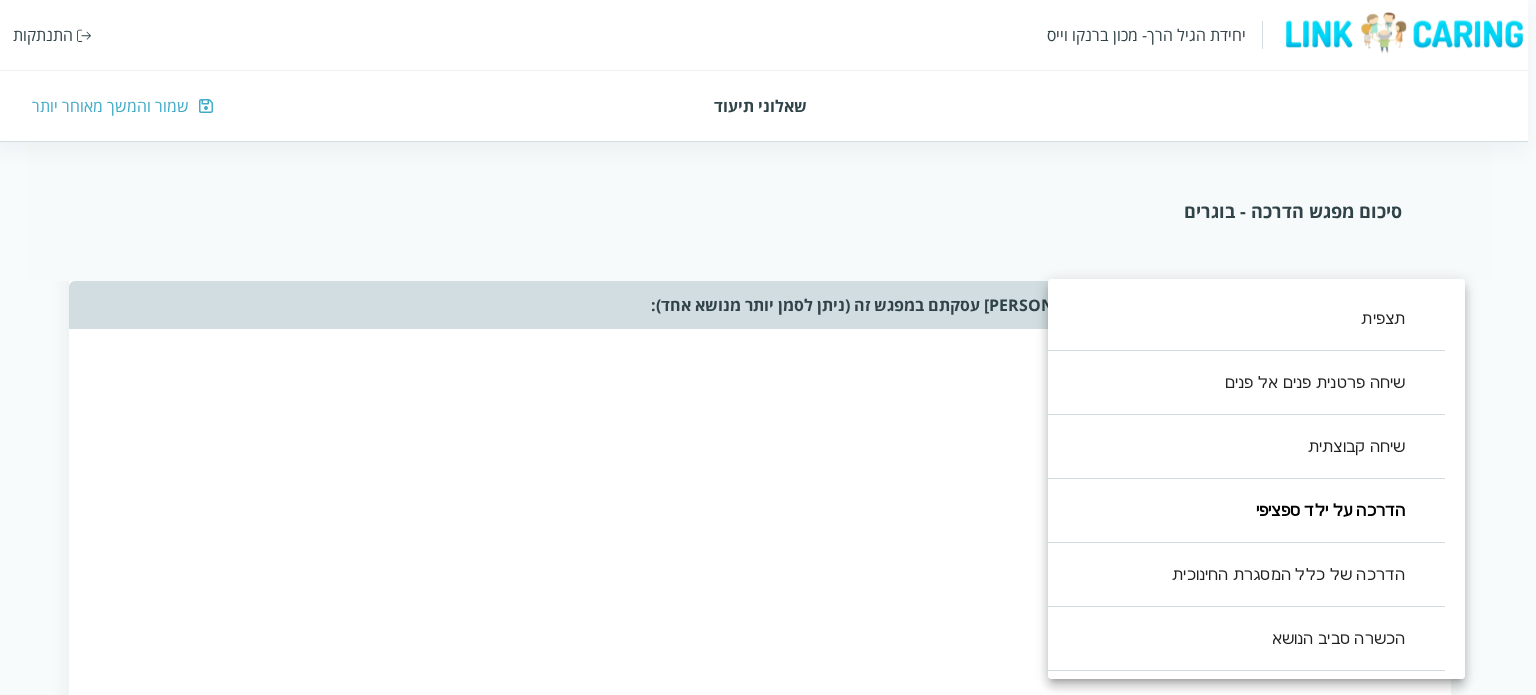 click at bounding box center [768, 347] 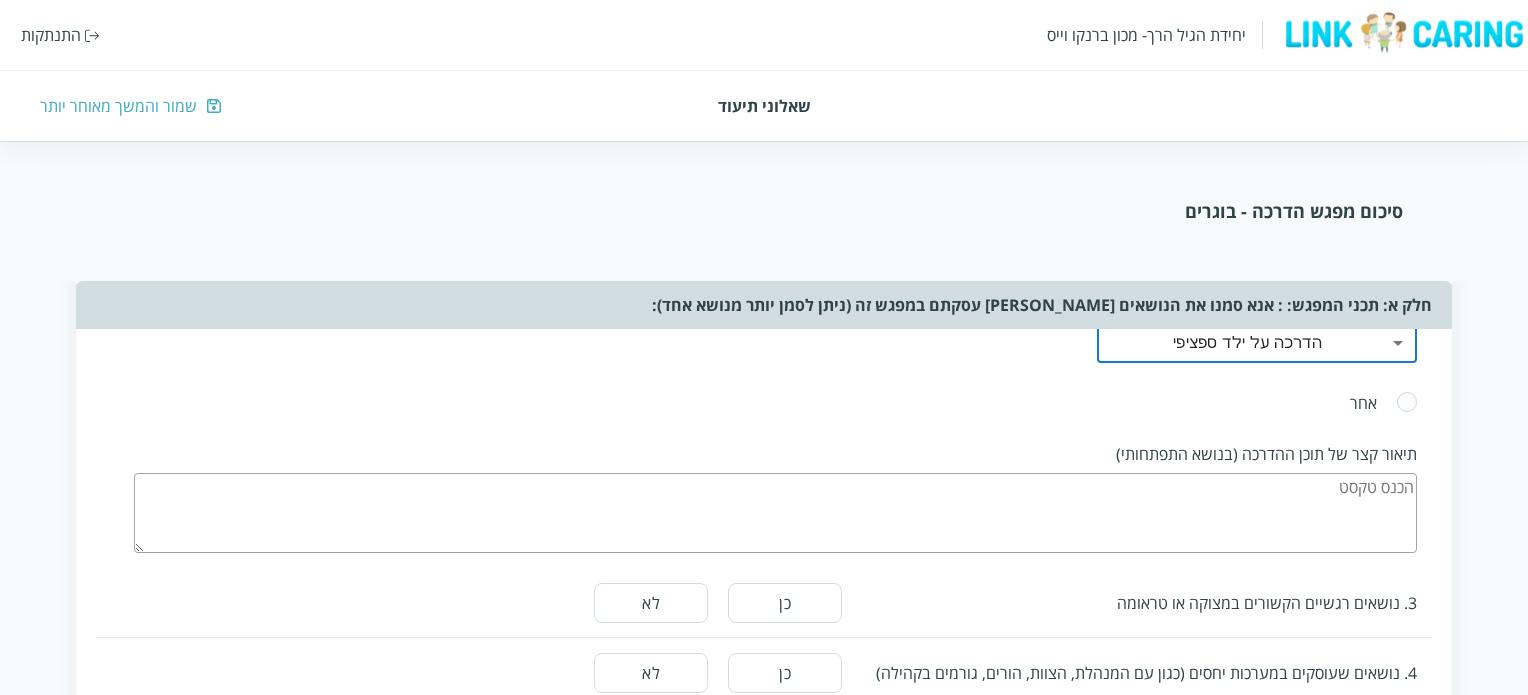 scroll, scrollTop: 1874, scrollLeft: 0, axis: vertical 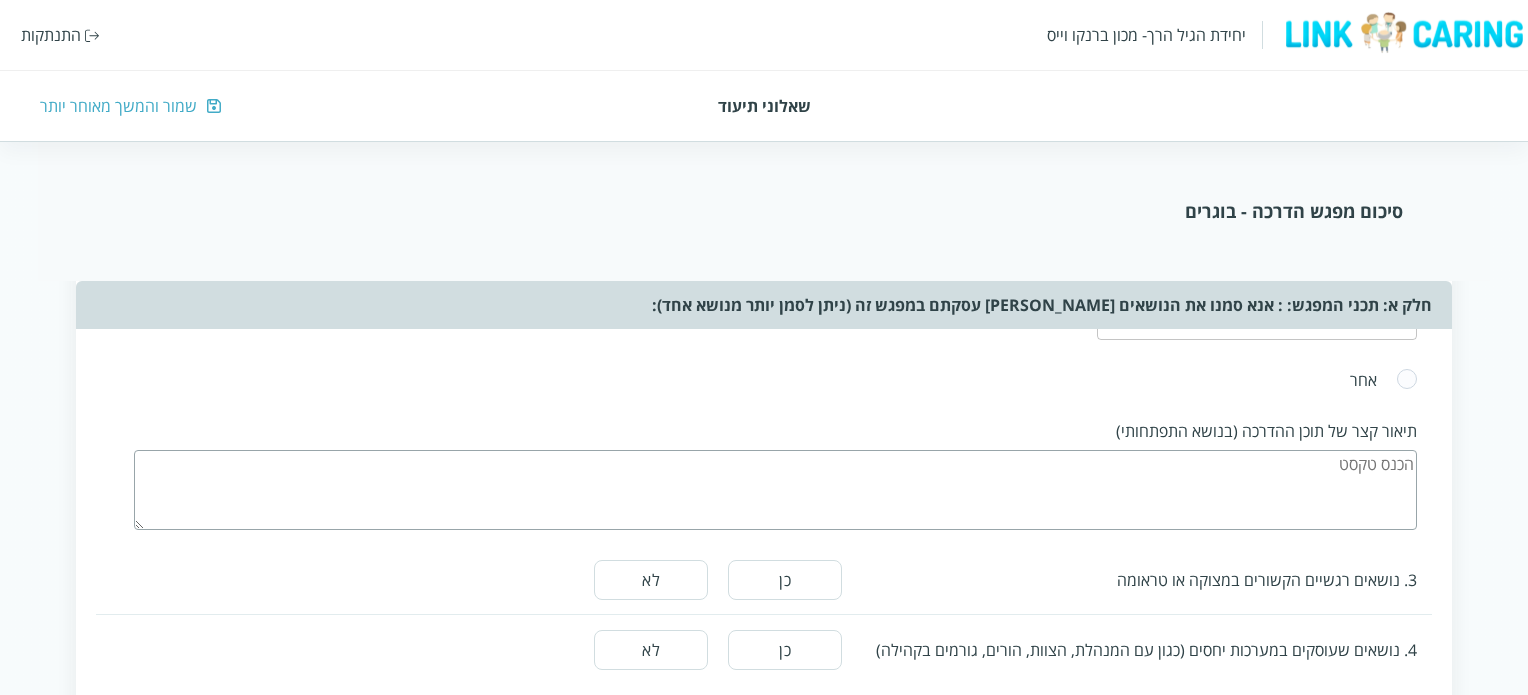 click at bounding box center [775, 490] 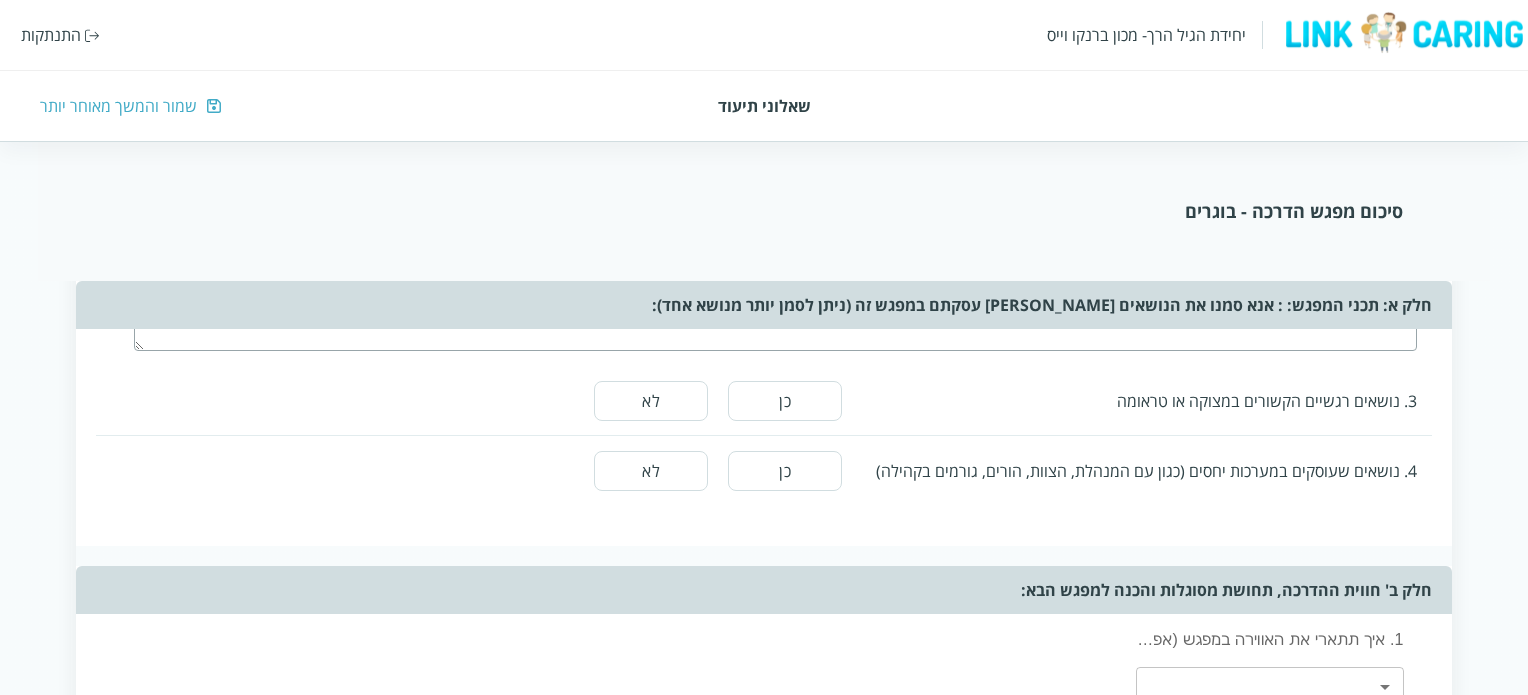 scroll, scrollTop: 2040, scrollLeft: 0, axis: vertical 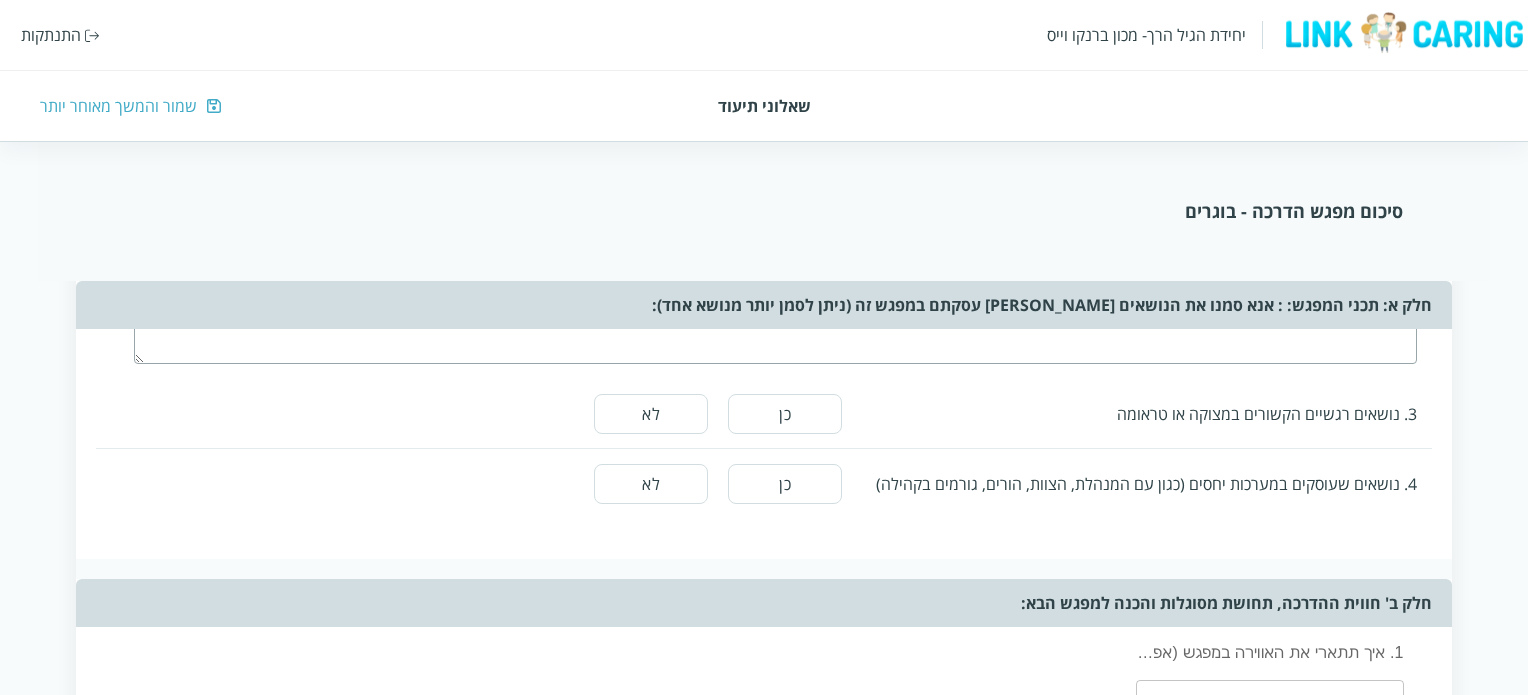 type on "נפגשתי עם תובל מצוות מעגן על מנת להבין איך מקדמים את הילדה לעבר טיפול וגן מתאים לקשיים שראינו. שוחחנו עם [PERSON_NAME] על הנושא וניסינו לראות מה עוד ניתן לעשות על מנת לעזור לה." 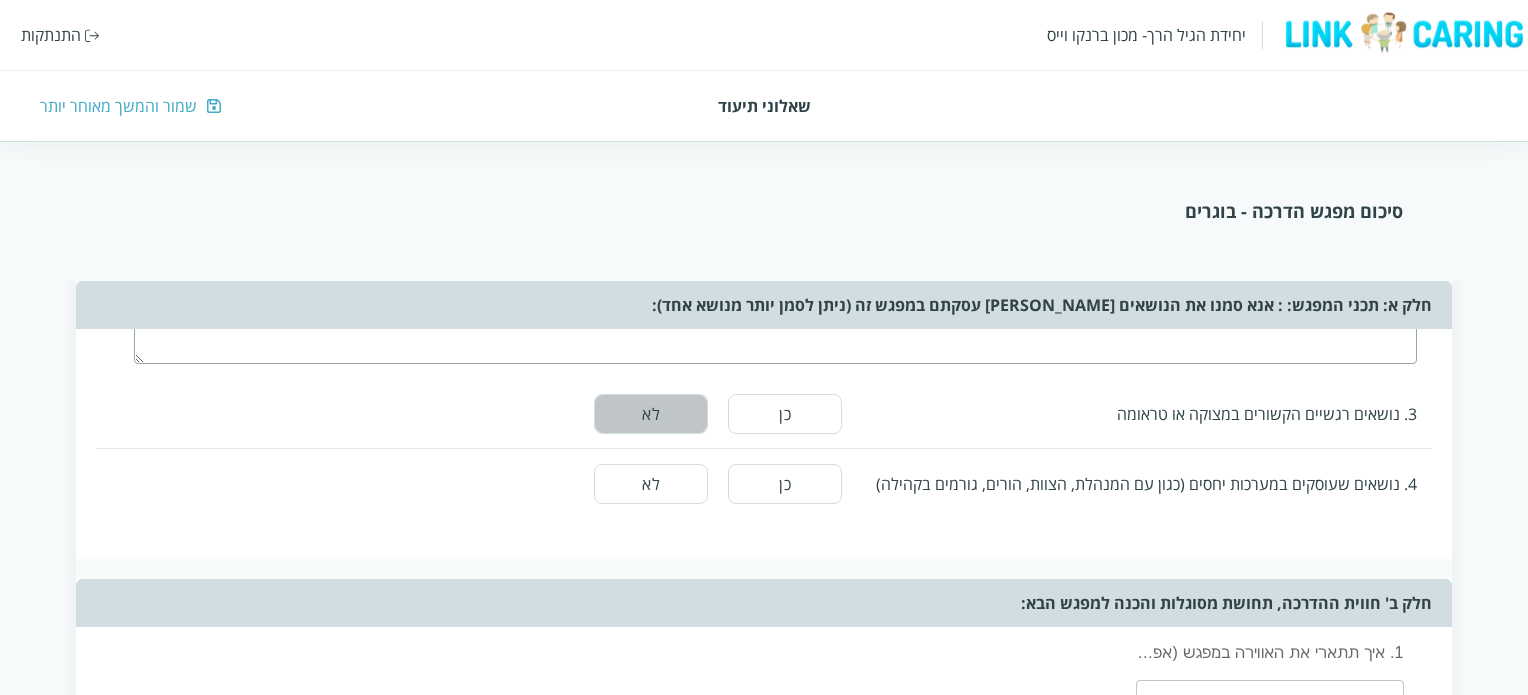 click on "לא" at bounding box center [651, 414] 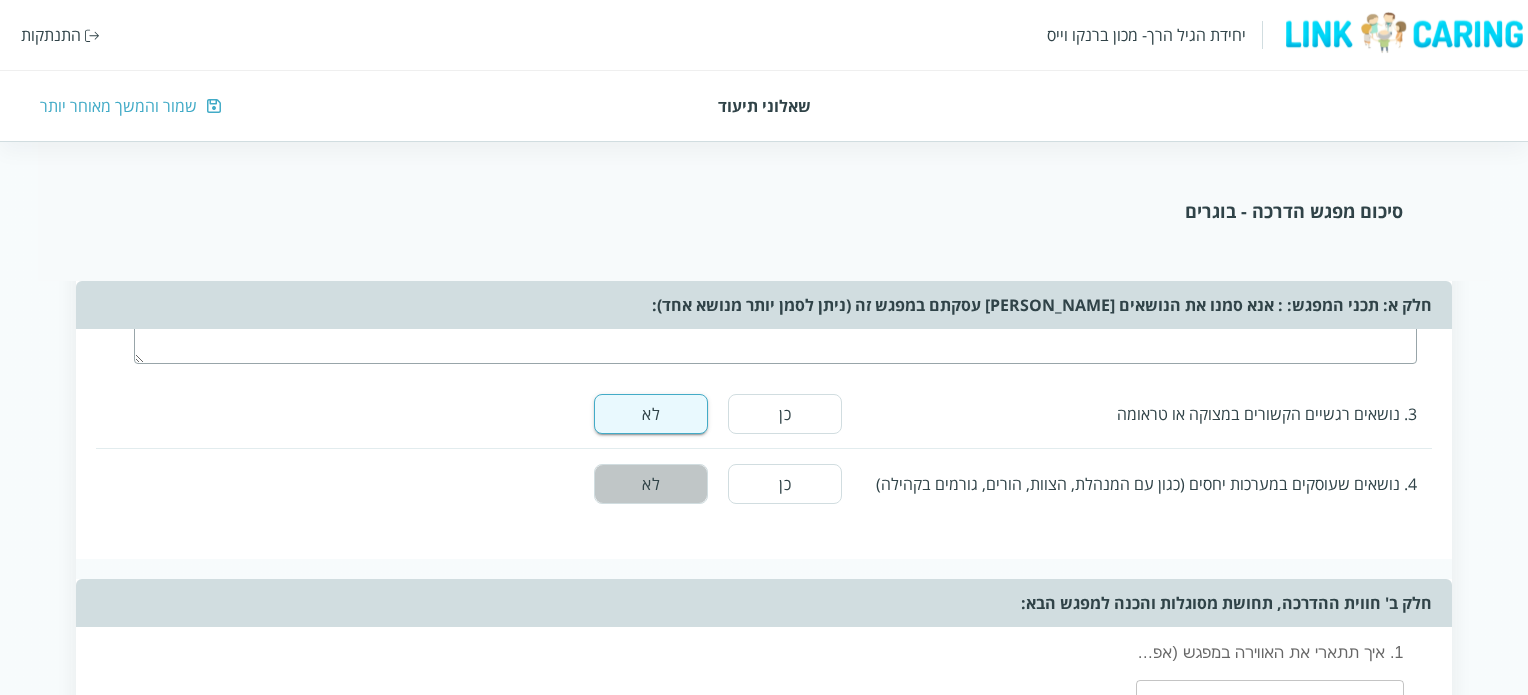 click on "לא" at bounding box center [651, 484] 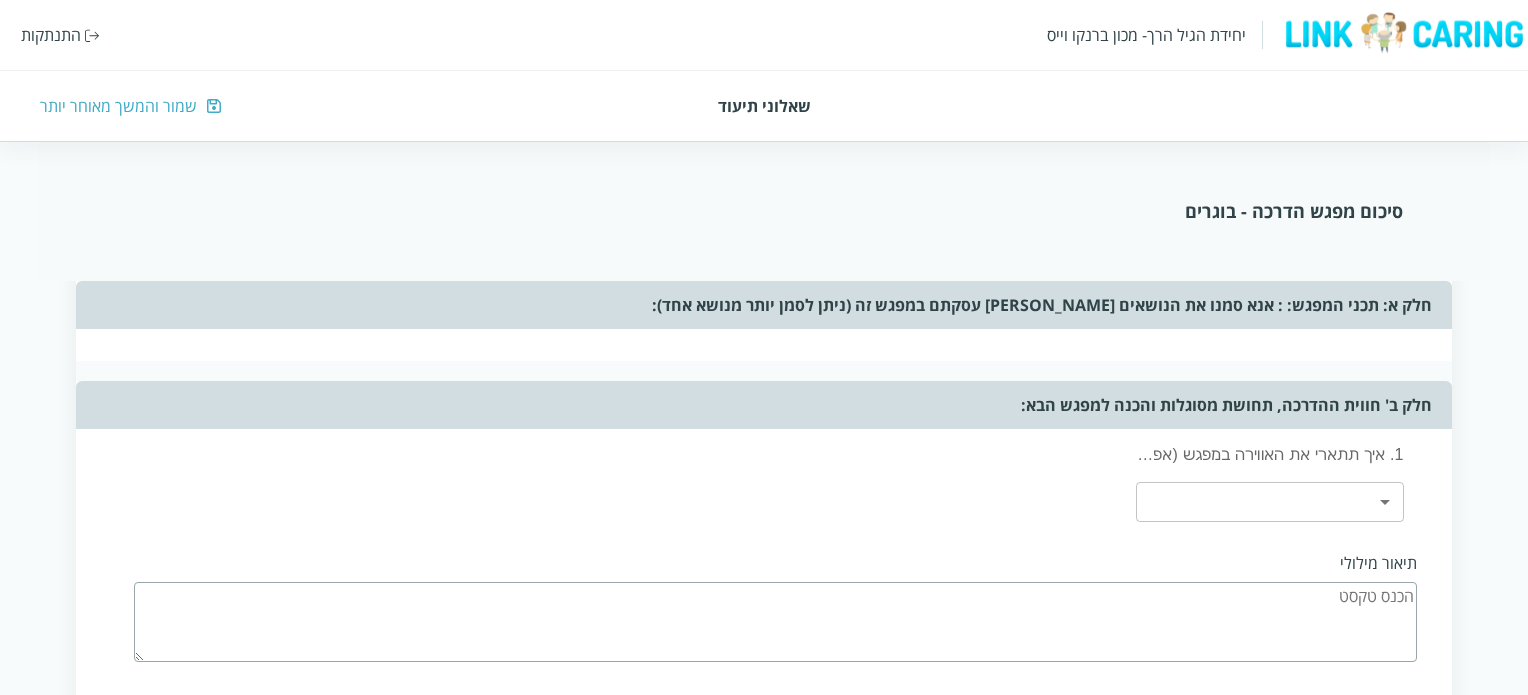 scroll, scrollTop: 2247, scrollLeft: 0, axis: vertical 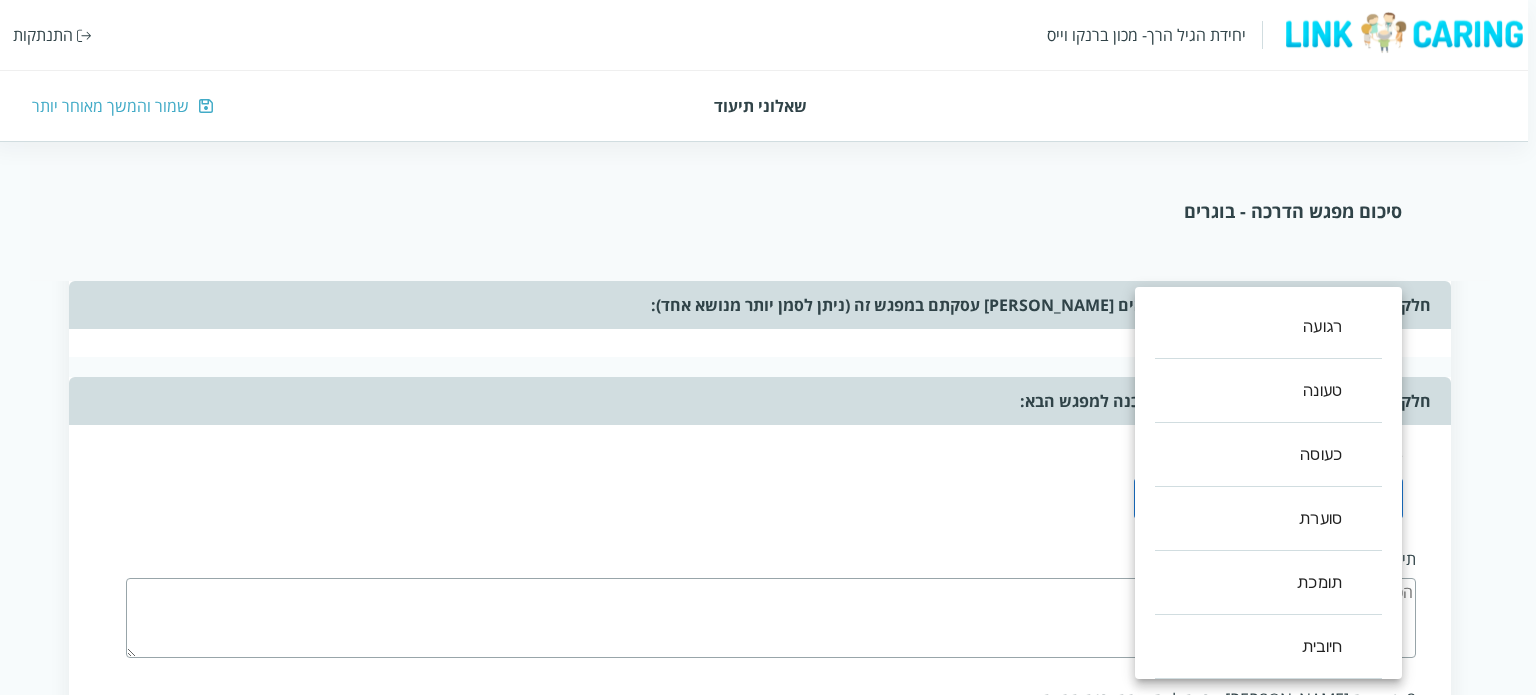 click on "יחידת הגיל הרך- מכון [PERSON_NAME] התנתקות   שאלוני תיעוד שמור והמשך מאוחר יותר סיכום מפגש הדרכה  - בוגרים שאלון זה נועד לעזור לך לסכם את ההדרכה שבוצעה. מילוי השאלון אורך דקות בודדות ויעזור לך לתעד את העשייה במסגרת החינוך. לשאלון שני חלקים: החלק הראשון אוסף את תכני ואת אופני ההדרכה במפגש. החלק השני מסכם את חווית ההדרכה, חלק זה יותר פתוח והוא מהווה מעין מחברת בה ניתן לאסוף את חווית ההדרכה, ולזכור את העיקר לקראת המפגש הבא. תאריך המפגש (שנה/חודש/יום) ציין/י את אנשי הצוות איתם נעשתה ההדרכה  [PERSON_NAME] קבוצת בוגרים, מנהלת המעון   כן   לא   פרידה והסתגלות ​ ​ ​ ​ סדר יום ​ ​ ,1" at bounding box center (764, -269) 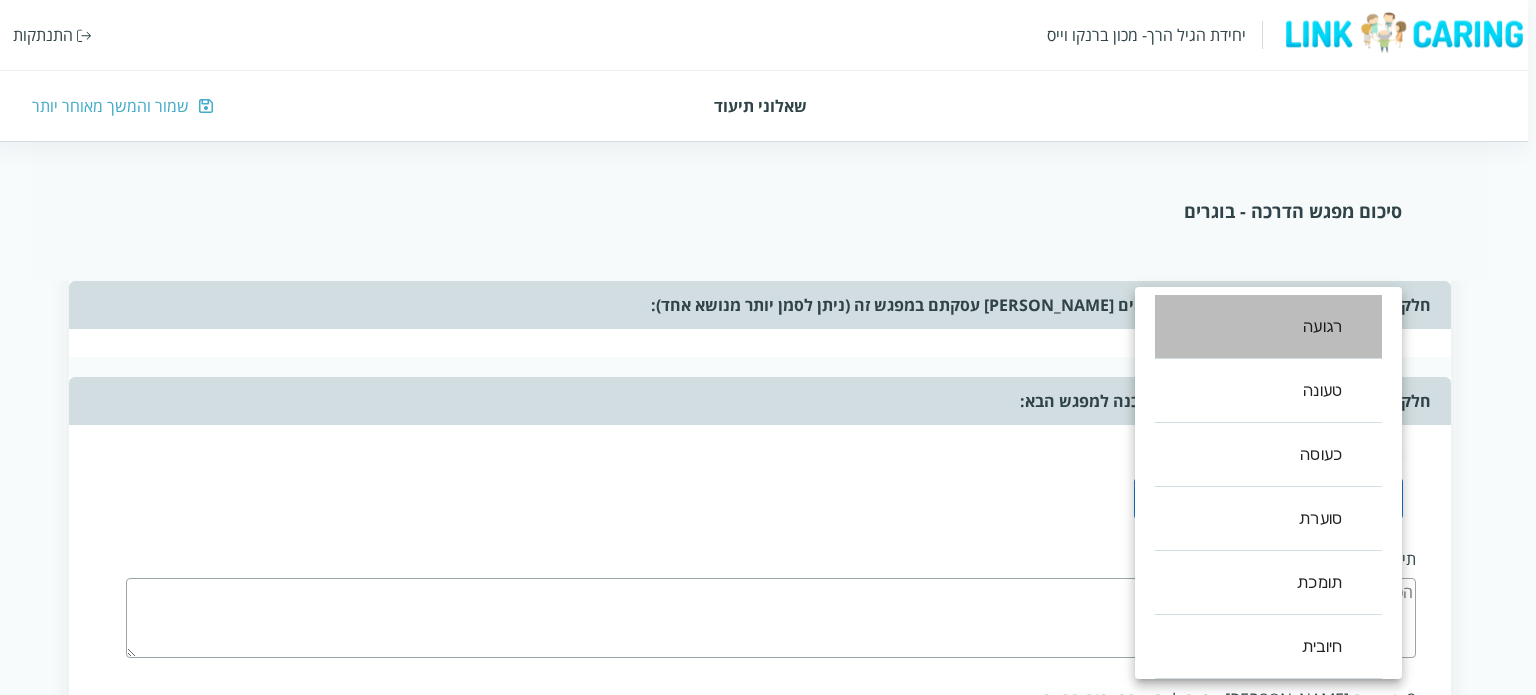 click on "רגועה" at bounding box center (1268, 327) 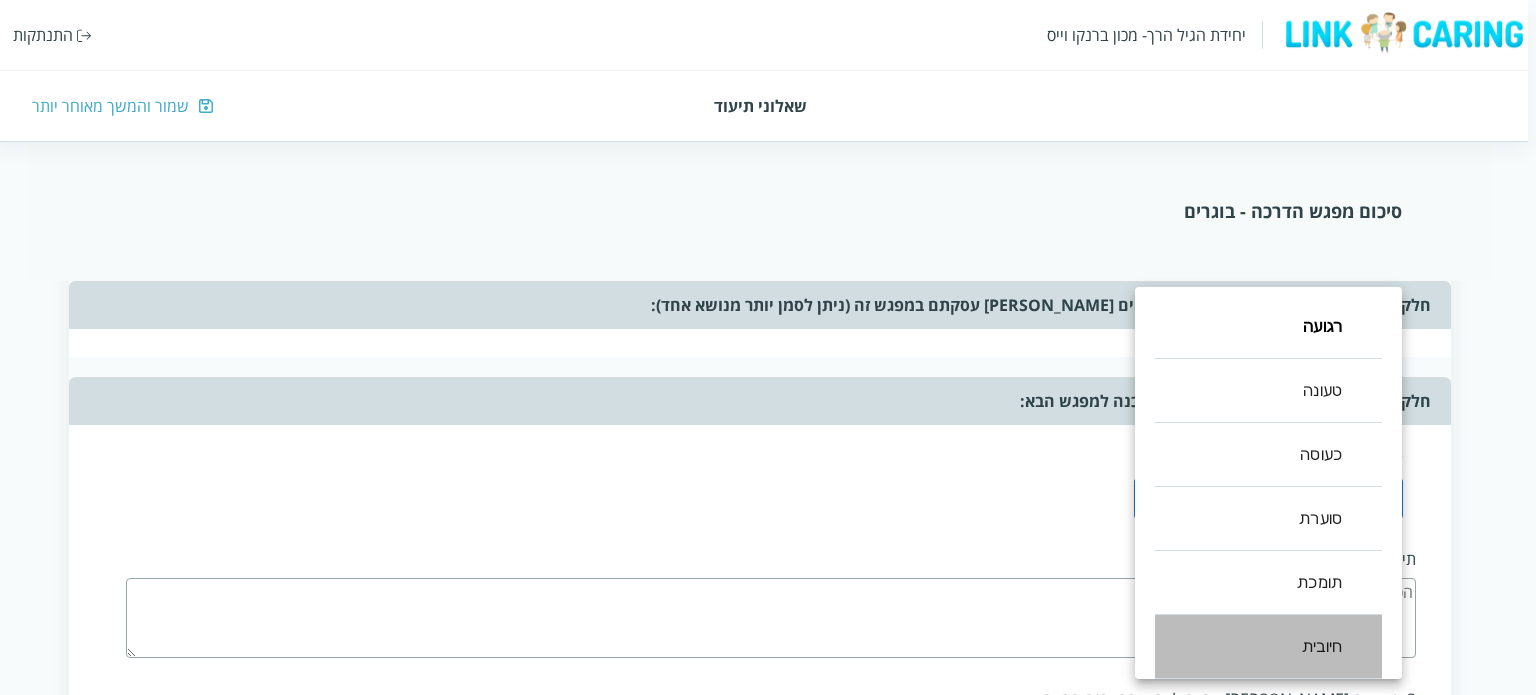 click on "חיובית" at bounding box center [1268, 647] 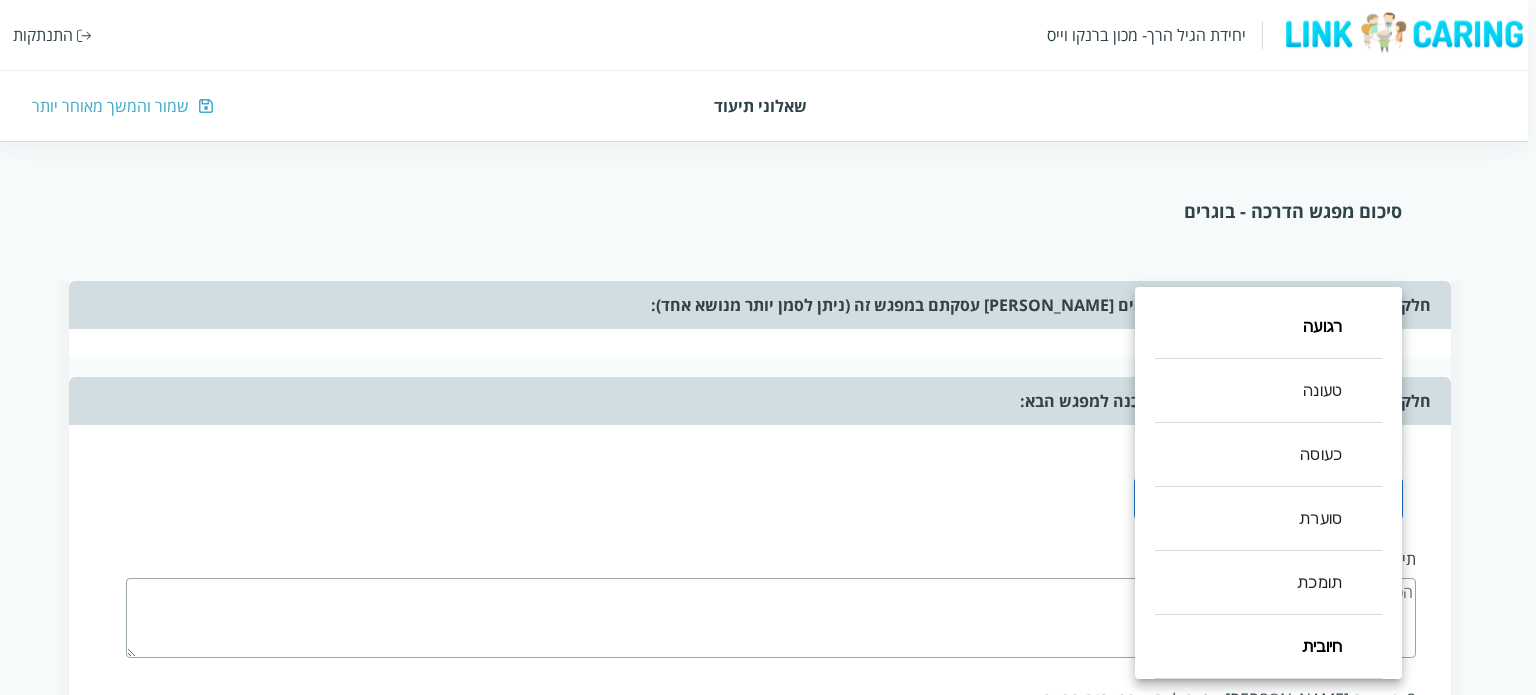 click at bounding box center [768, 347] 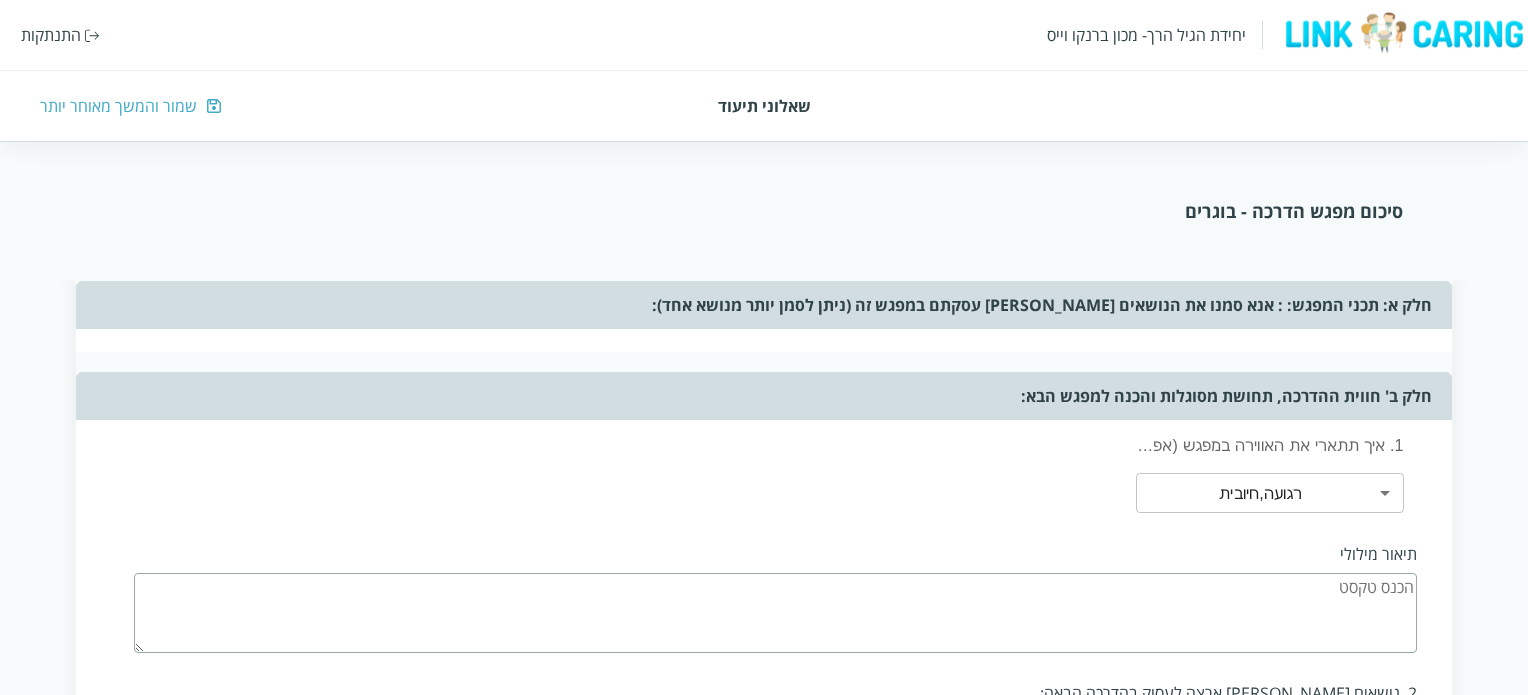 click at bounding box center (775, 613) 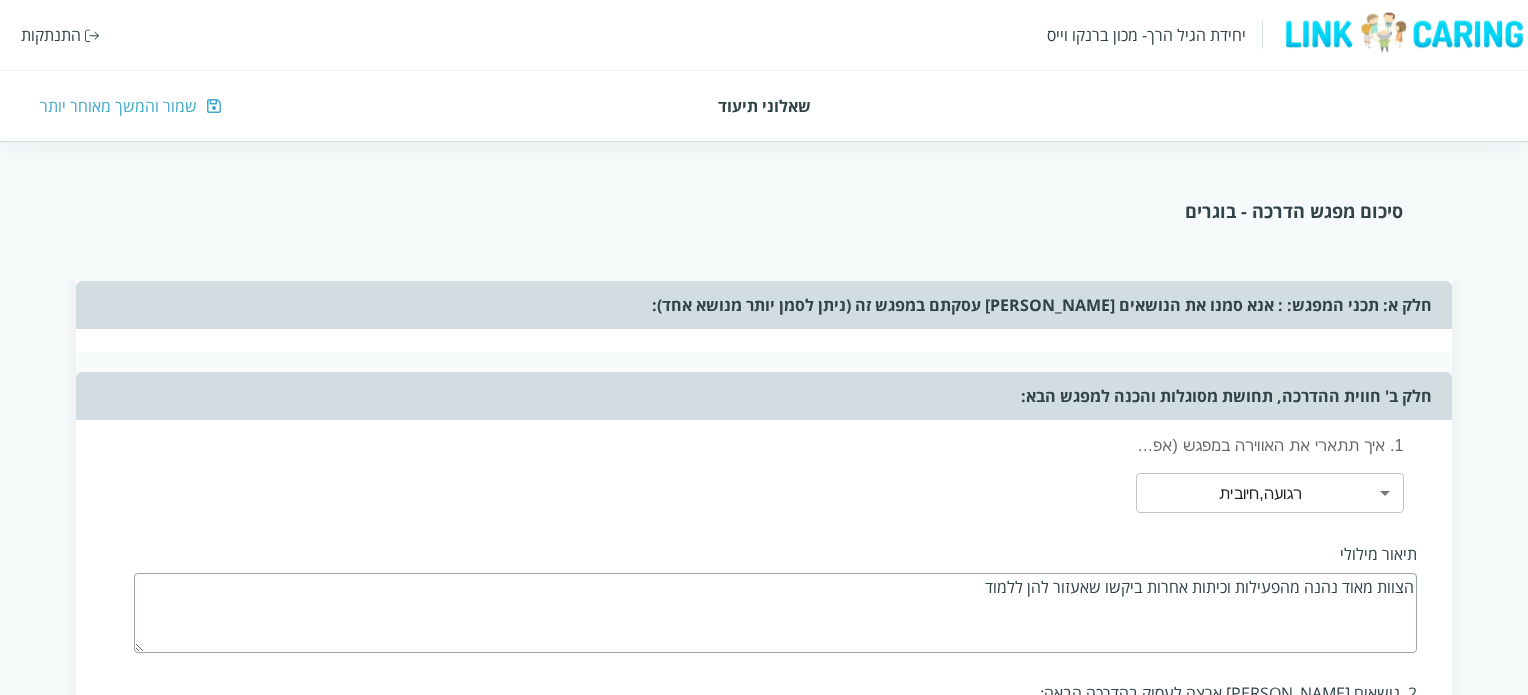 click on "הצוות מאוד נהנה מהפעילות וכיתות אחרות ביקשו שאעזור להן ללמוד" at bounding box center [775, 613] 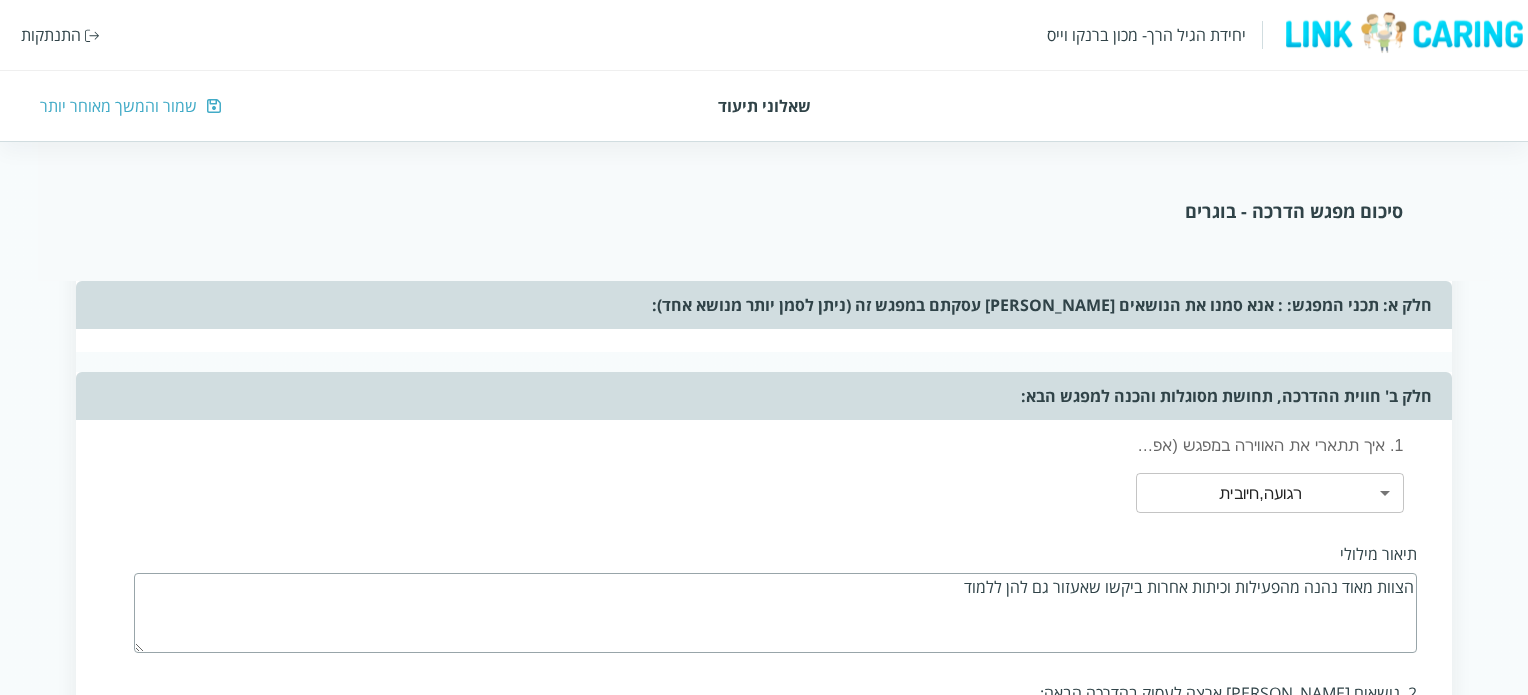 click on "הצוות מאוד נהנה מהפעילות וכיתות אחרות ביקשו שאעזור גם להן ללמוד" at bounding box center (775, 613) 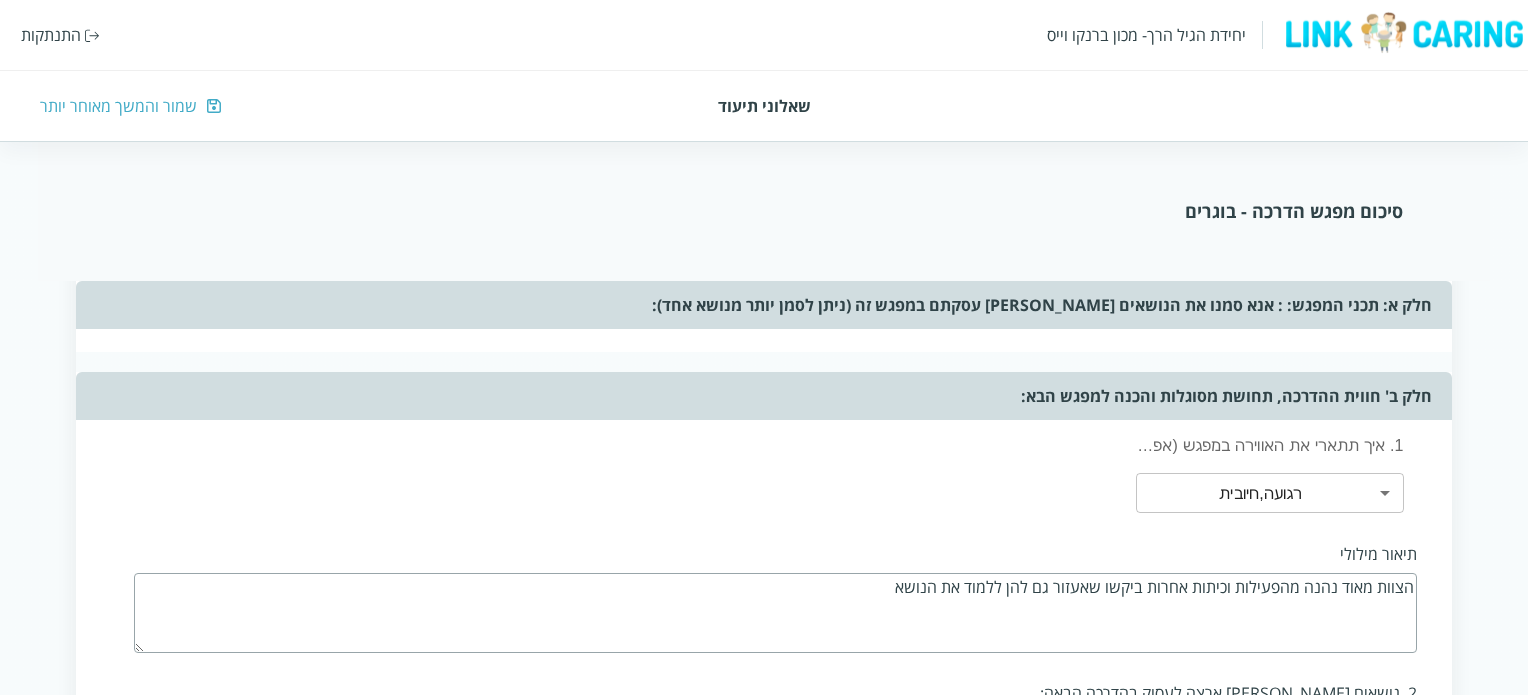 type on "הצוות מאוד נהנה מהפעילות וכיתות אחרות ביקשו שאעזור גם להן ללמוד את הנושא" 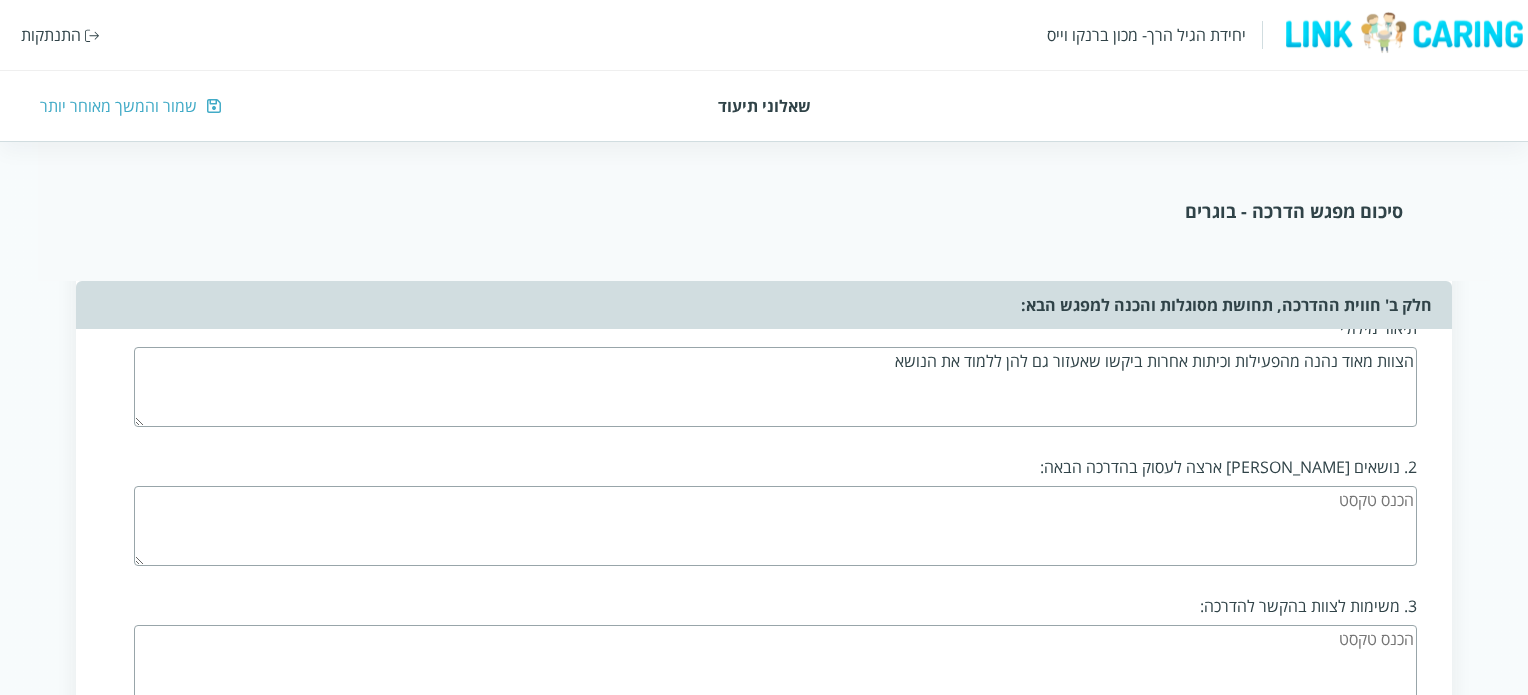 scroll, scrollTop: 2492, scrollLeft: 0, axis: vertical 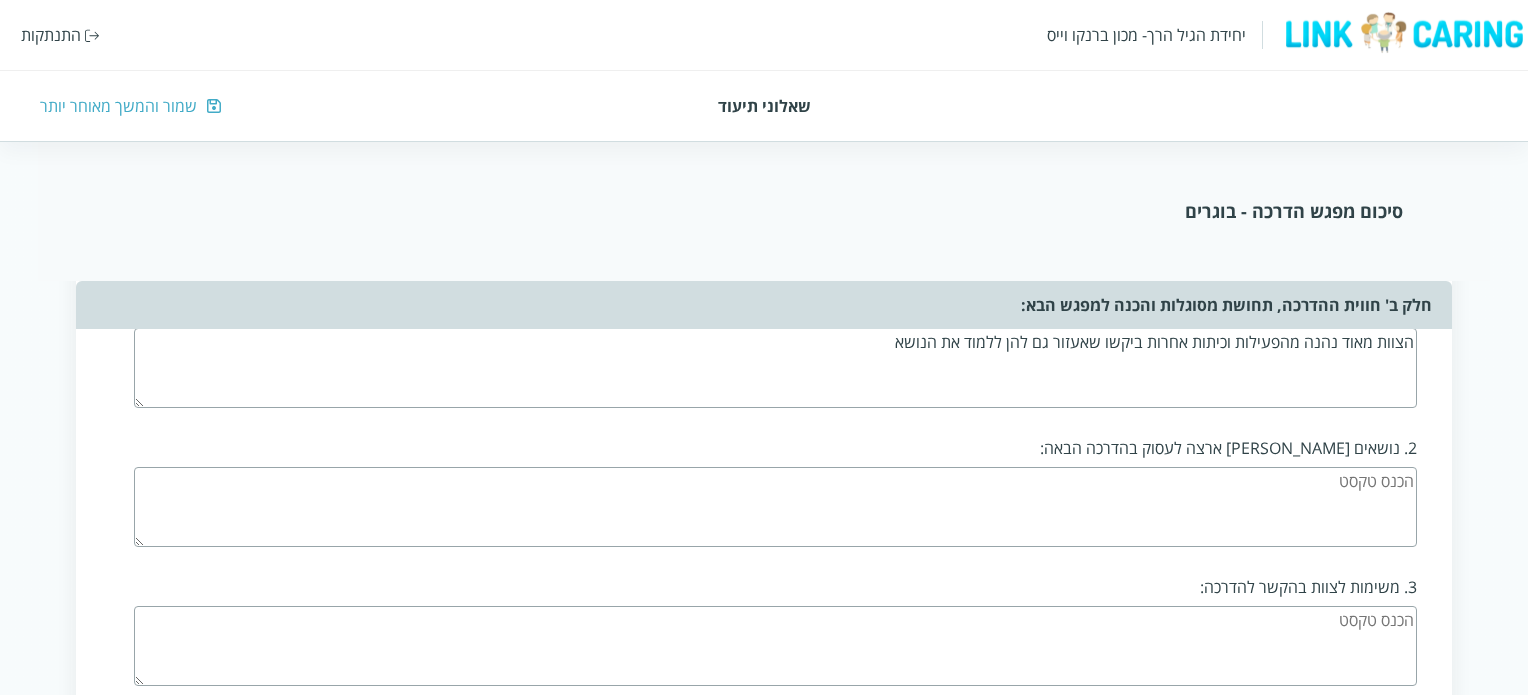 click at bounding box center [775, 507] 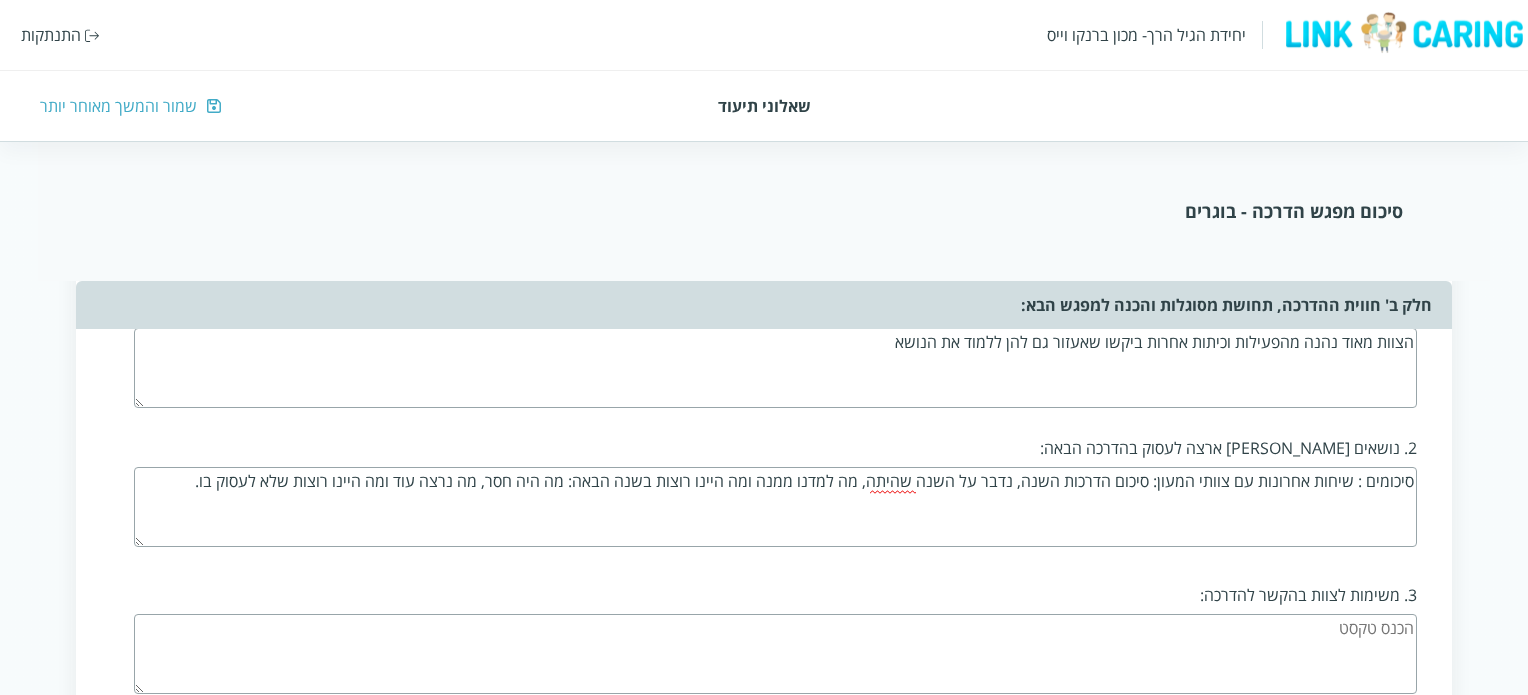 click on "סיכומים : שיחות אחרונות עם צוותי המעון: סיכום הדרכות השנה, נדבר על השנה שהיתה, מה למדנו ממנה ומה היינו רוצות בשנה הבאה: מה היה חסר, מה נרצה עוד ומה היינו רוצות שלא לעסוק בו." at bounding box center [775, 507] 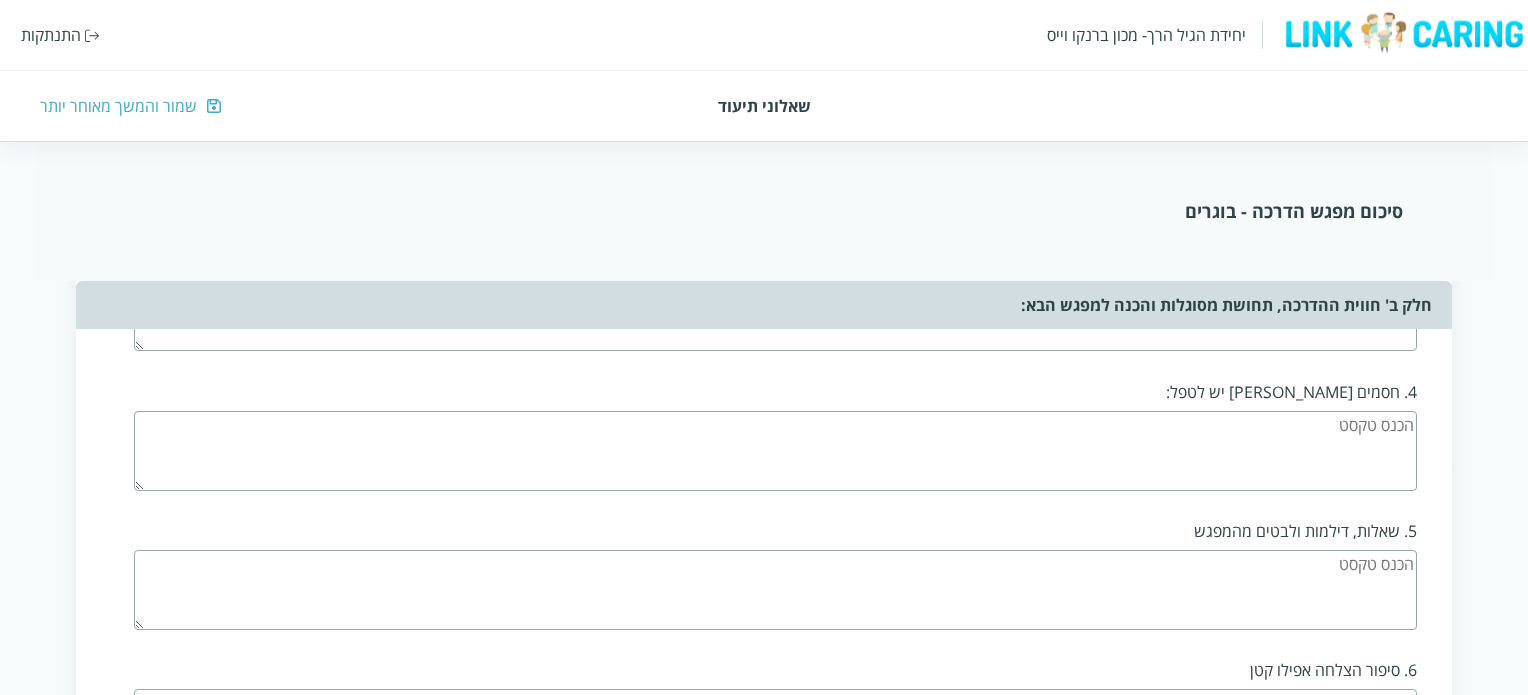 scroll, scrollTop: 2844, scrollLeft: 0, axis: vertical 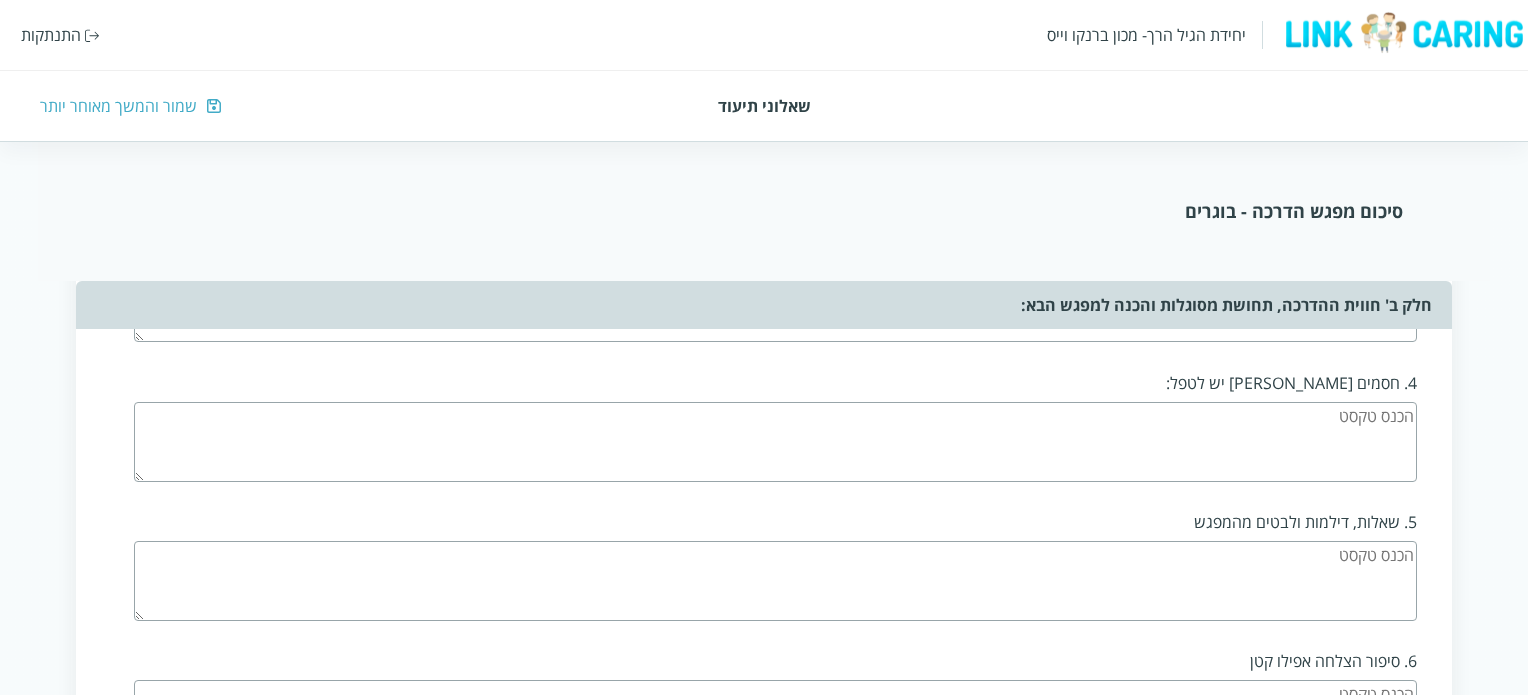 type on "אין" 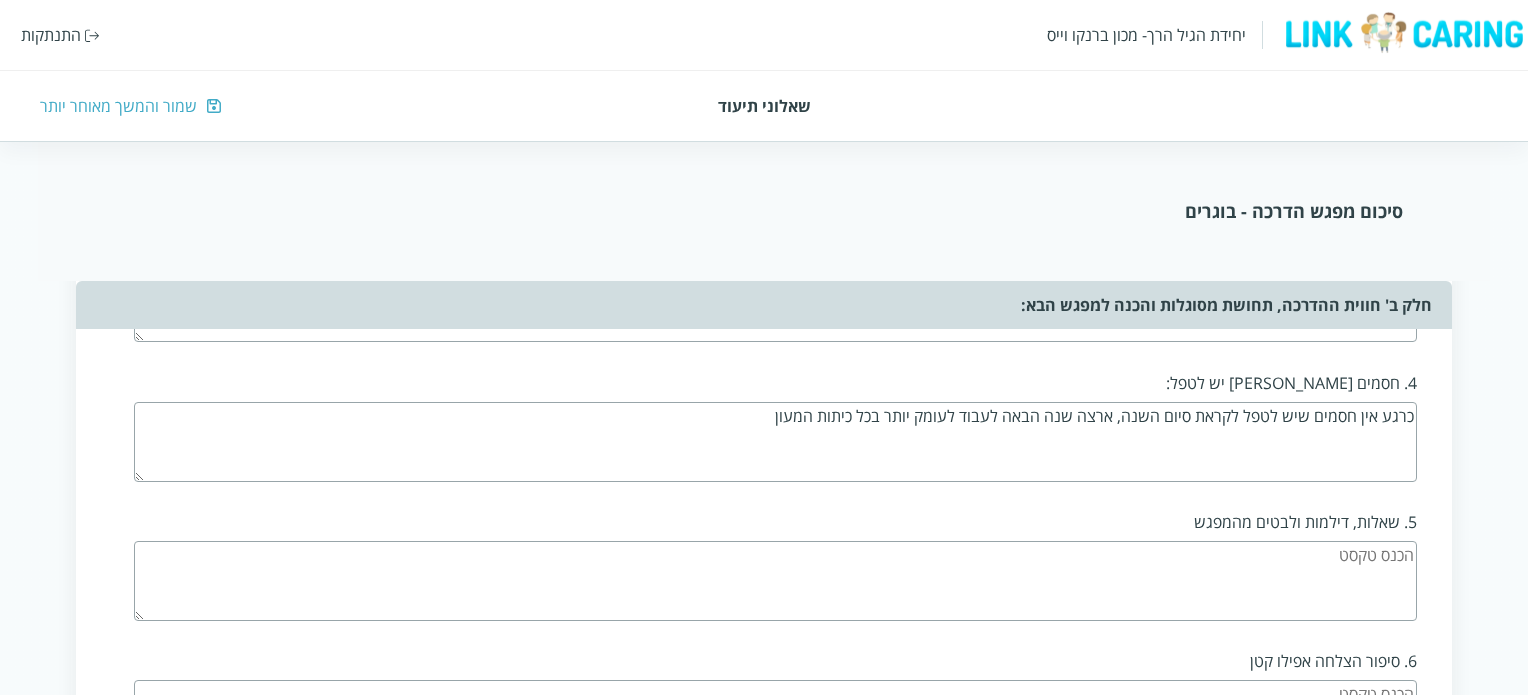 type on "כרגע אין חסמים שיש לטפל לקראת סיום השנה, ארצה שנה הבאה לעבוד לעומק יותר בכל כיתות המעון" 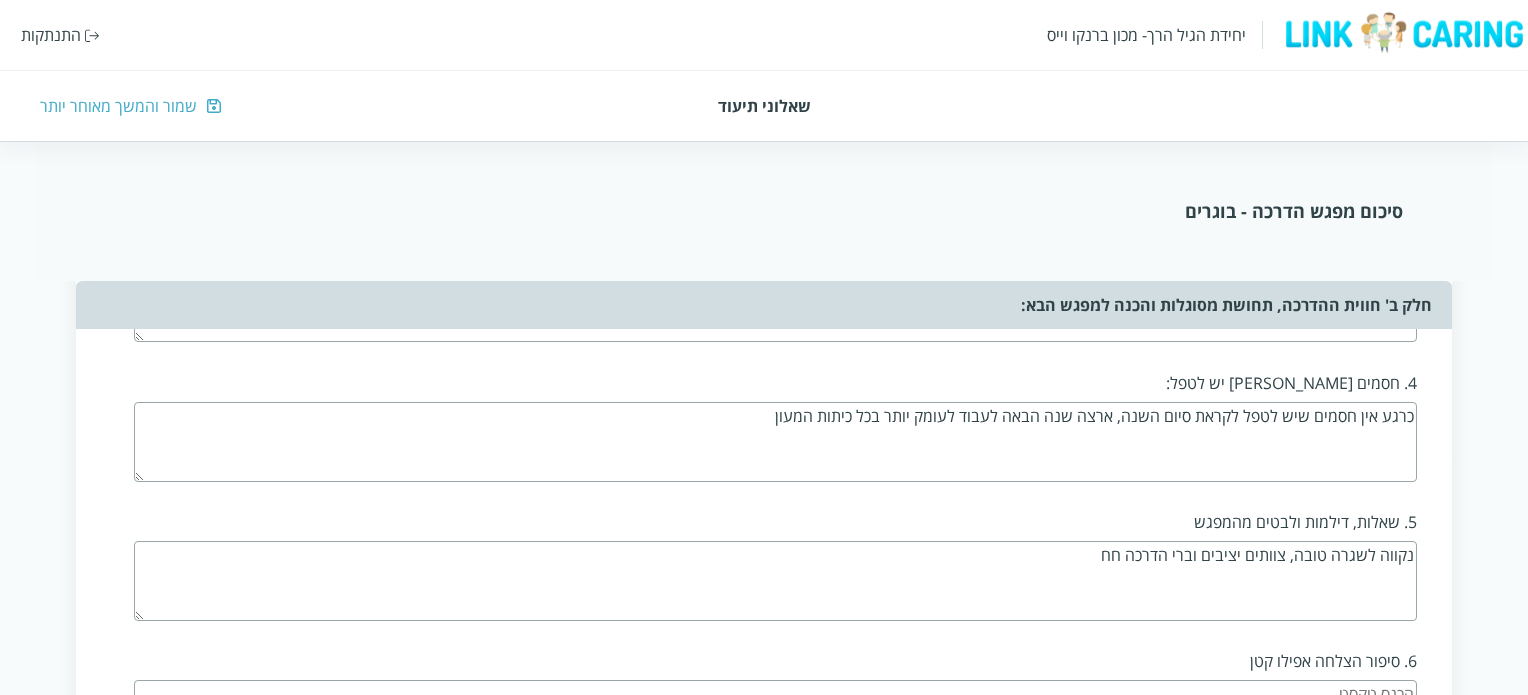 type on "נקווה לשגרה טובה, צוותים יציבים וברי הדרכה חח" 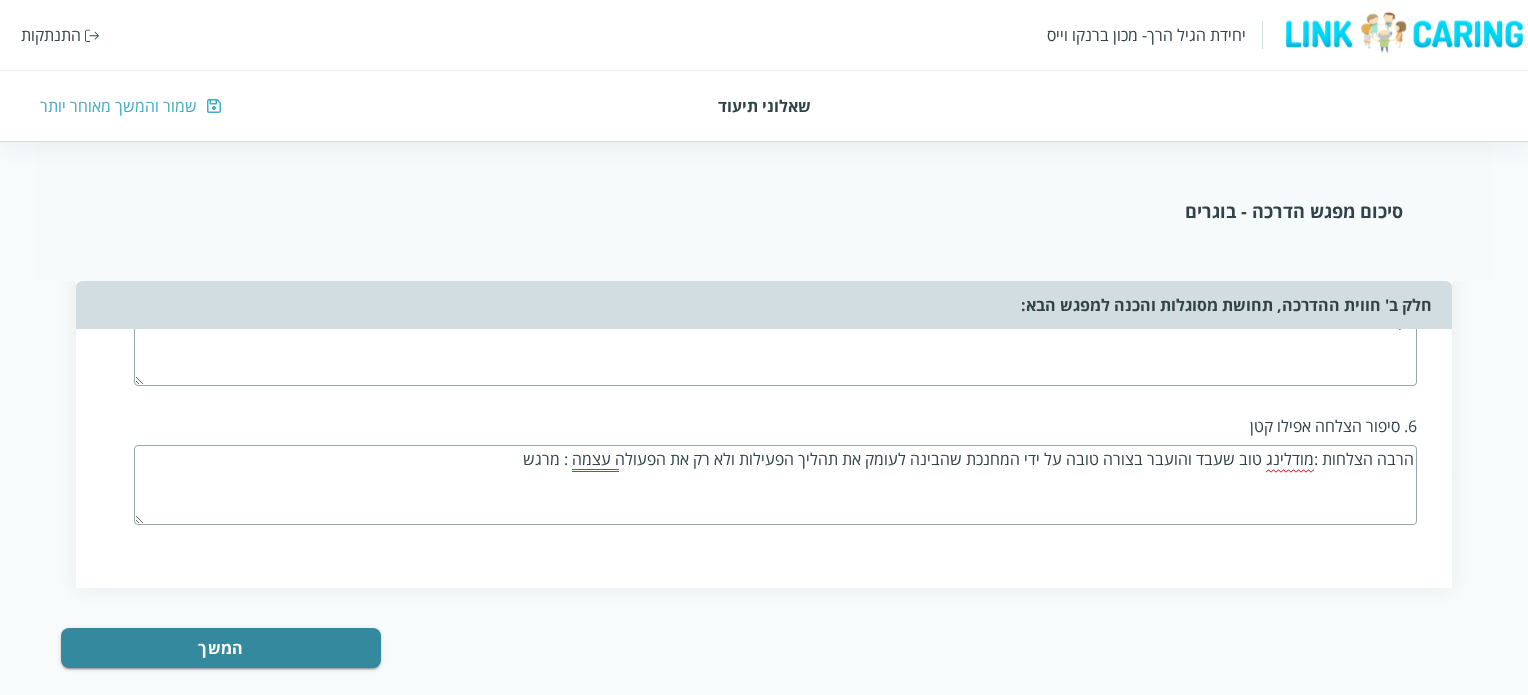 scroll, scrollTop: 3092, scrollLeft: 0, axis: vertical 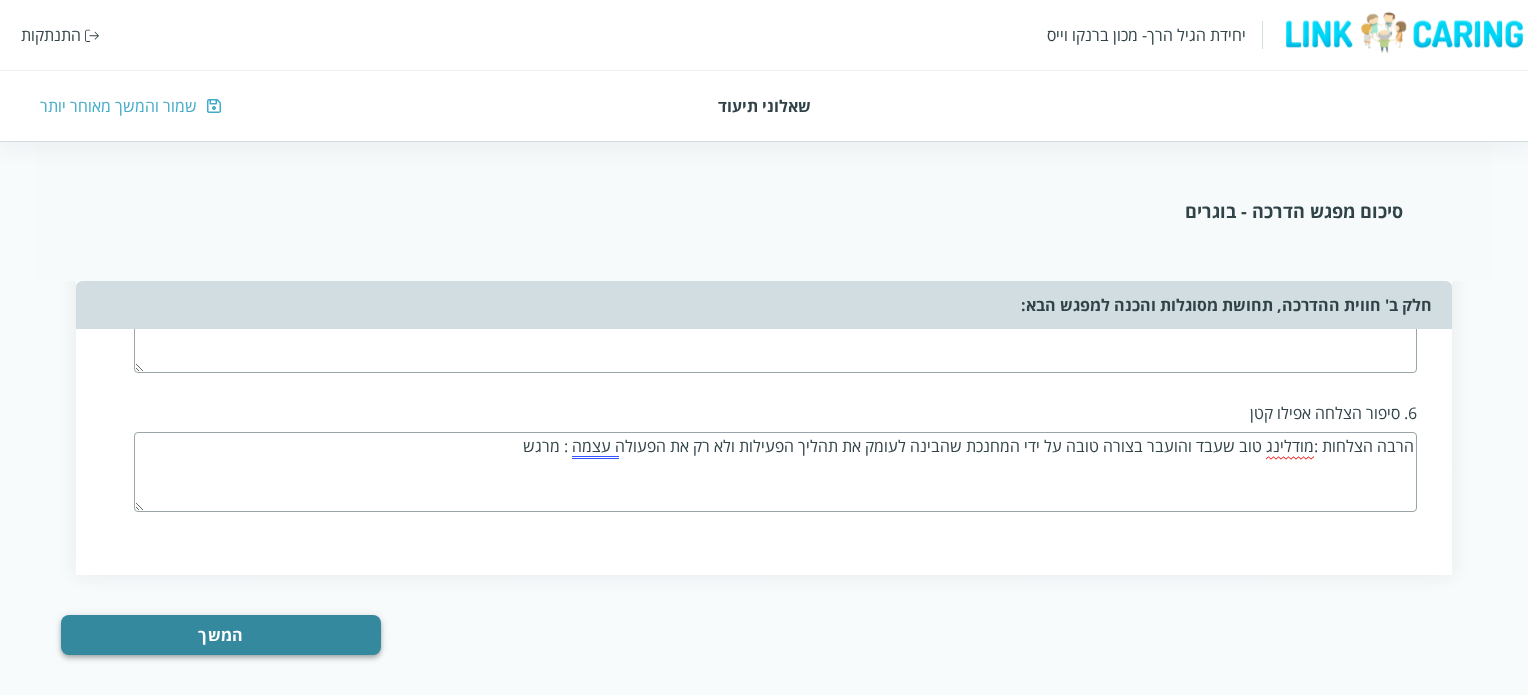 type on "הרבה הצלחות :מודלינג טוב שעבד והועבר בצורה טובה על ידי המחנכת שהבינה לעומק את תהליך הפעילות ולא רק את הפעולה עצמה : מרגש" 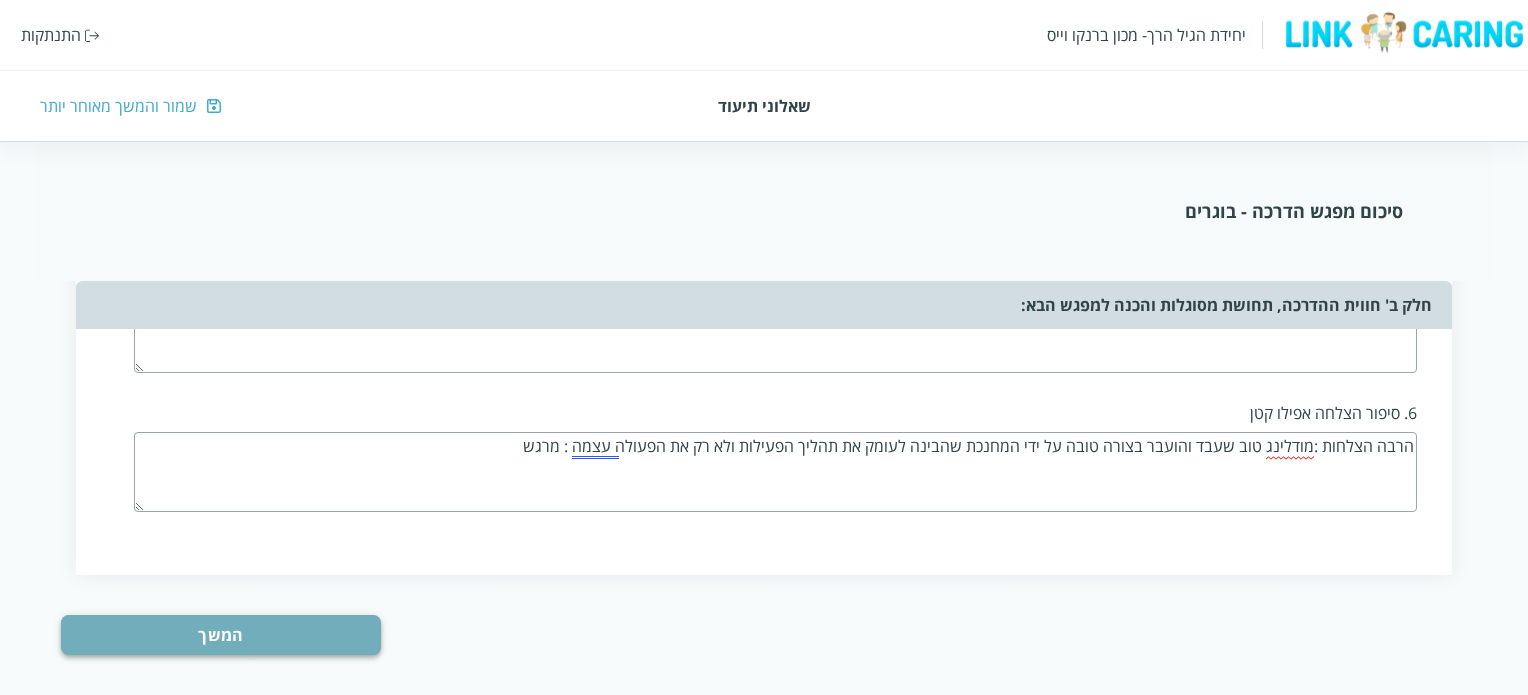 click on "המשך" at bounding box center [221, 635] 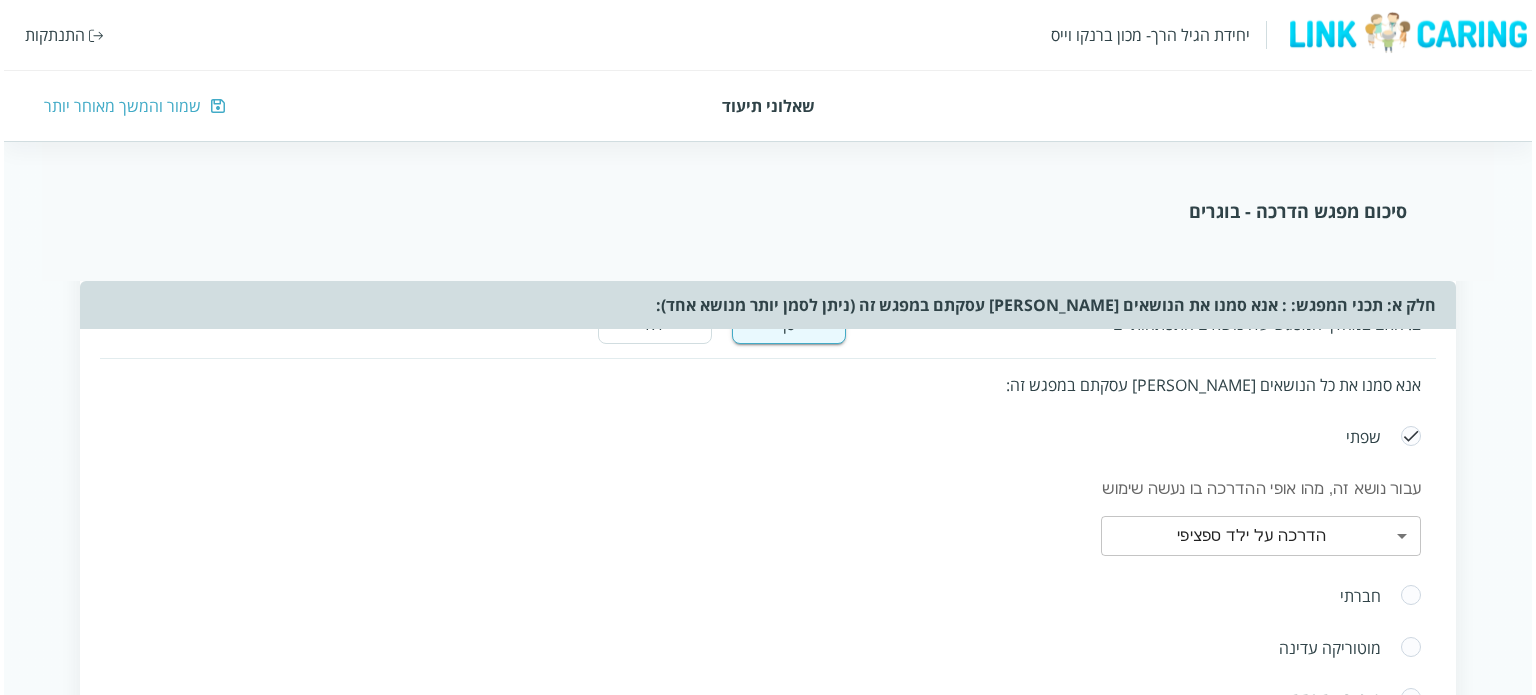 scroll, scrollTop: 816, scrollLeft: 0, axis: vertical 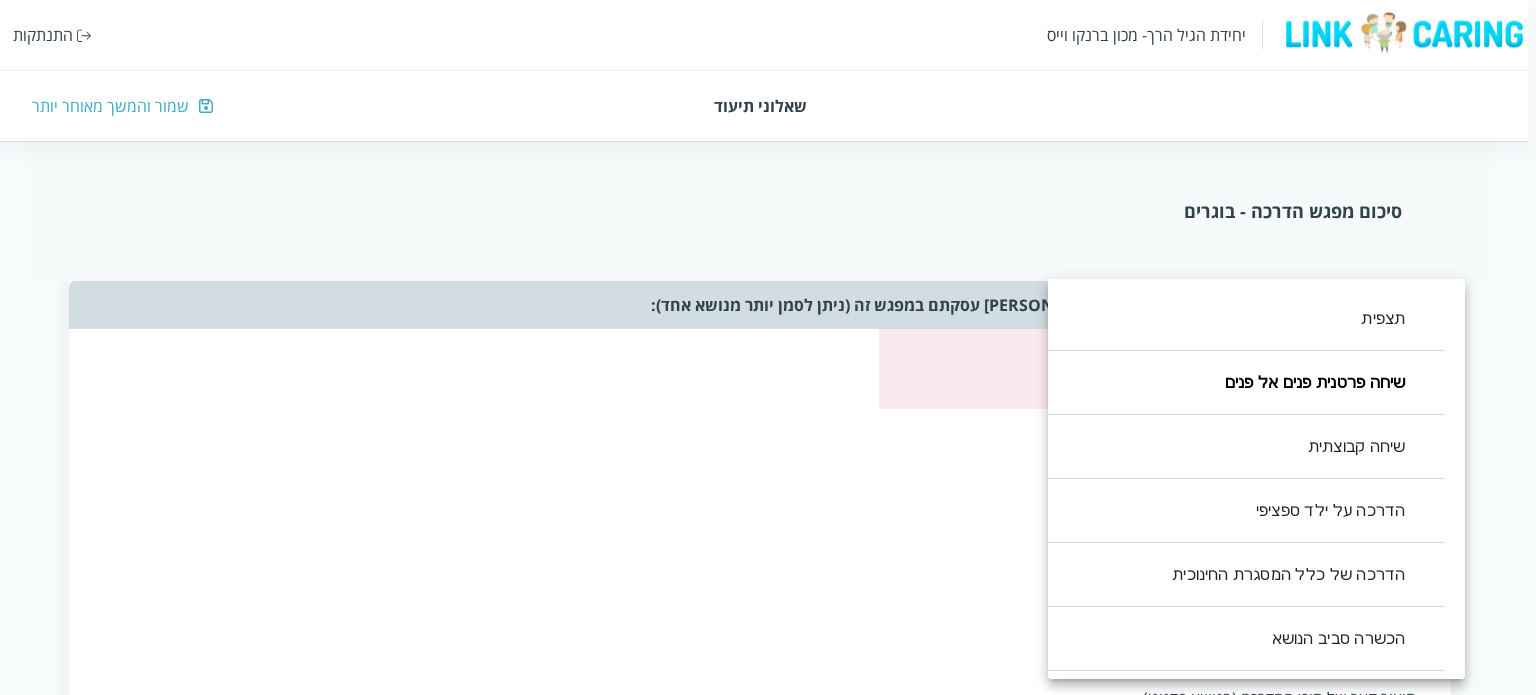 click on "יחידת הגיל הרך- מכון [PERSON_NAME] התנתקות   שאלוני תיעוד שמור והמשך מאוחר יותר סיכום מפגש הדרכה  - בוגרים שאלון זה נועד לעזור לך לסכם את ההדרכה שבוצעה. מילוי השאלון אורך דקות בודדות ויעזור לך לתעד את העשייה במסגרת החינוך. לשאלון שני חלקים: החלק הראשון אוסף את תכני ואת אופני ההדרכה במפגש. החלק השני מסכם את חווית ההדרכה, חלק זה יותר פתוח והוא מהווה מעין מחברת בה ניתן לאסוף את חווית ההדרכה, ולזכור את העיקר לקראת המפגש הבא. תאריך המפגש (שנה/חודש/יום) ציין/י את אנשי הצוות איתם נעשתה ההדרכה  [PERSON_NAME] קבוצת בוגרים, מנהלת המעון   כן   לא   פרידה והסתגלות ​ ​ ​ ​ סדר יום ​ ​ ,1" at bounding box center [764, 1204] 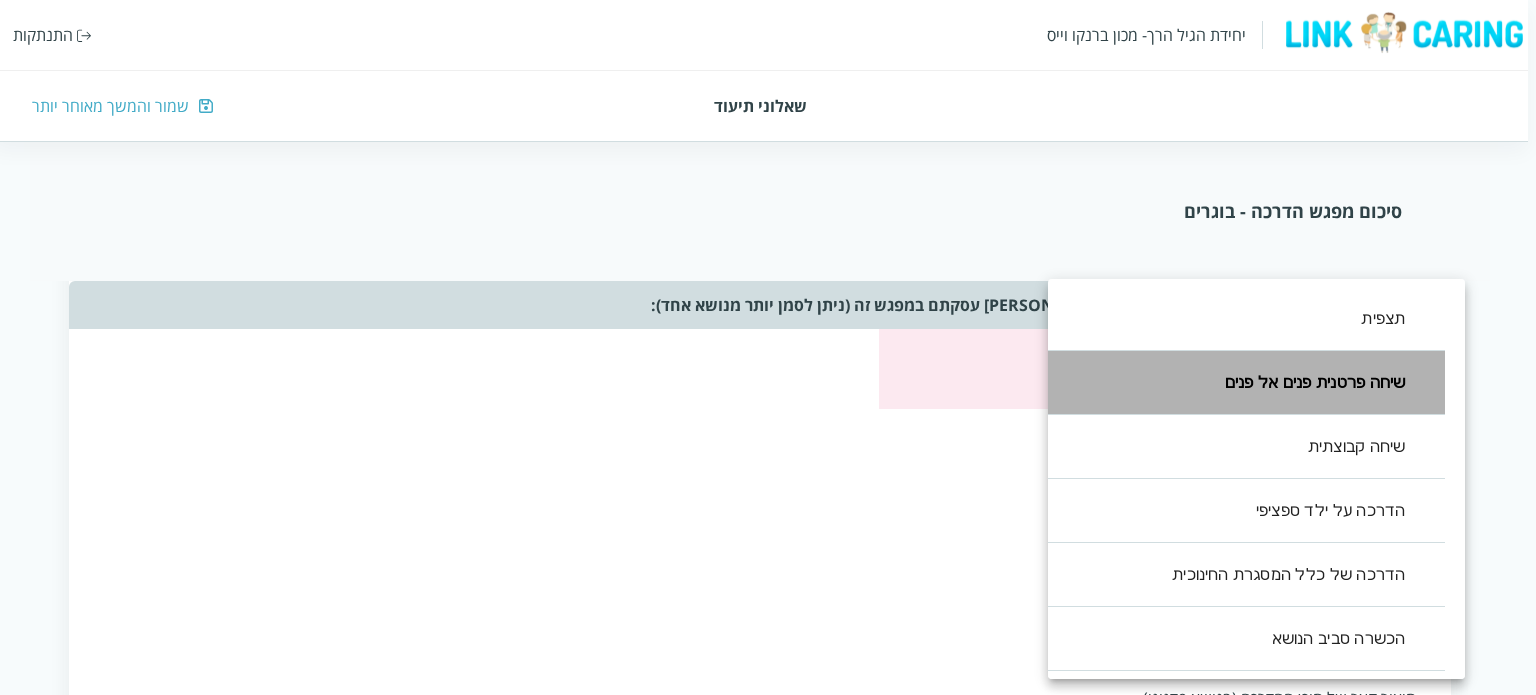 click on "שיחה פרטנית פנים אל פנים" at bounding box center (1236, 383) 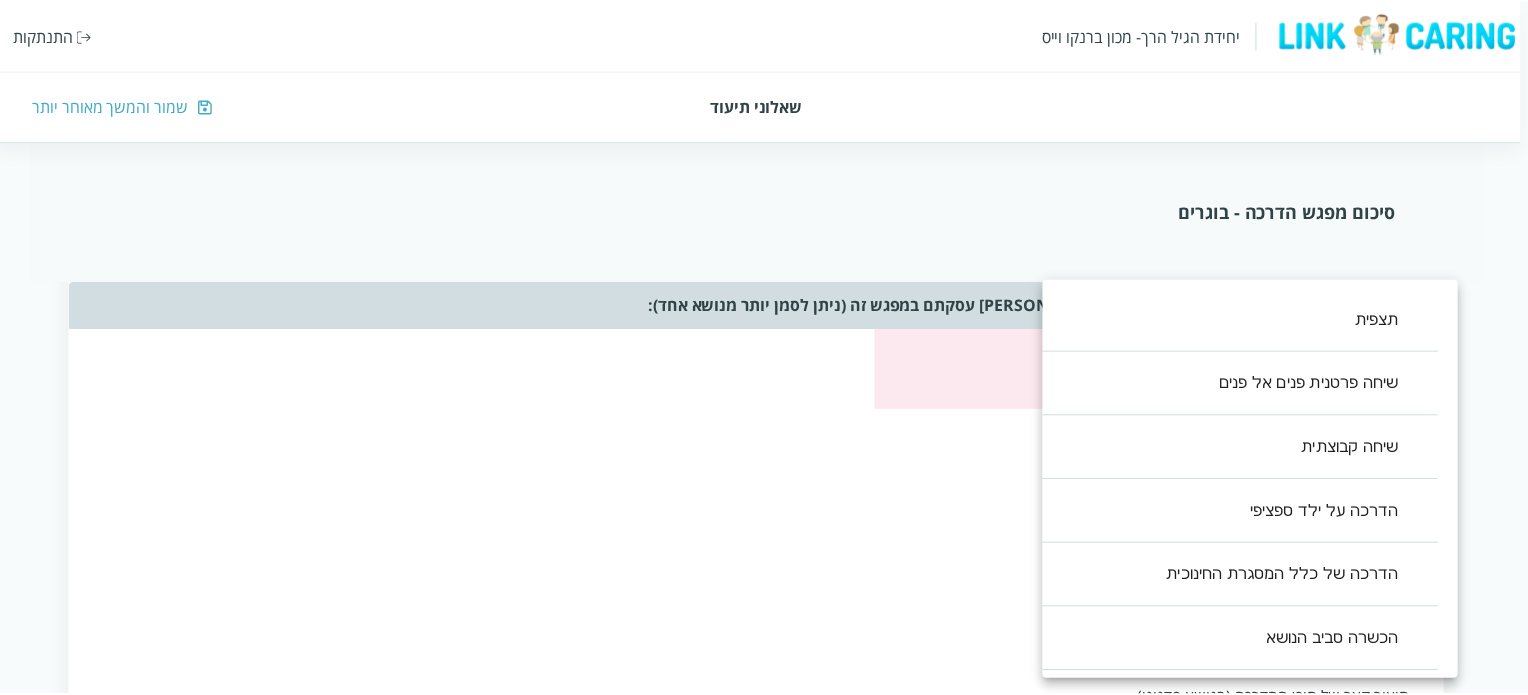 scroll, scrollTop: 817, scrollLeft: 0, axis: vertical 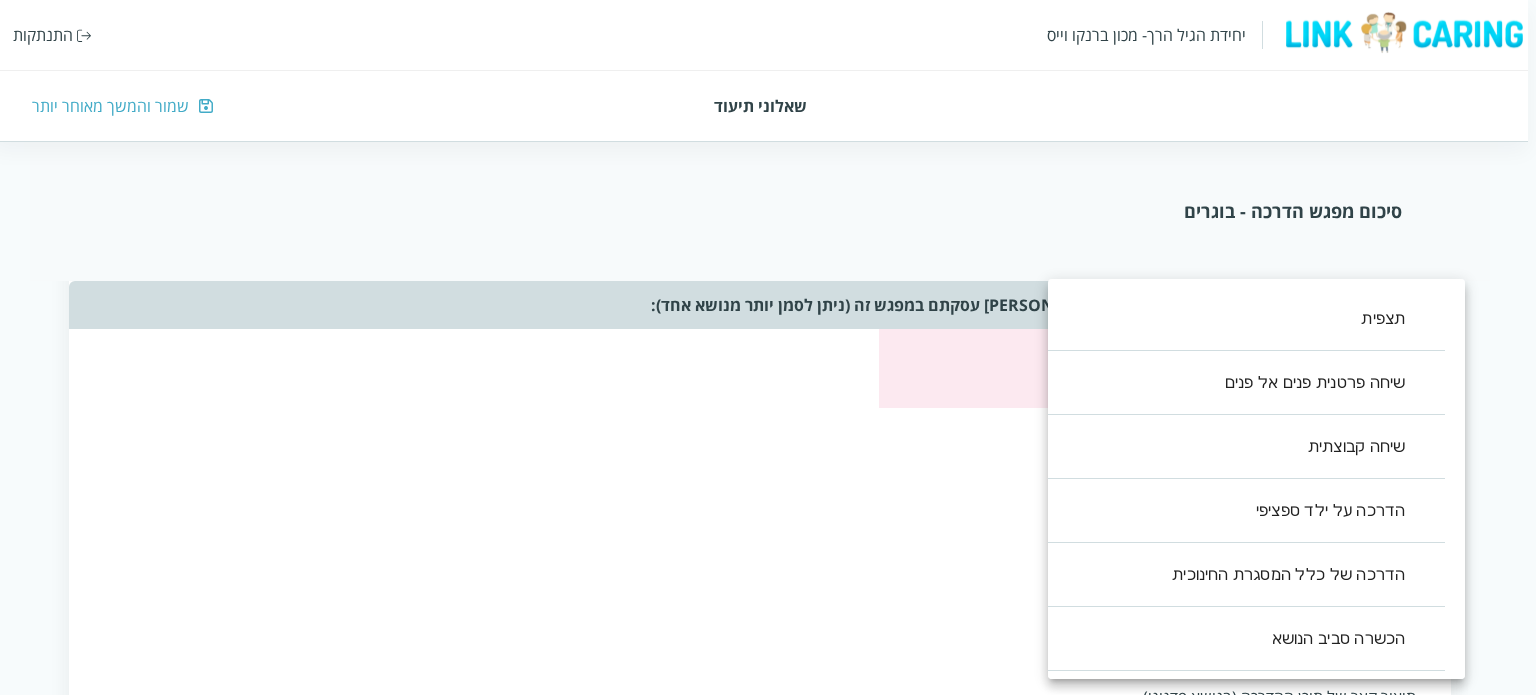 click on "שיחה פרטנית פנים אל פנים" at bounding box center (1236, 383) 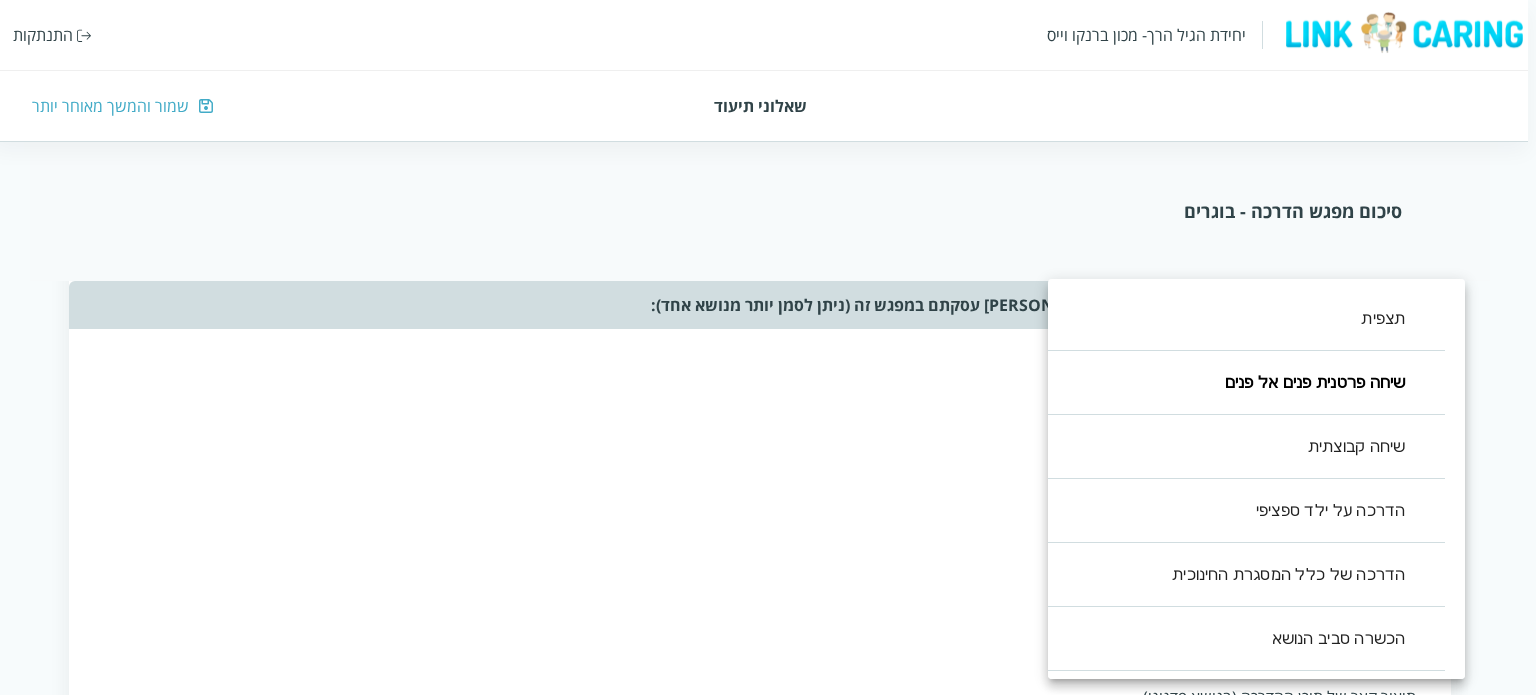 click at bounding box center (768, 347) 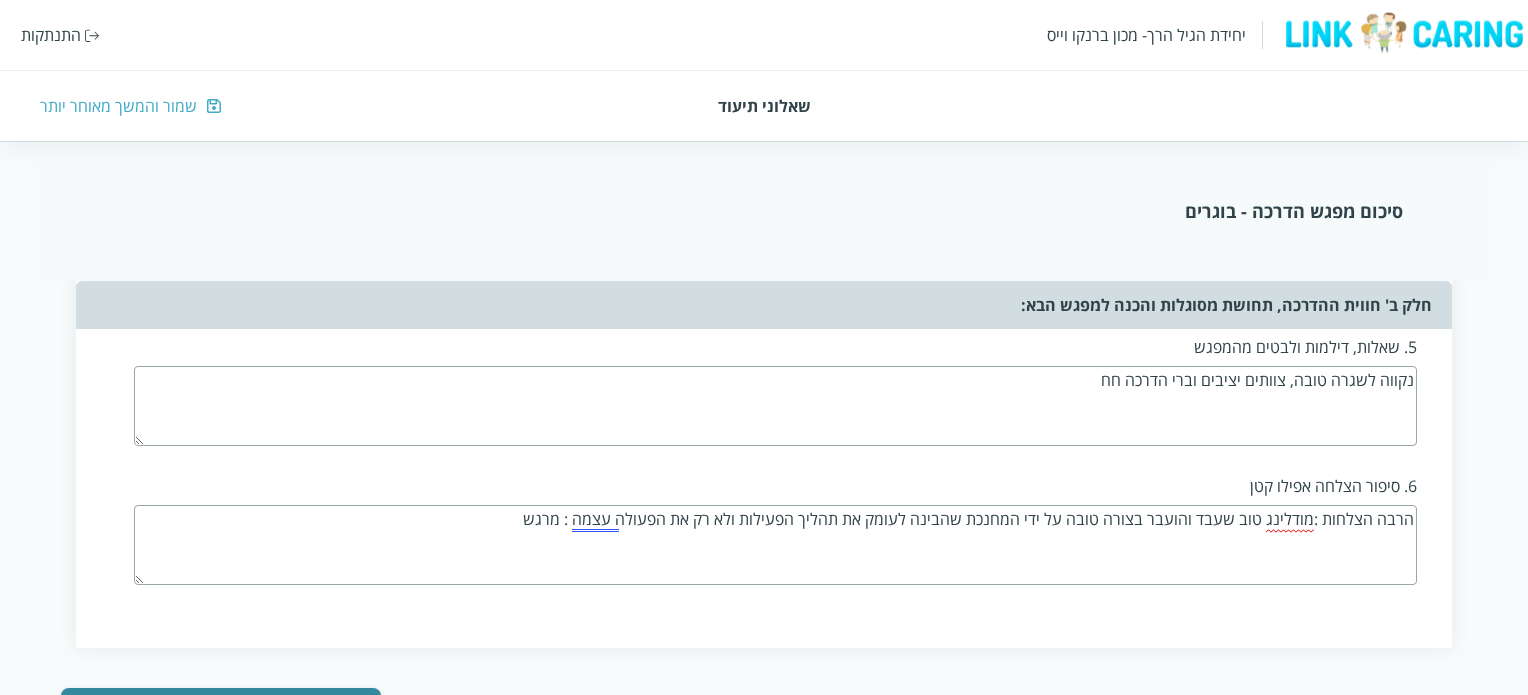 scroll, scrollTop: 3092, scrollLeft: 0, axis: vertical 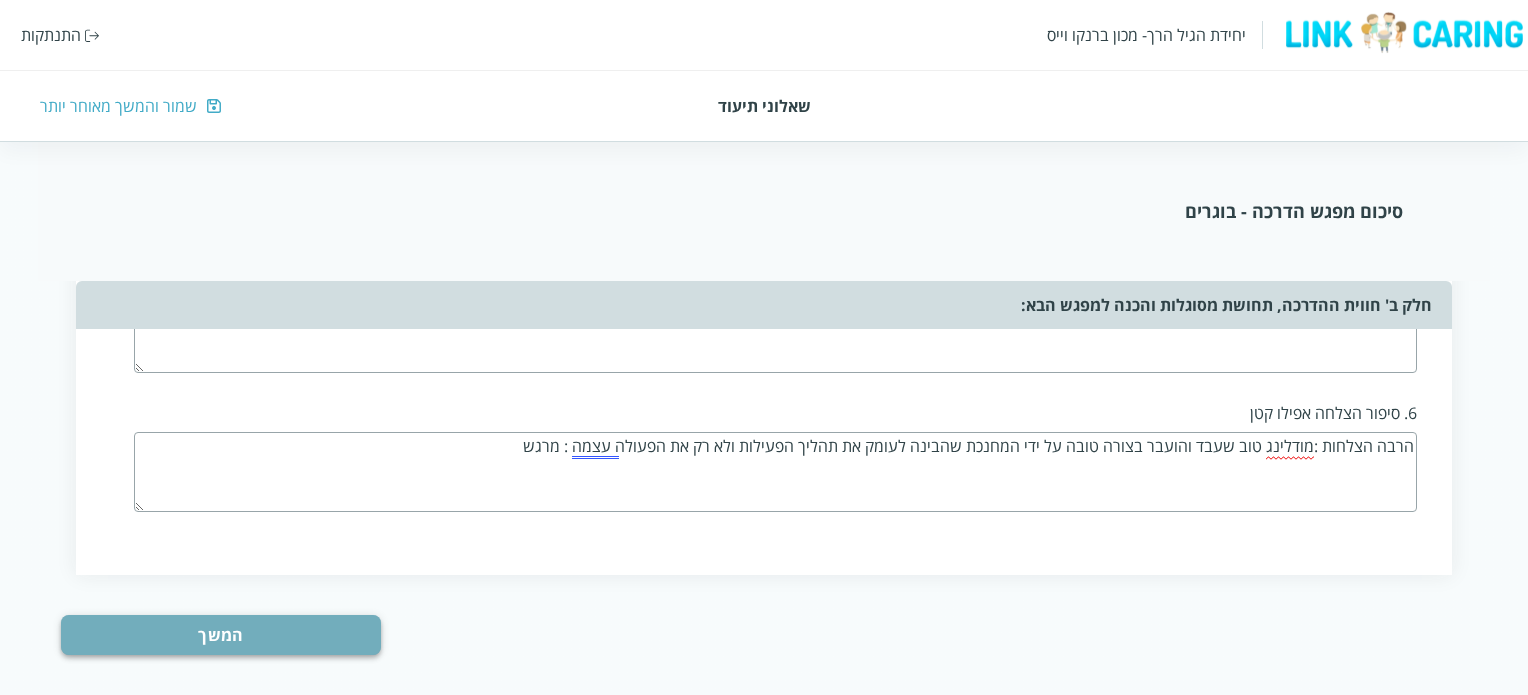 click on "המשך" at bounding box center [221, 635] 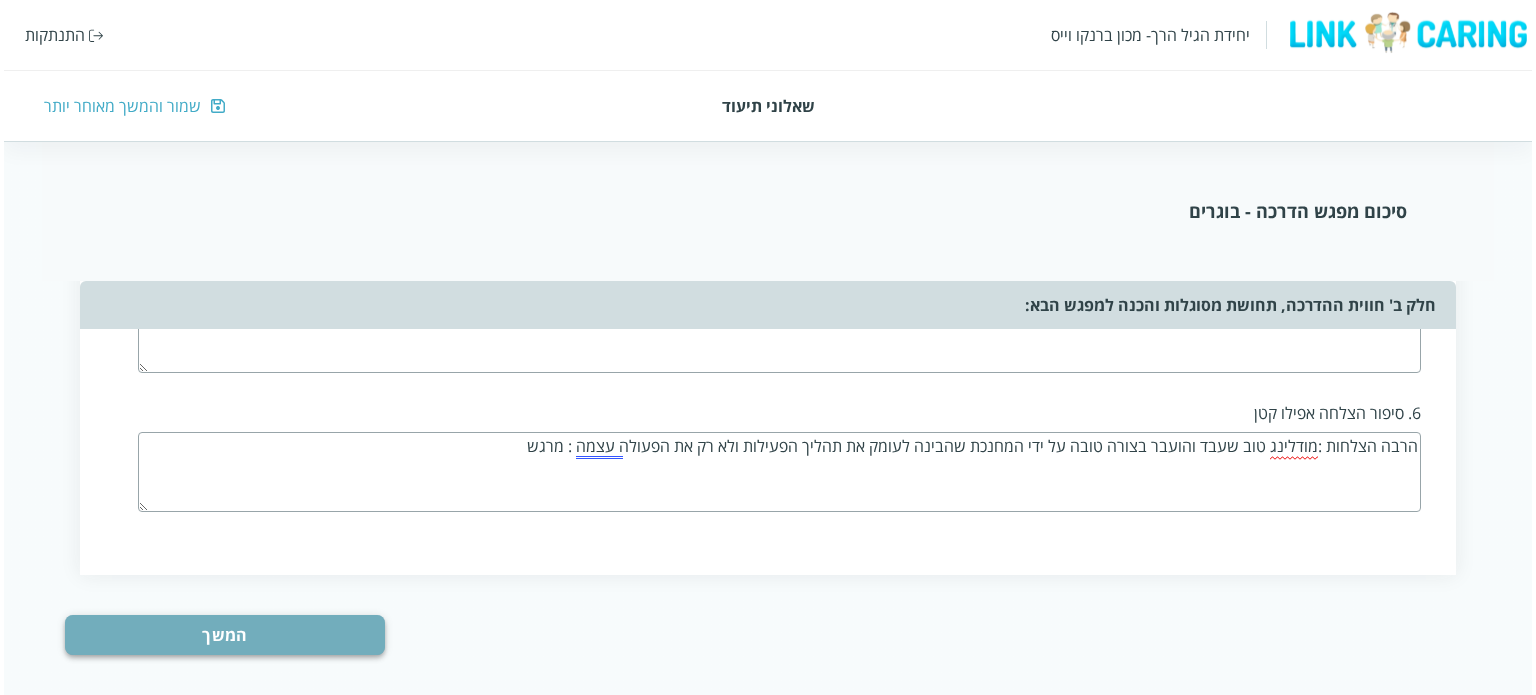 scroll, scrollTop: 0, scrollLeft: 0, axis: both 